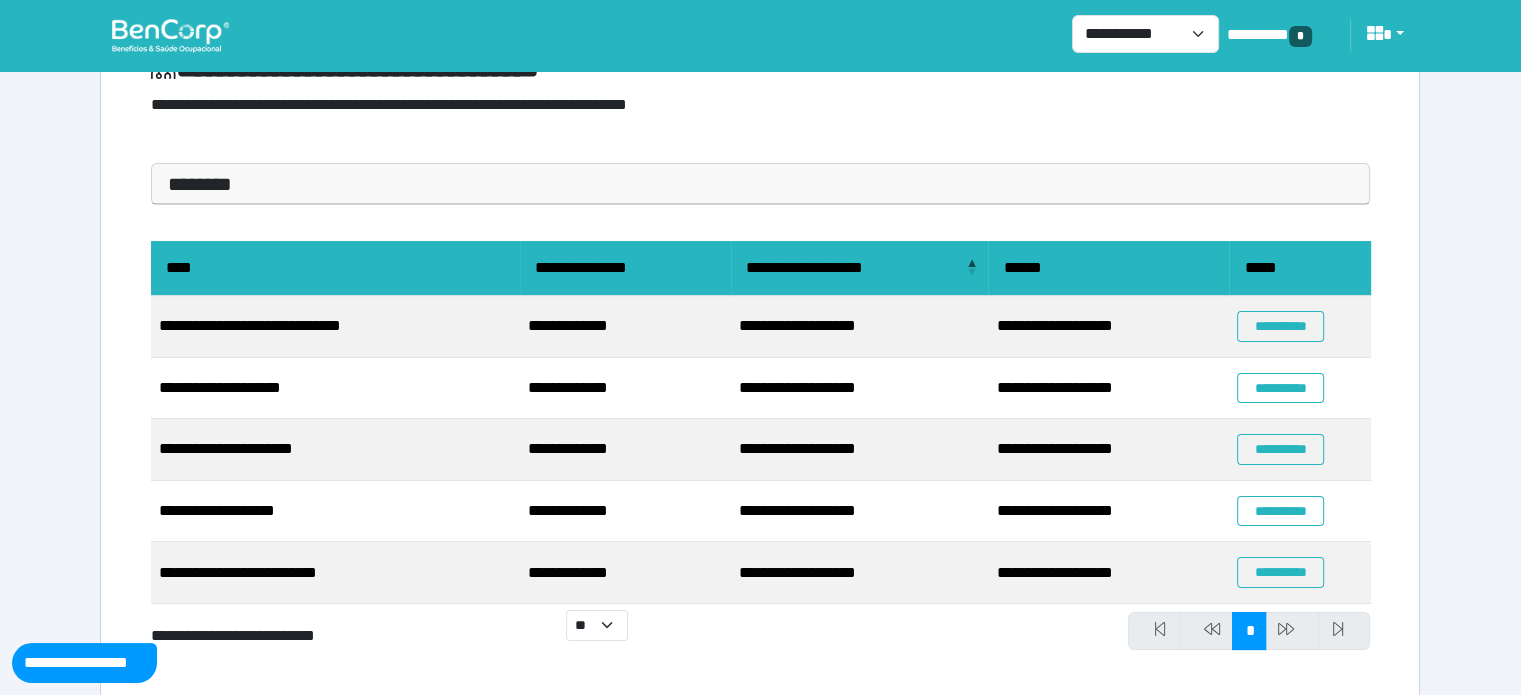 scroll, scrollTop: 125, scrollLeft: 0, axis: vertical 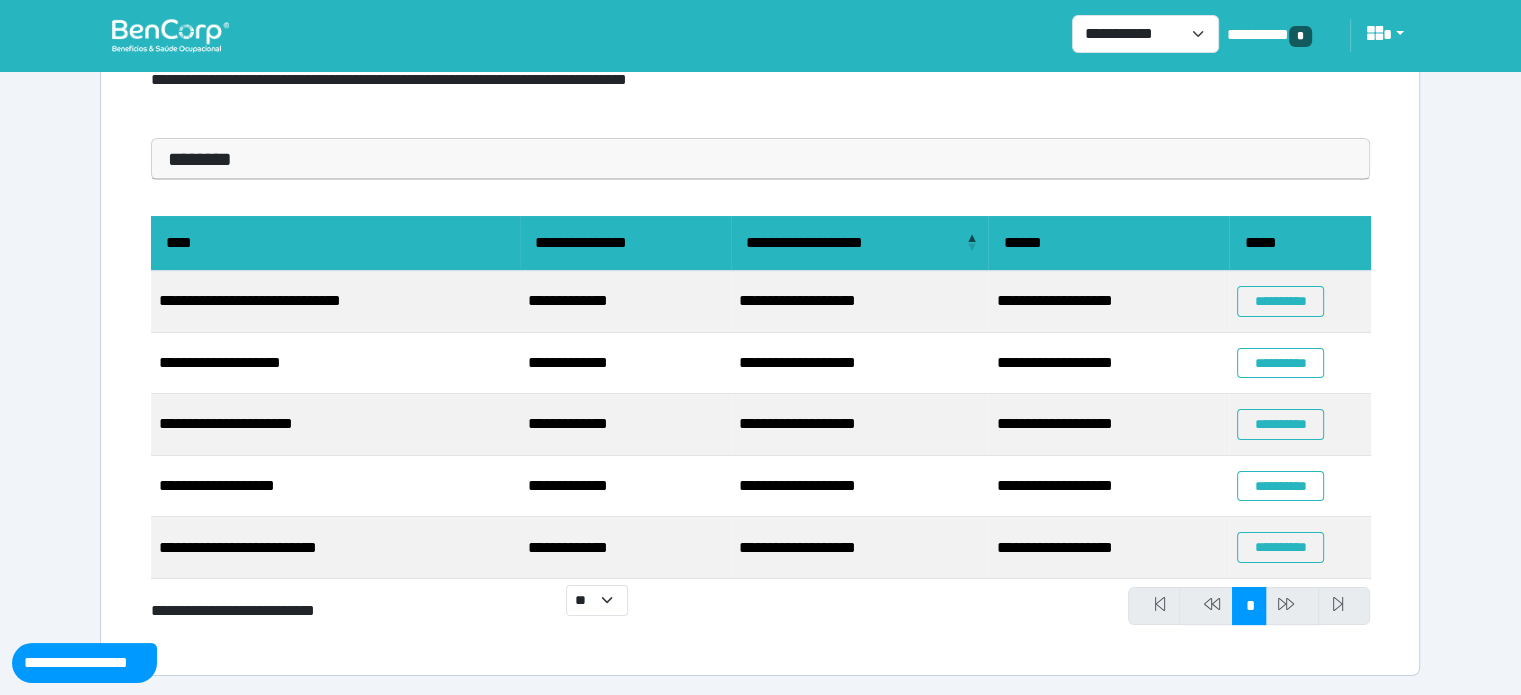click on "**********" at bounding box center (1300, 302) 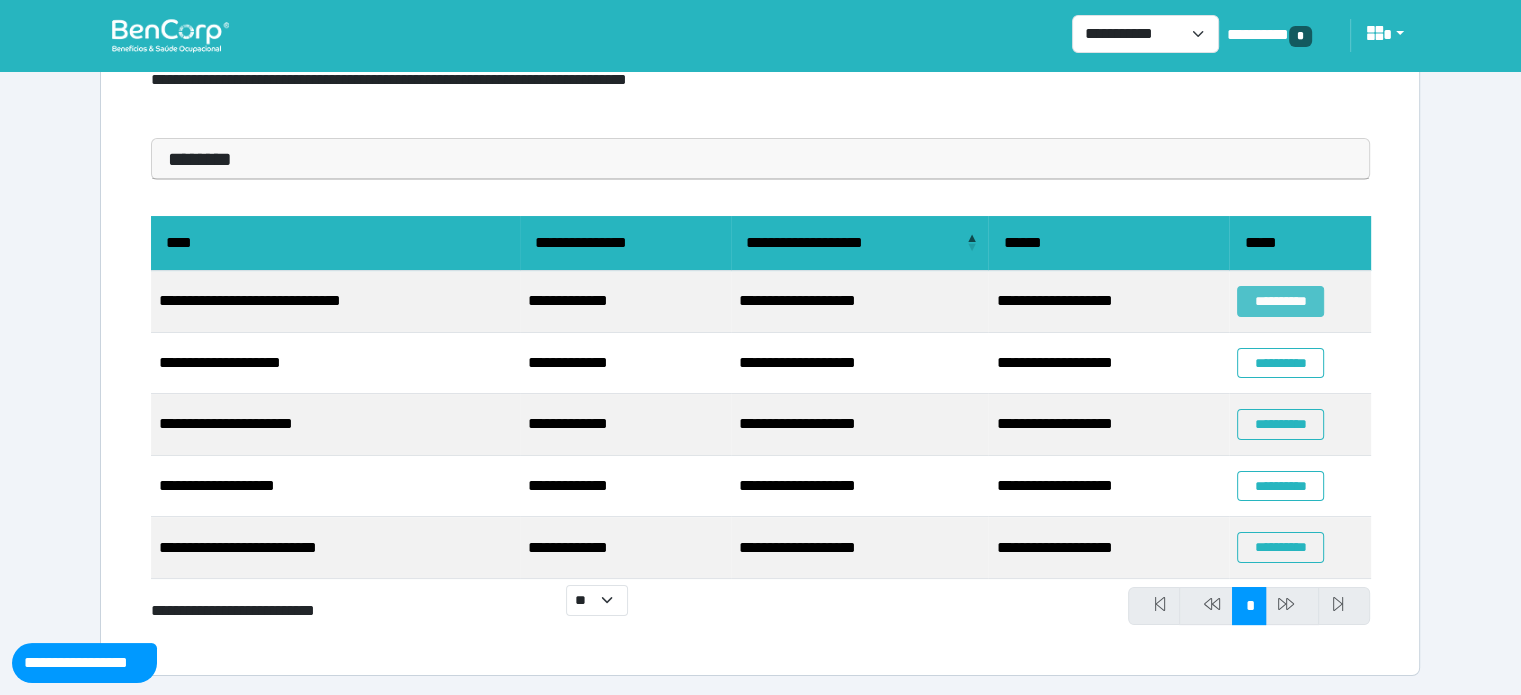 click on "**********" at bounding box center [1280, 301] 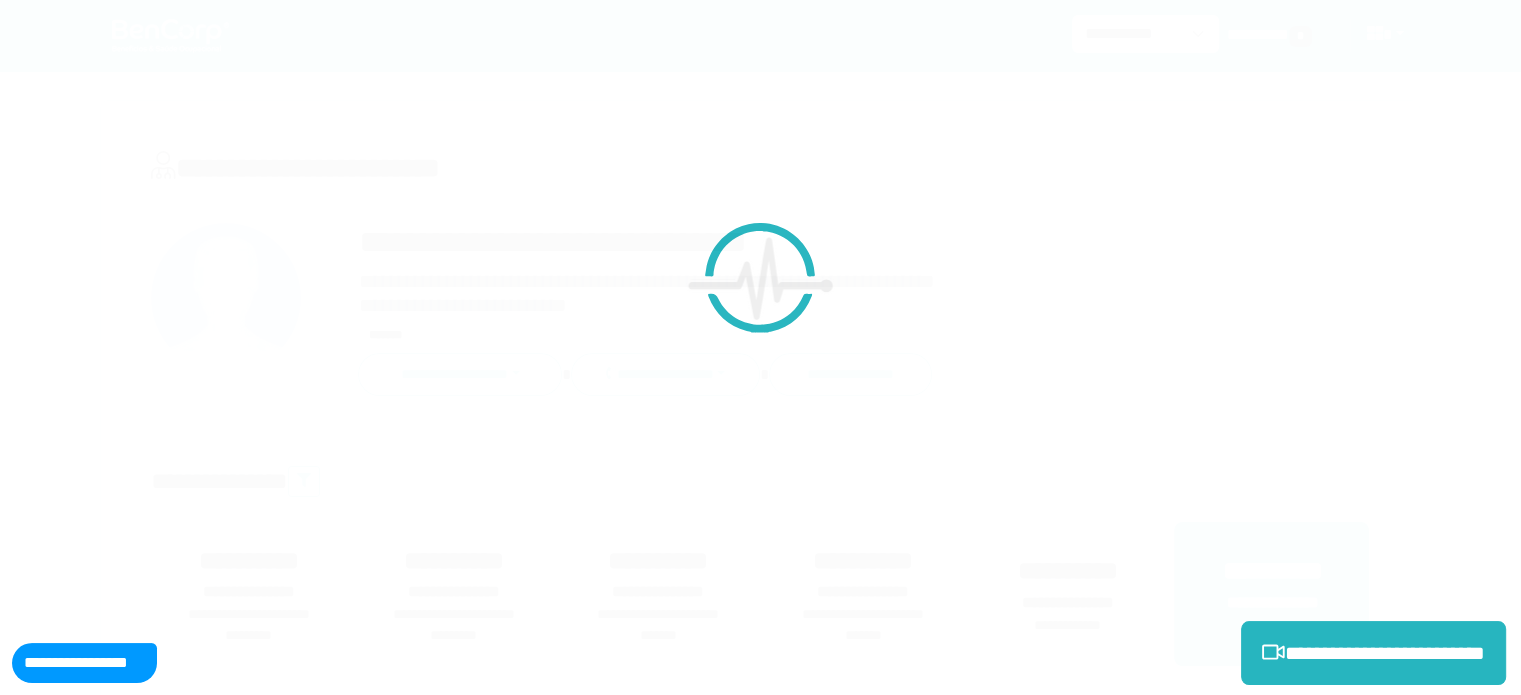 scroll, scrollTop: 0, scrollLeft: 0, axis: both 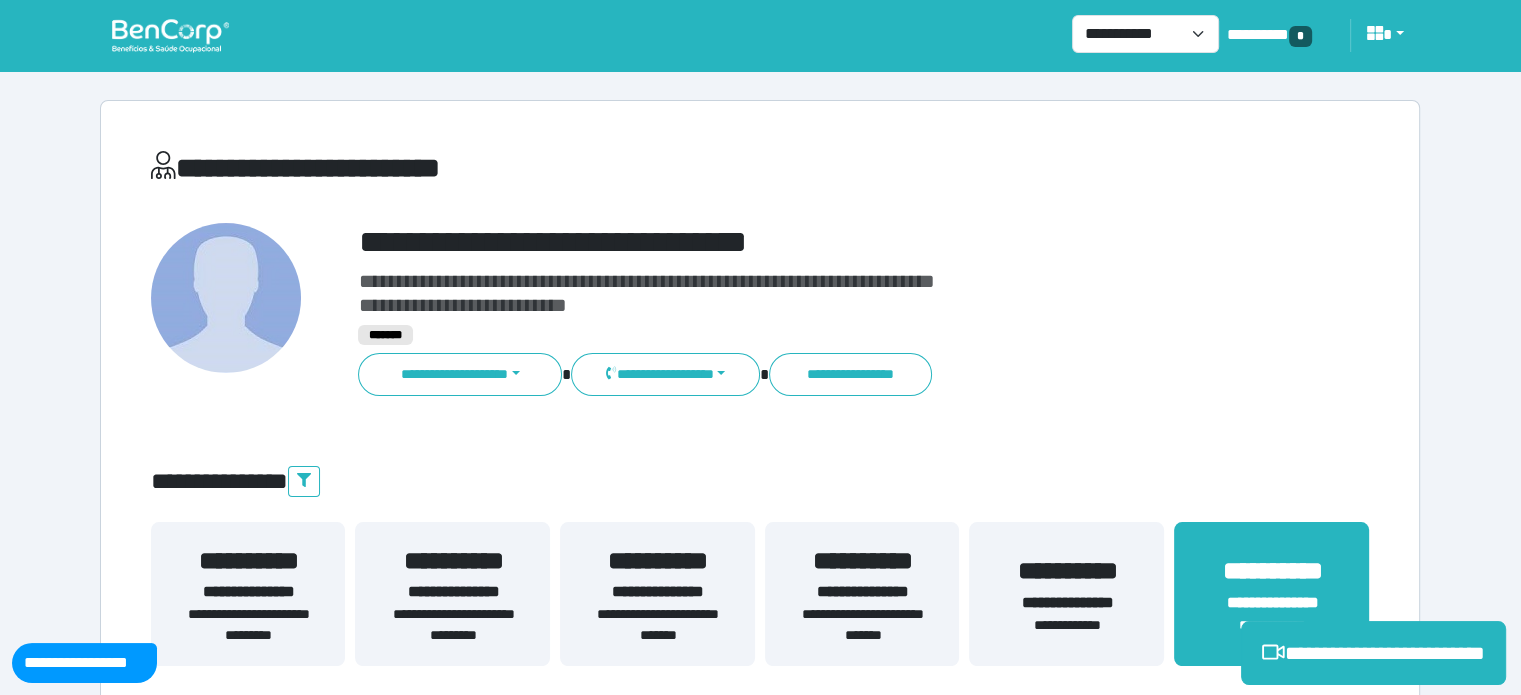 click on "**********" at bounding box center [812, 242] 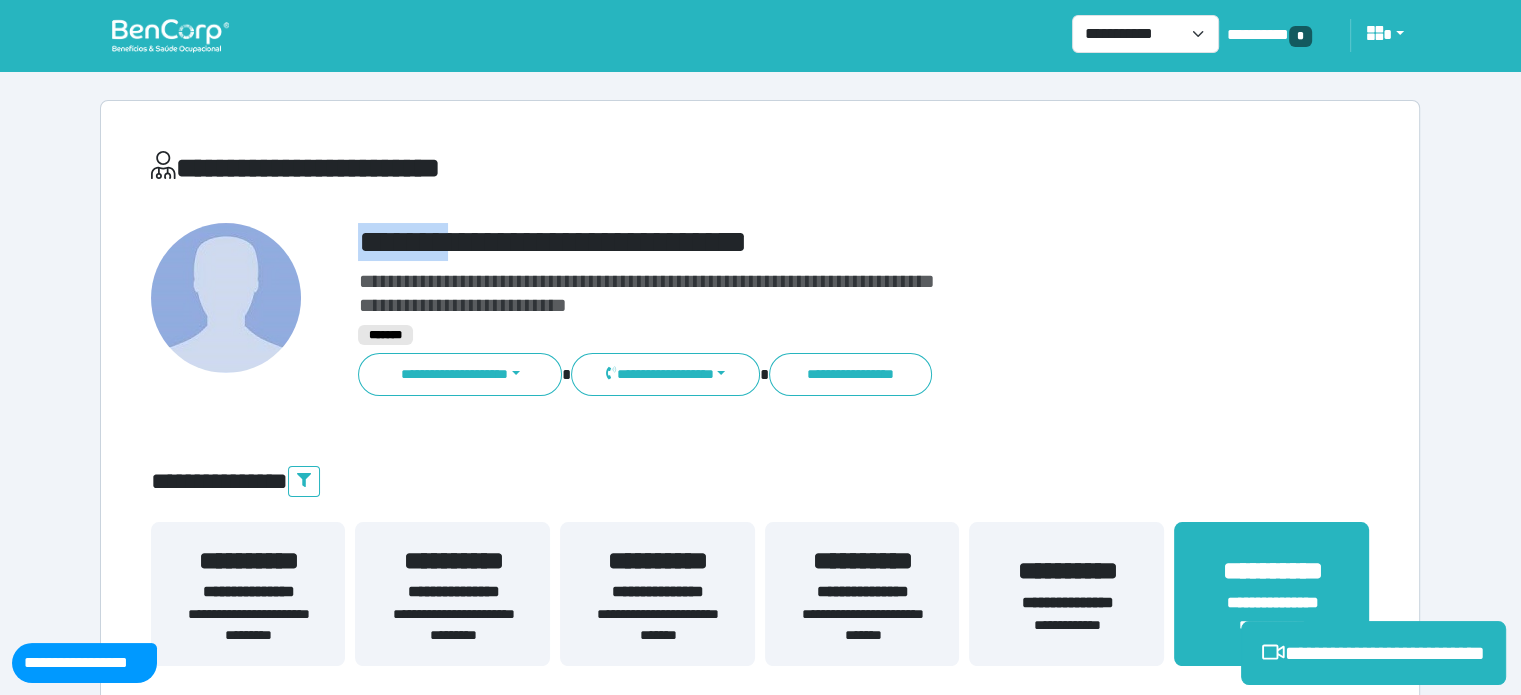 click on "**********" at bounding box center [812, 242] 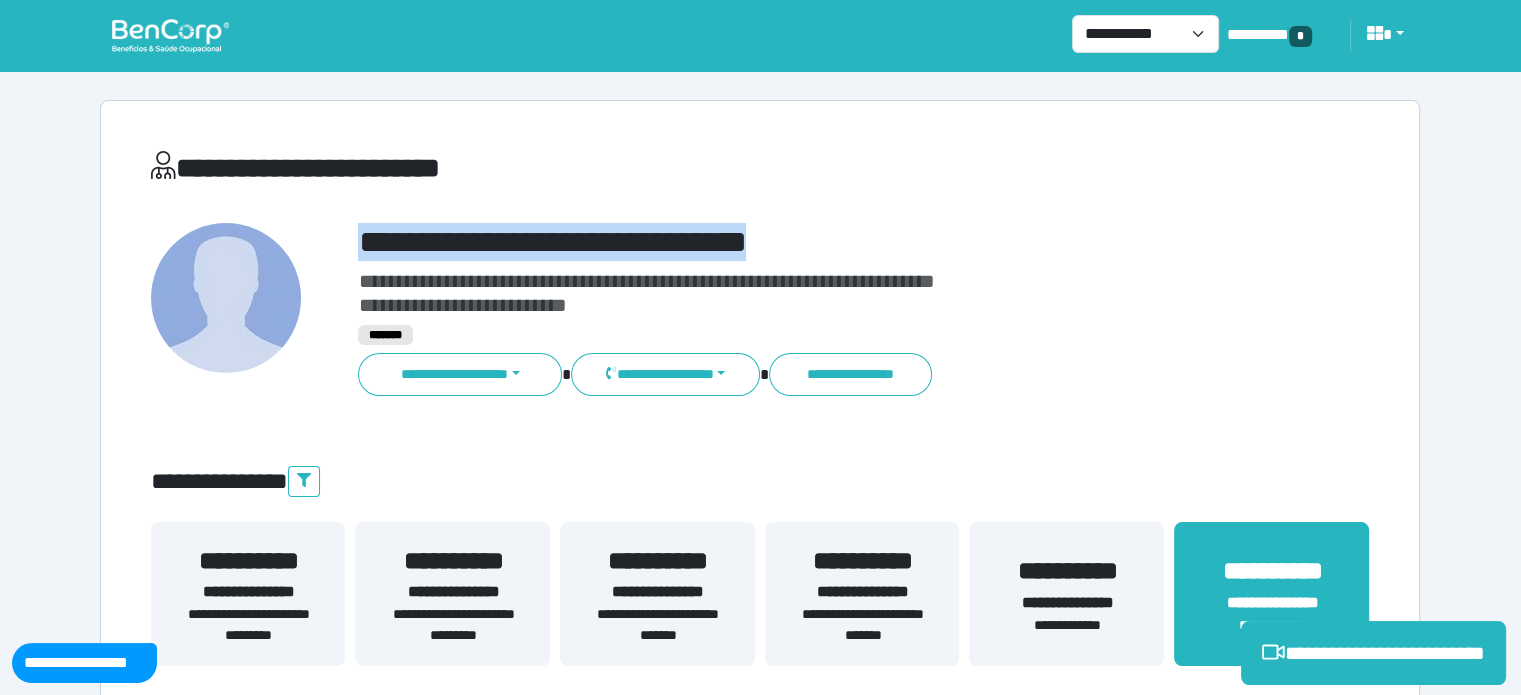 click on "**********" at bounding box center (812, 242) 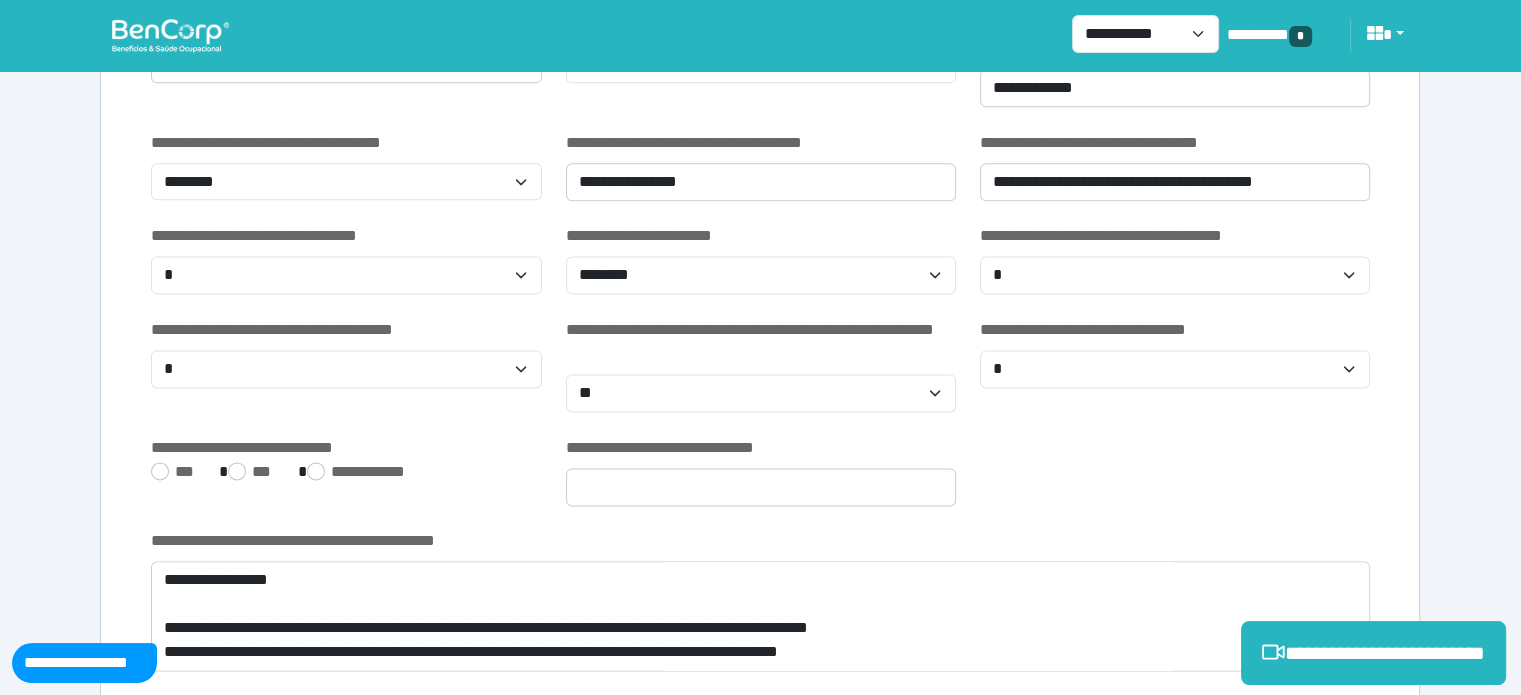 scroll, scrollTop: 2800, scrollLeft: 0, axis: vertical 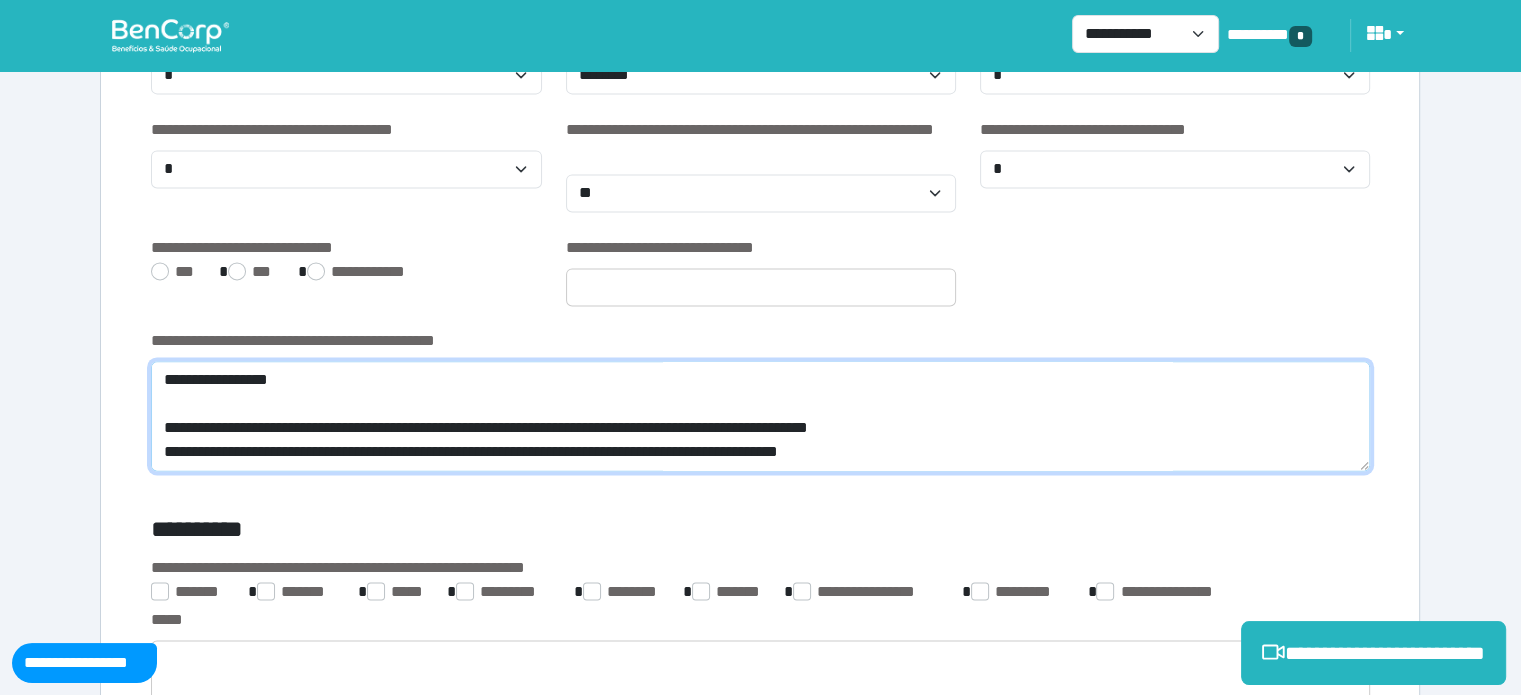 click on "**********" at bounding box center [760, 416] 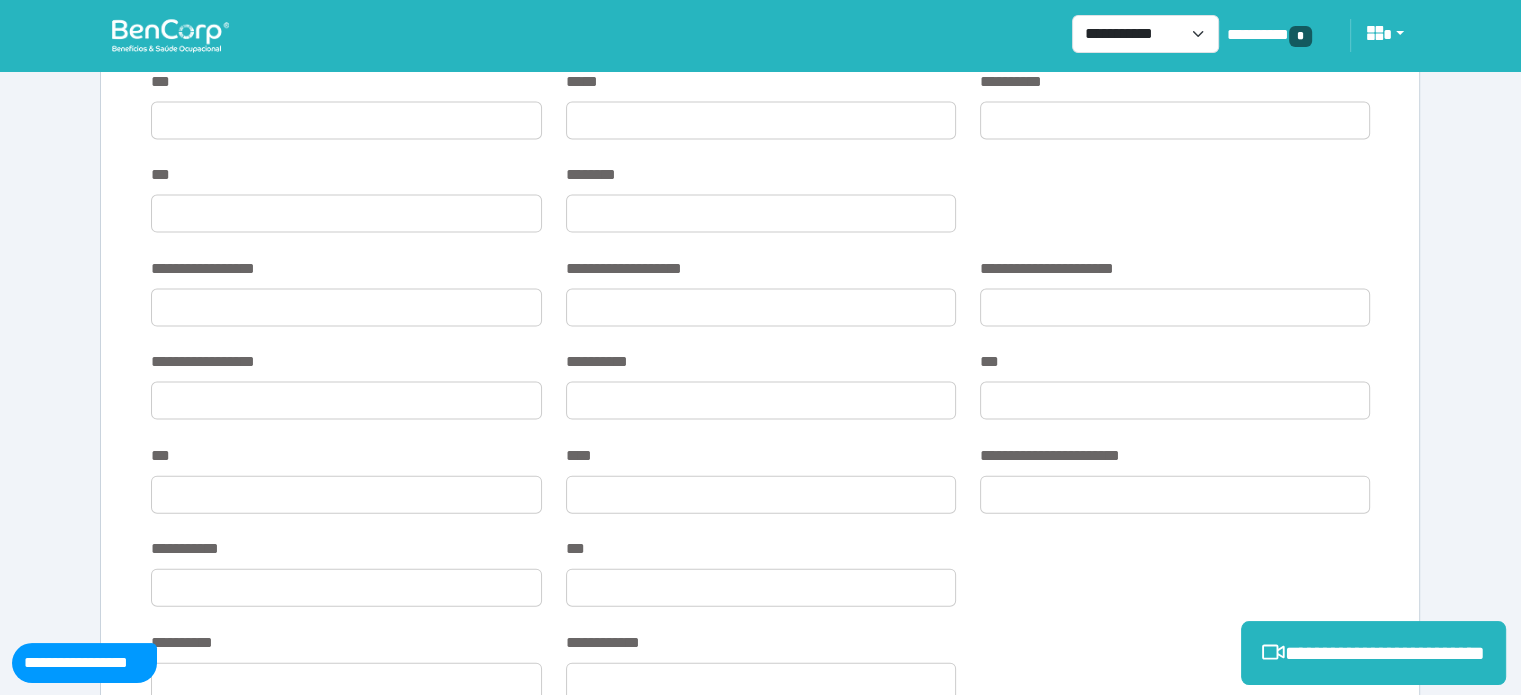 scroll, scrollTop: 4800, scrollLeft: 0, axis: vertical 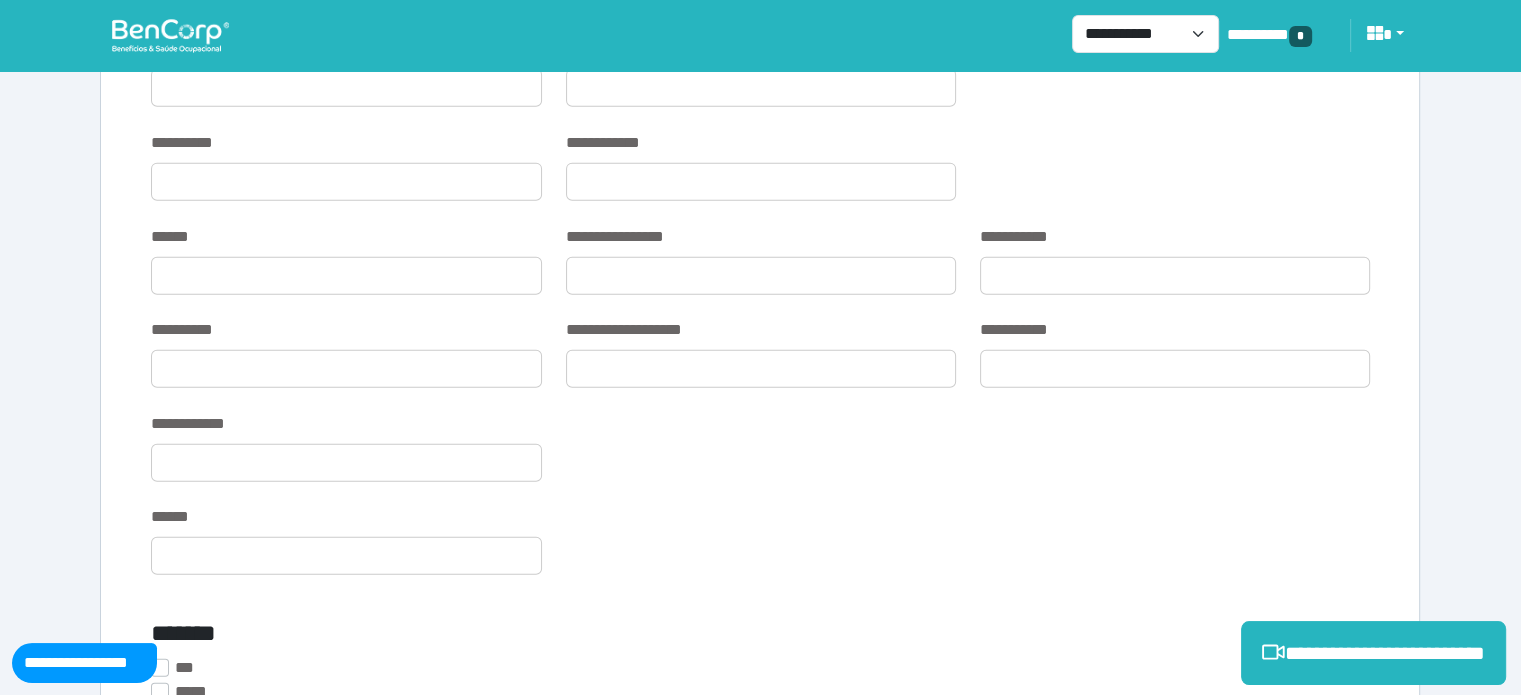 type on "**********" 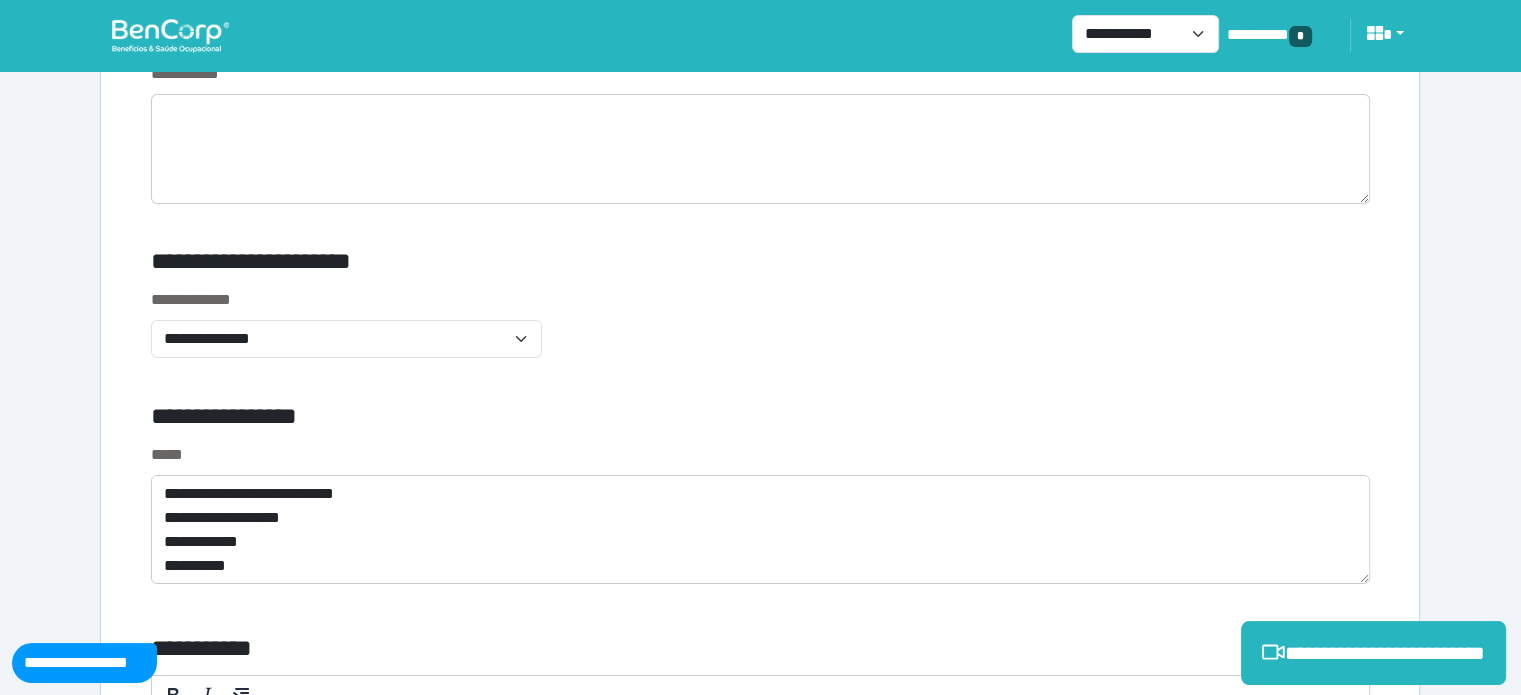 scroll, scrollTop: 7000, scrollLeft: 0, axis: vertical 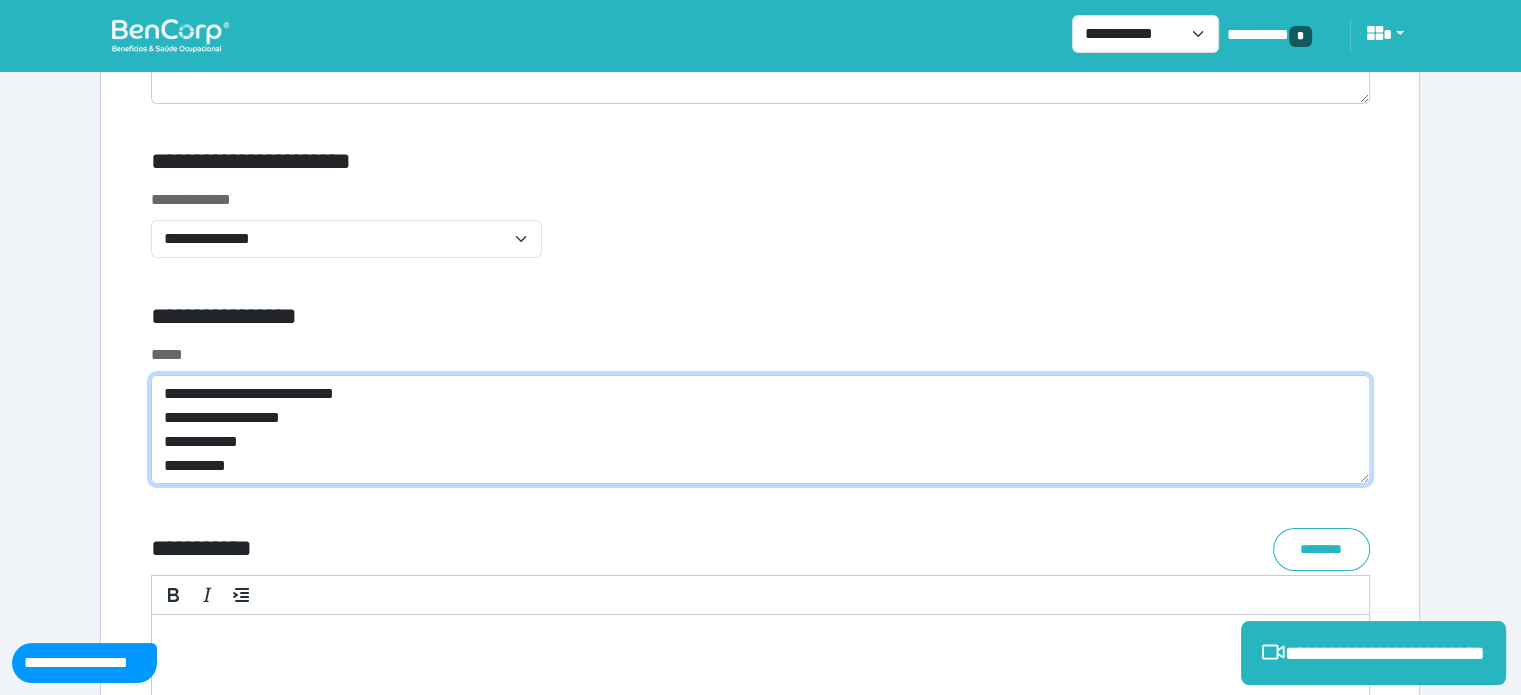 click on "**********" at bounding box center [760, 430] 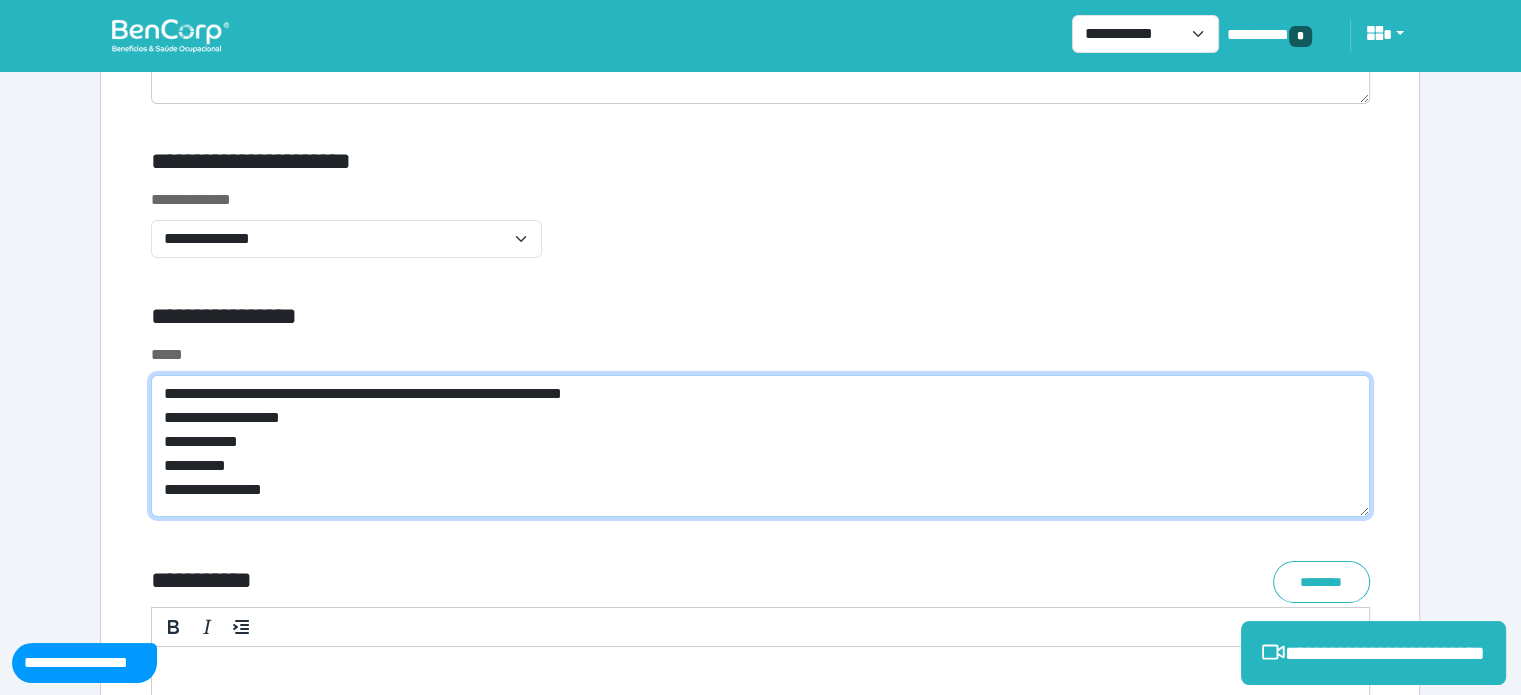 click on "**********" at bounding box center [760, 446] 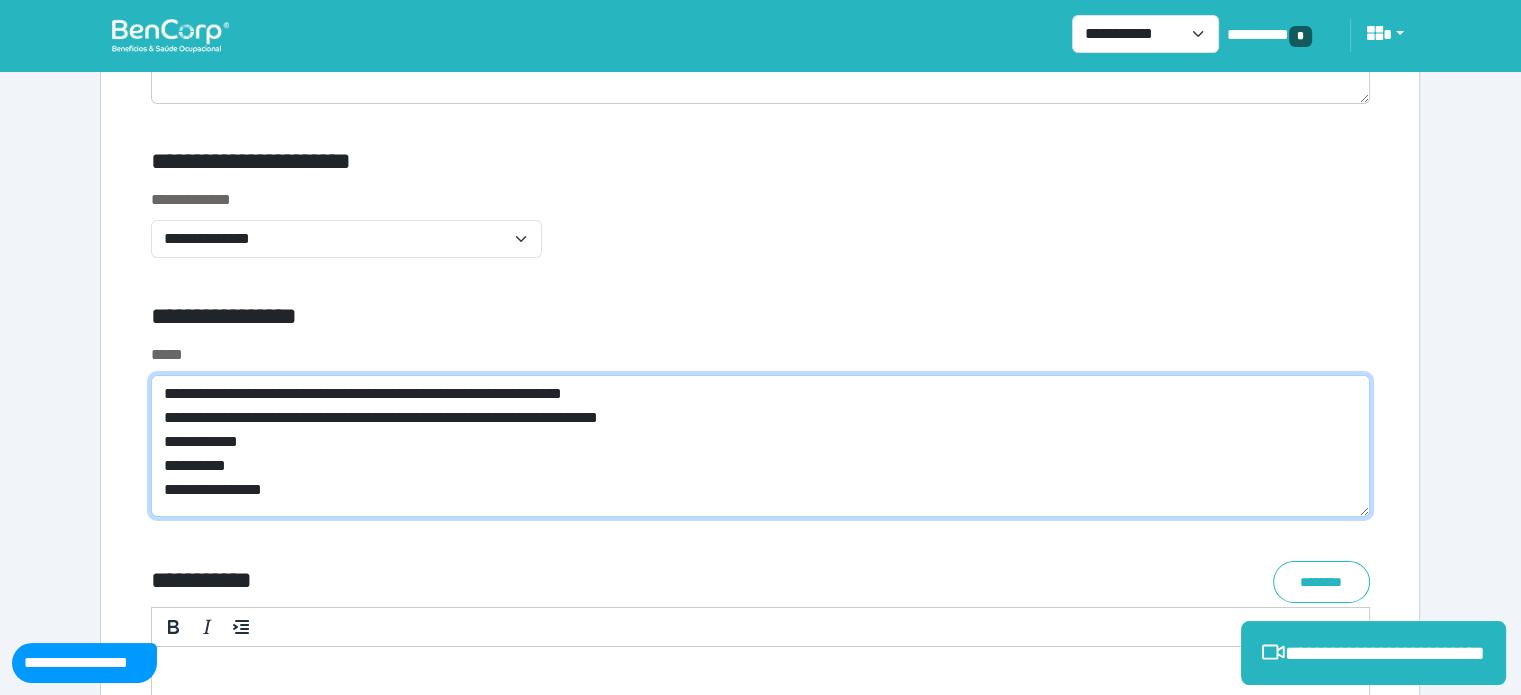 click on "**********" at bounding box center [760, 446] 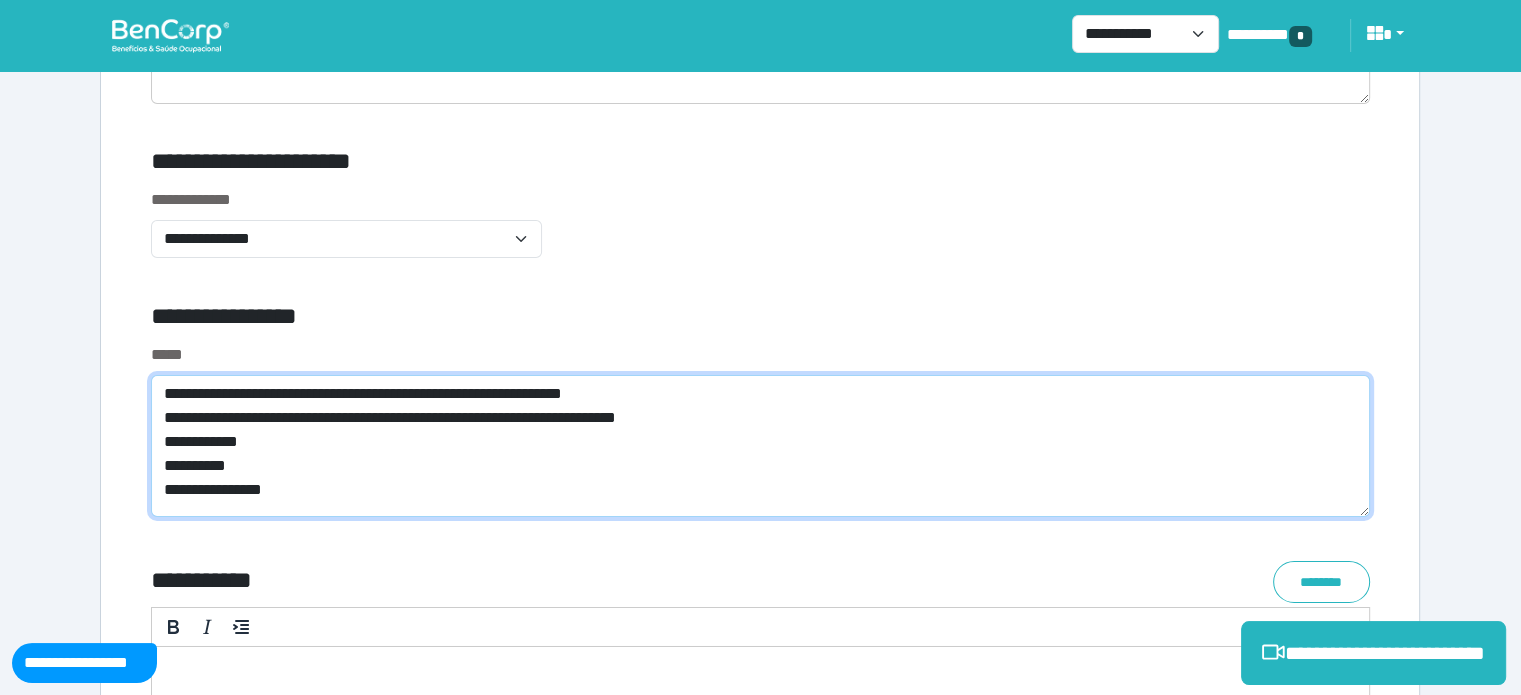 click on "**********" at bounding box center [760, 446] 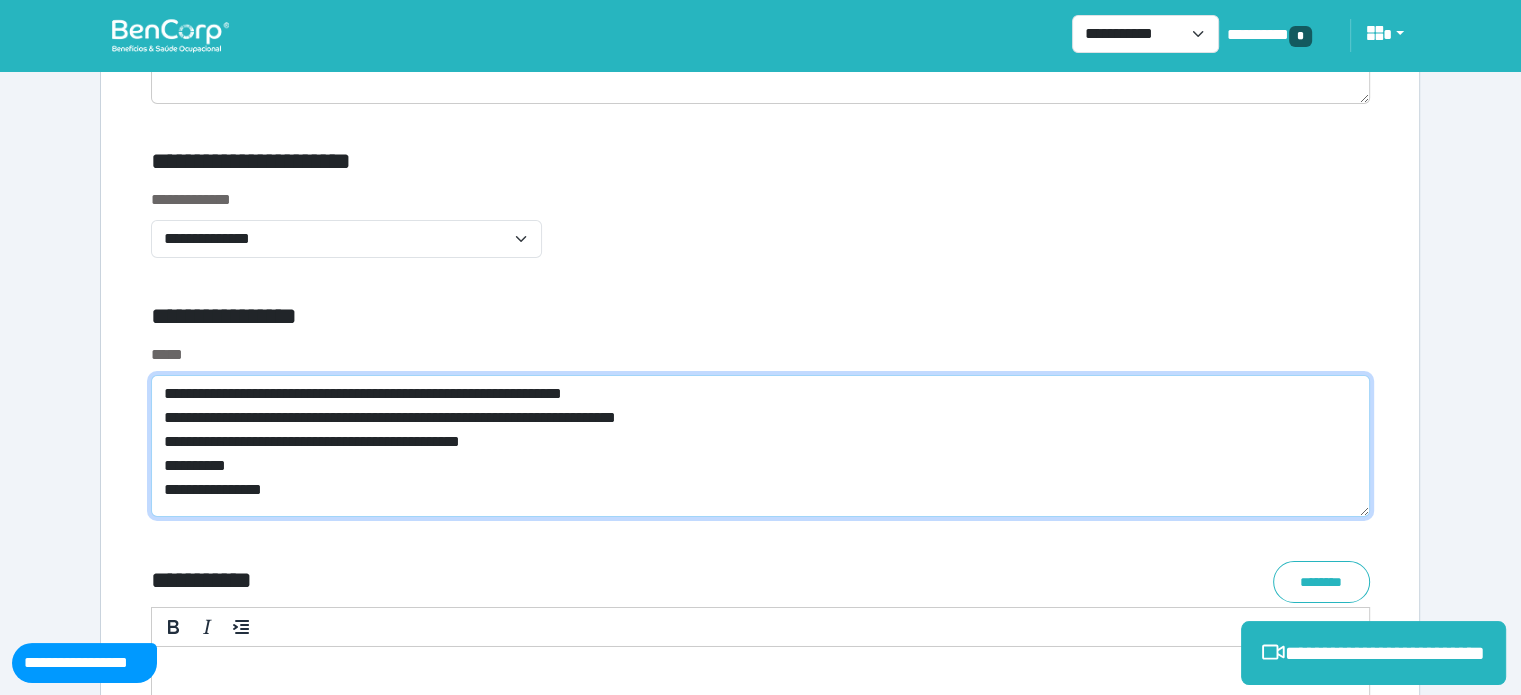 click on "**********" at bounding box center [760, 446] 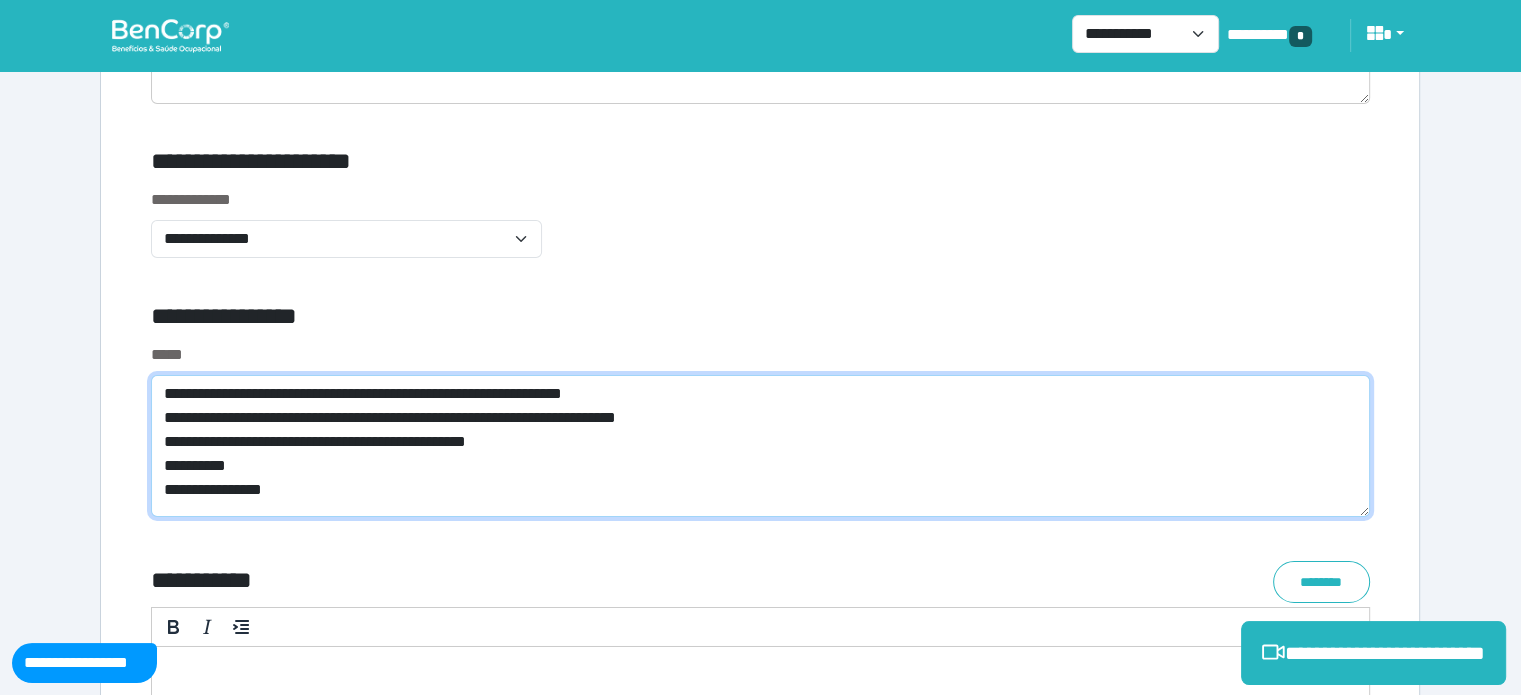 click on "**********" at bounding box center (760, 446) 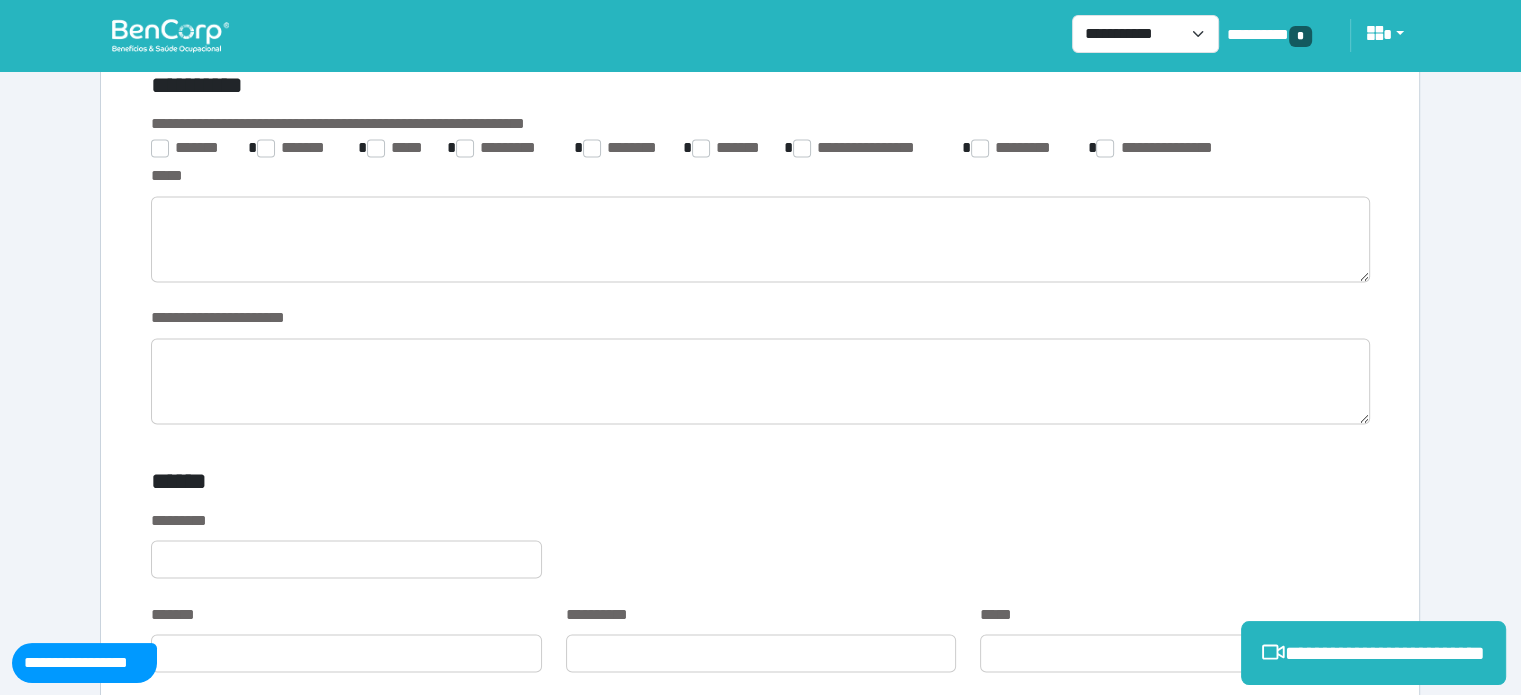type on "**********" 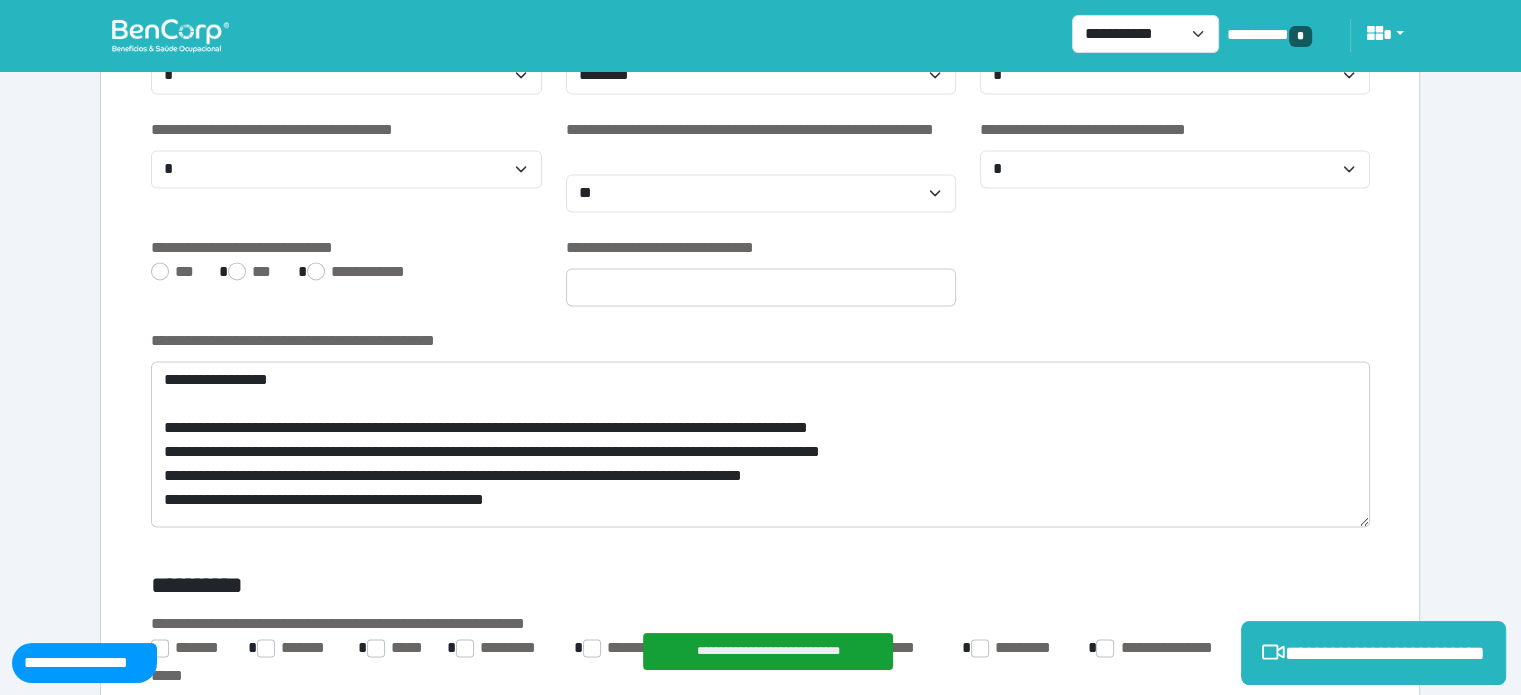 drag, startPoint x: 428, startPoint y: 329, endPoint x: 367, endPoint y: 242, distance: 106.25441 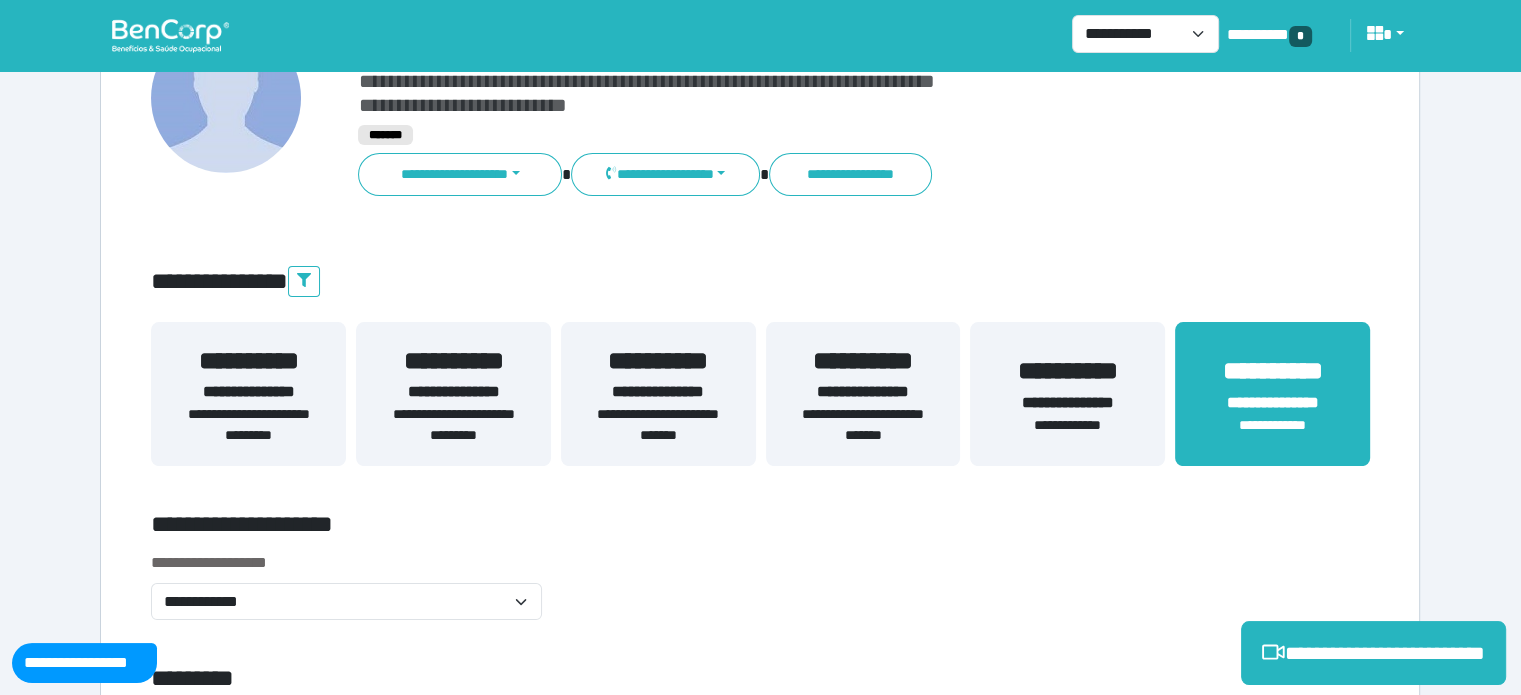 scroll, scrollTop: 0, scrollLeft: 0, axis: both 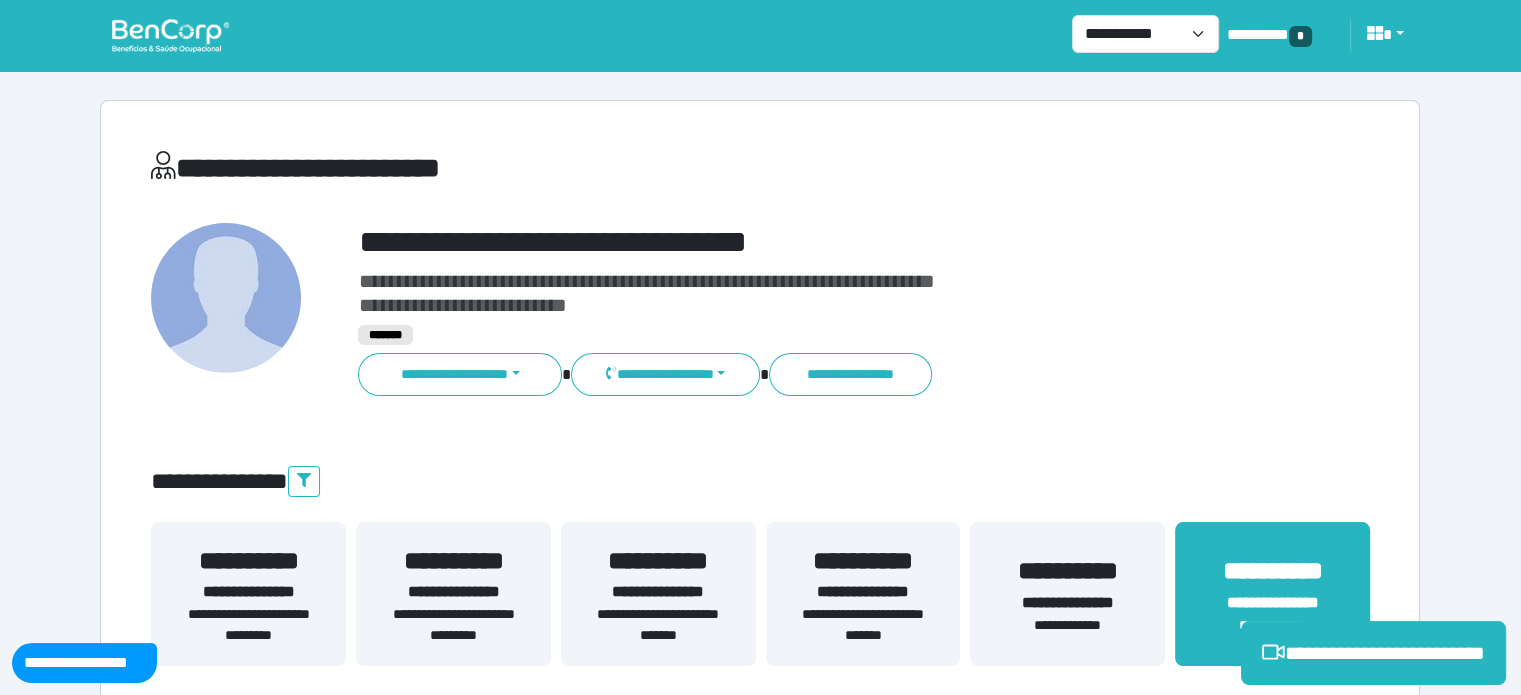 click on "**********" at bounding box center (812, 242) 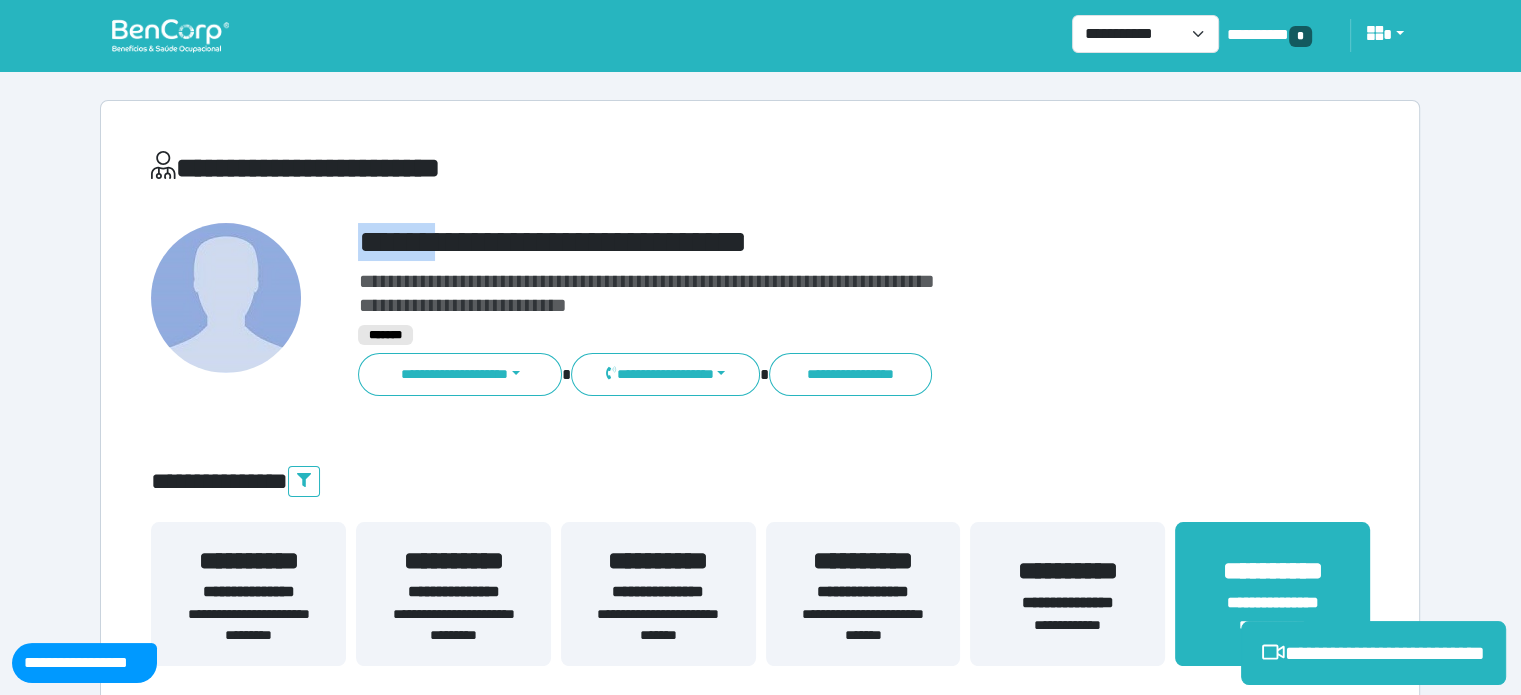 click on "**********" at bounding box center [812, 242] 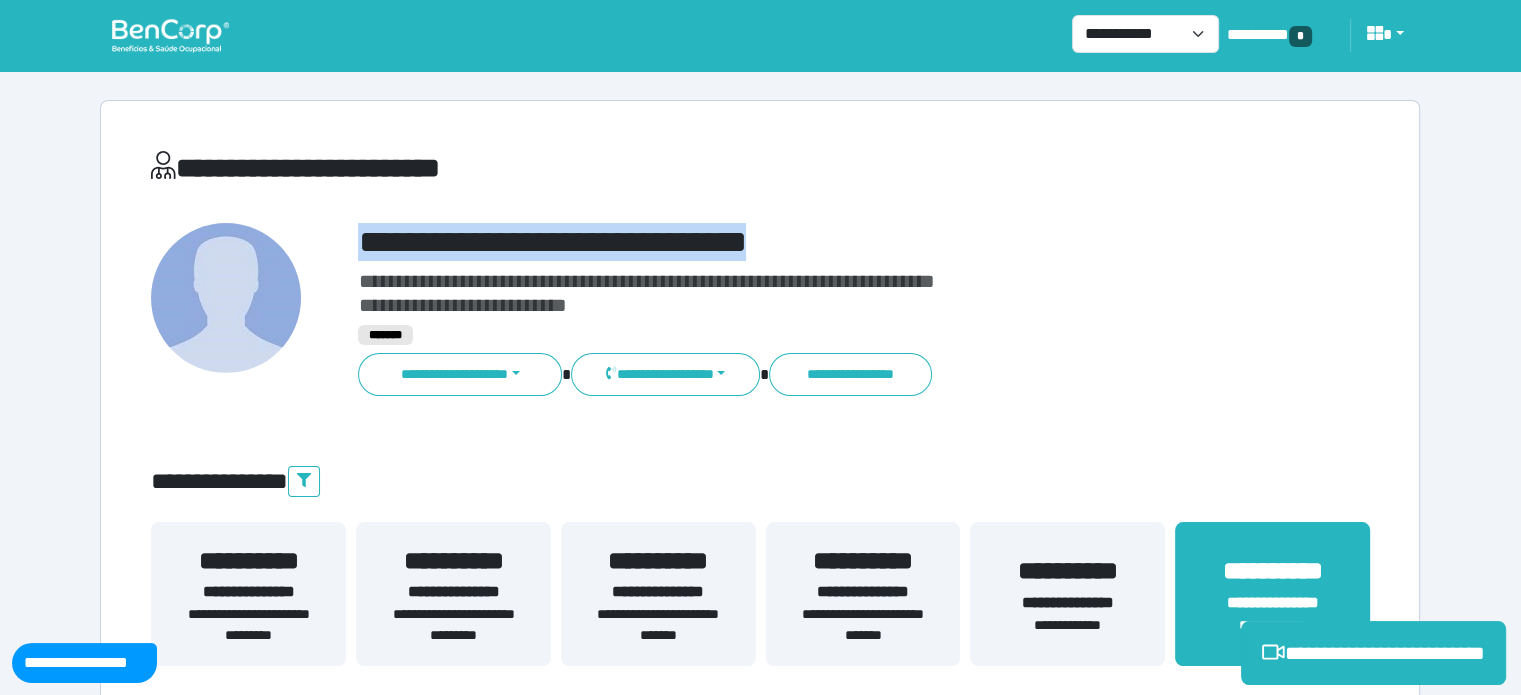 click on "**********" at bounding box center (812, 242) 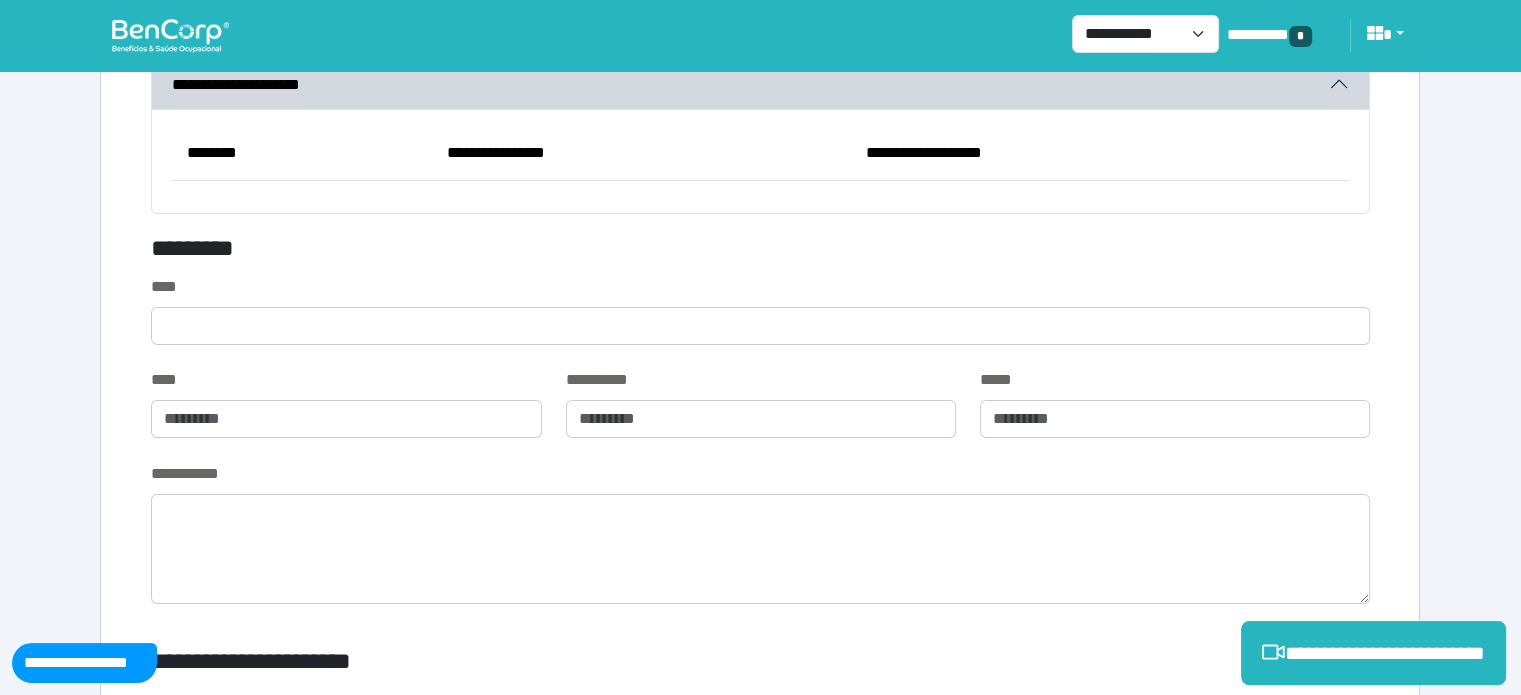 scroll, scrollTop: 7000, scrollLeft: 0, axis: vertical 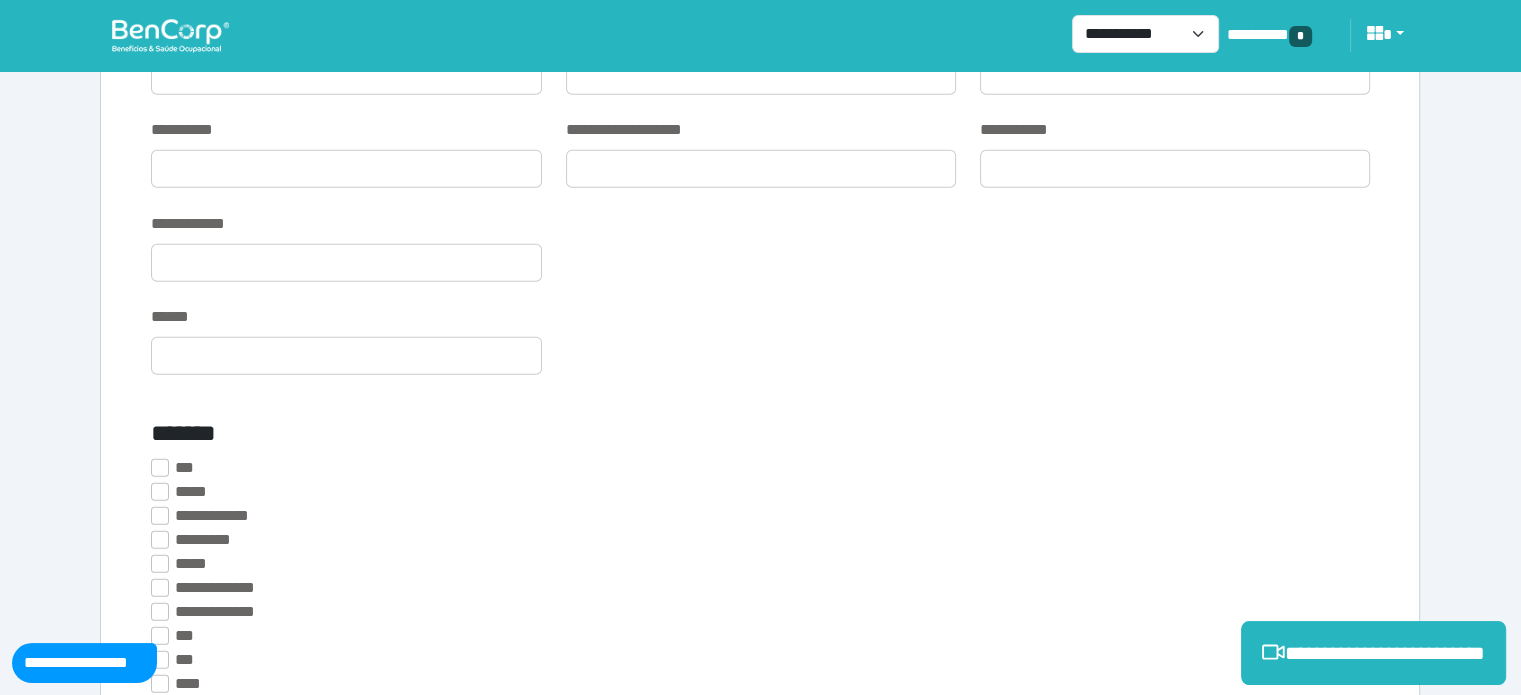drag, startPoint x: 589, startPoint y: 380, endPoint x: 527, endPoint y: 422, distance: 74.88658 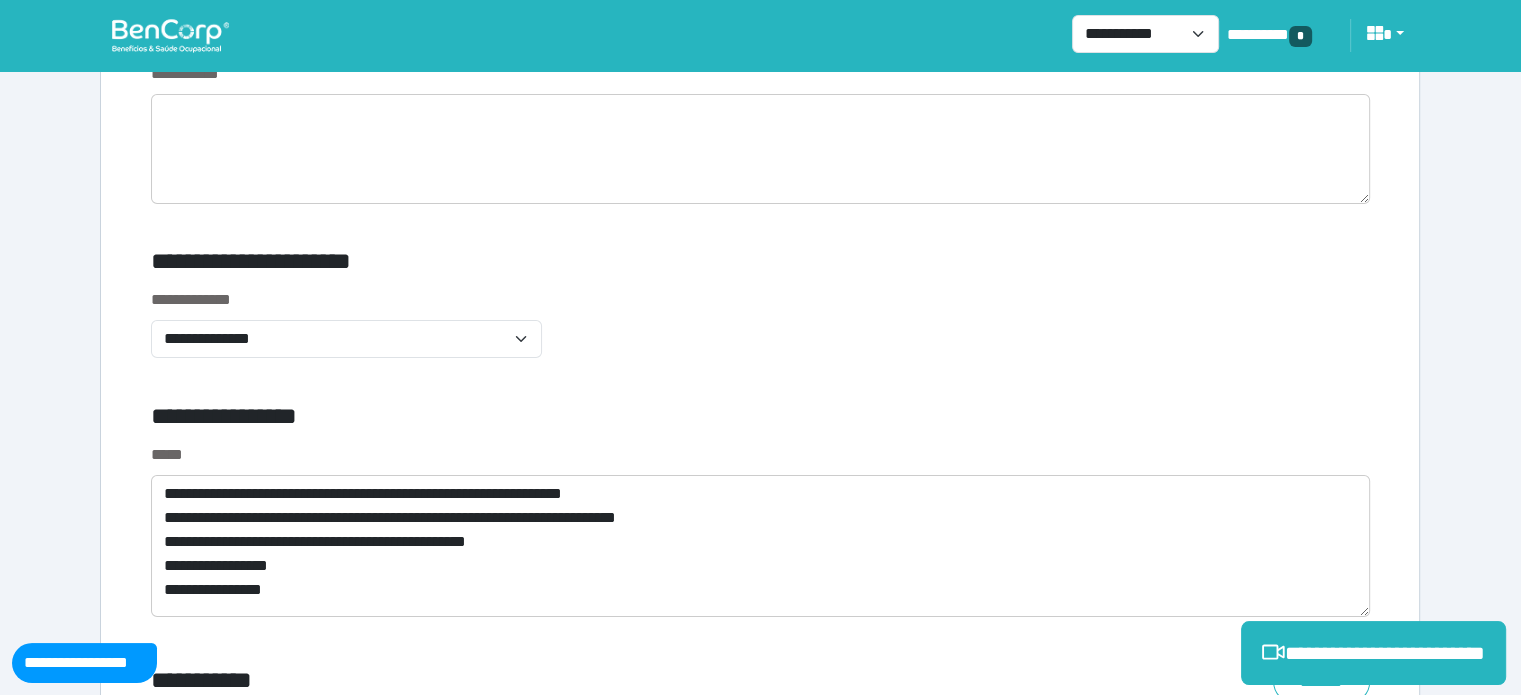 scroll, scrollTop: 7200, scrollLeft: 0, axis: vertical 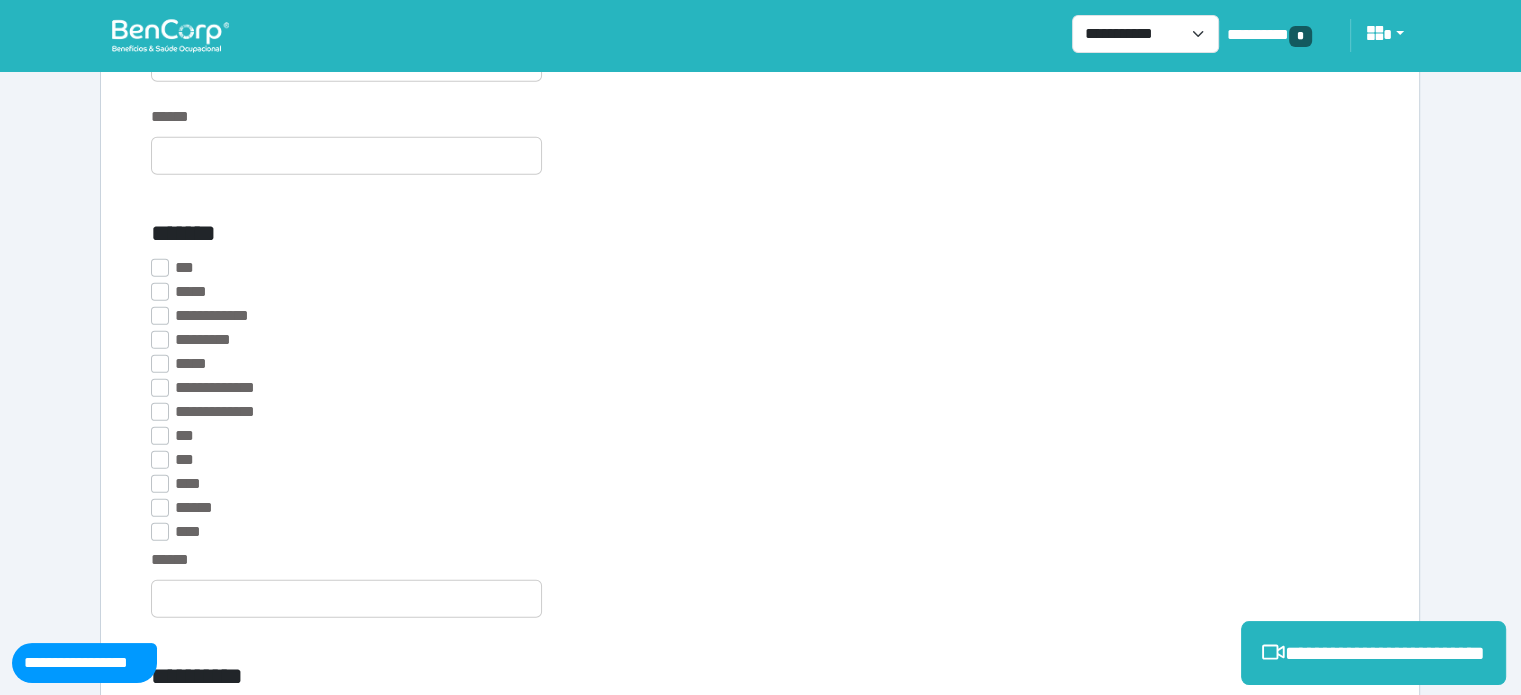 drag, startPoint x: 540, startPoint y: 417, endPoint x: 448, endPoint y: 330, distance: 126.62148 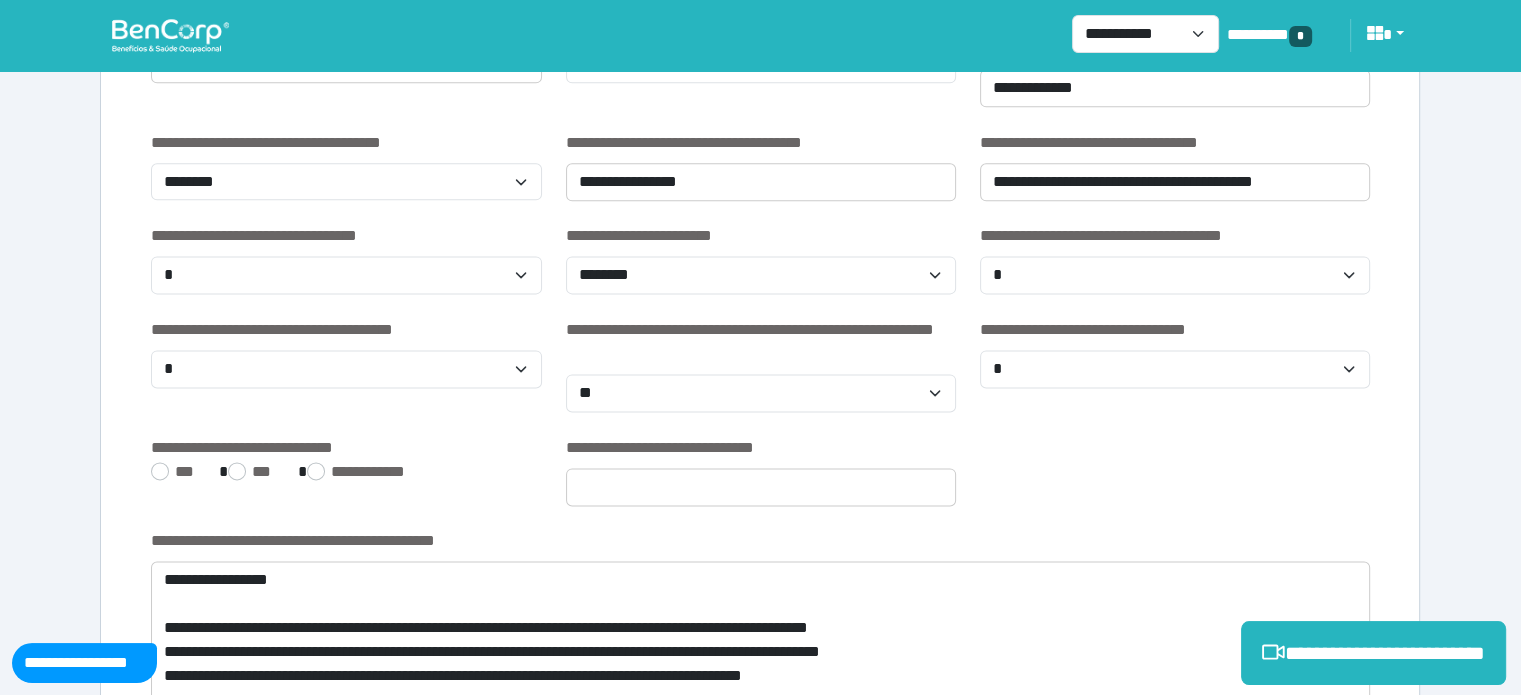scroll, scrollTop: 2200, scrollLeft: 0, axis: vertical 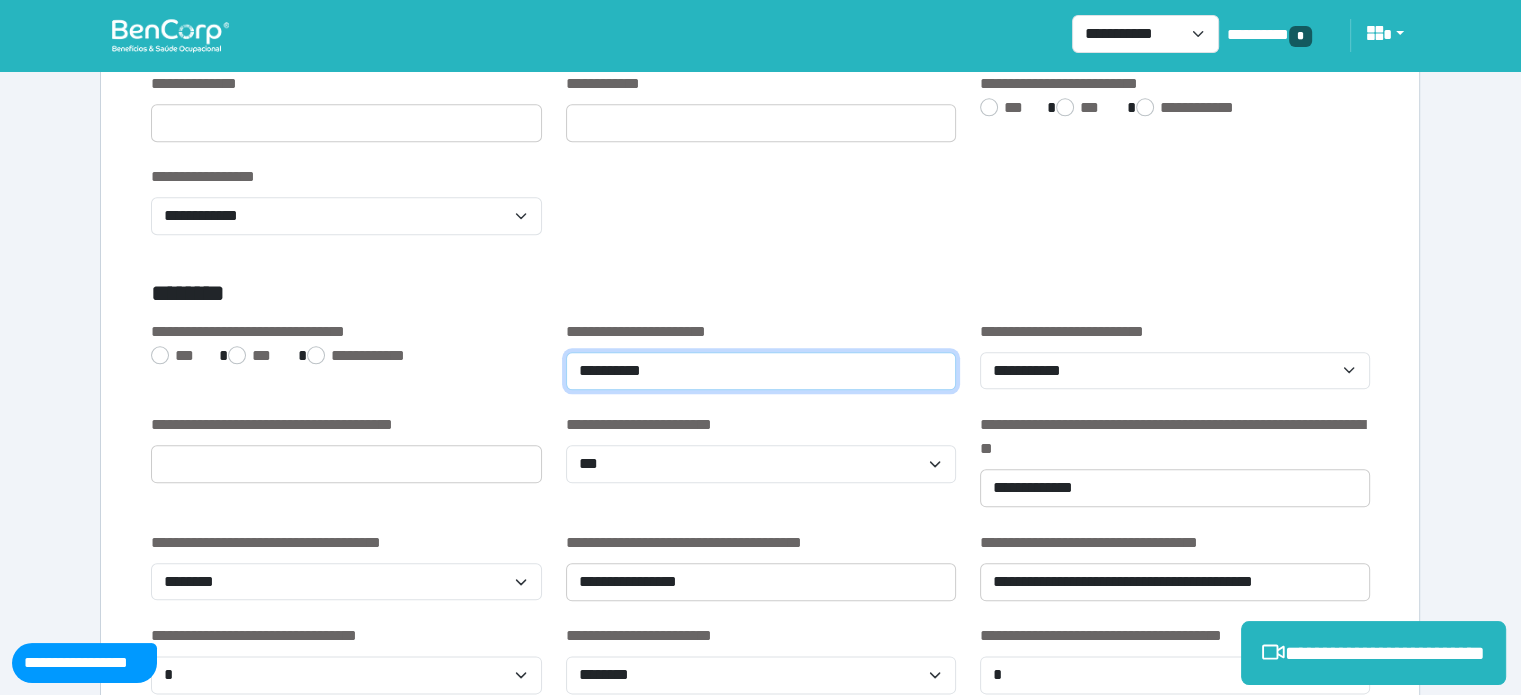 click on "**********" at bounding box center [761, 371] 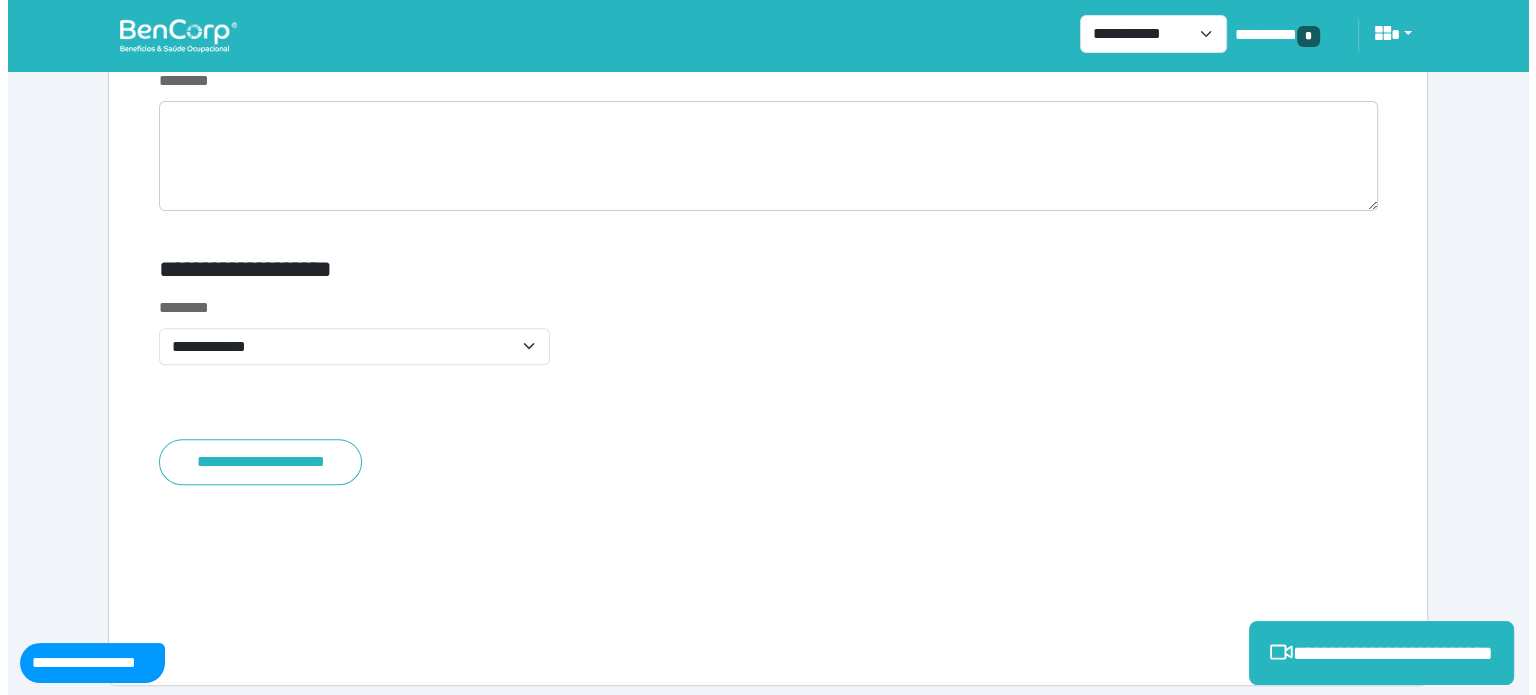 scroll, scrollTop: 8318, scrollLeft: 0, axis: vertical 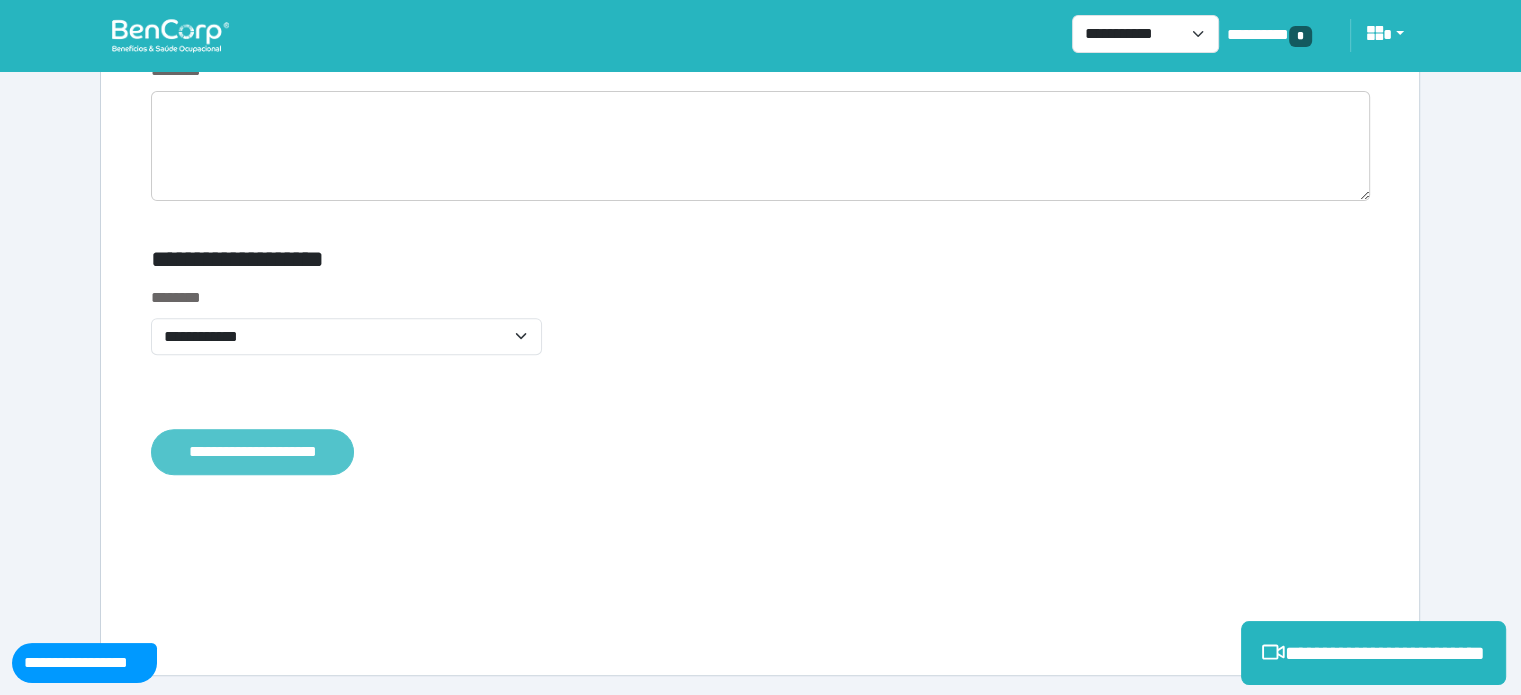 type on "**********" 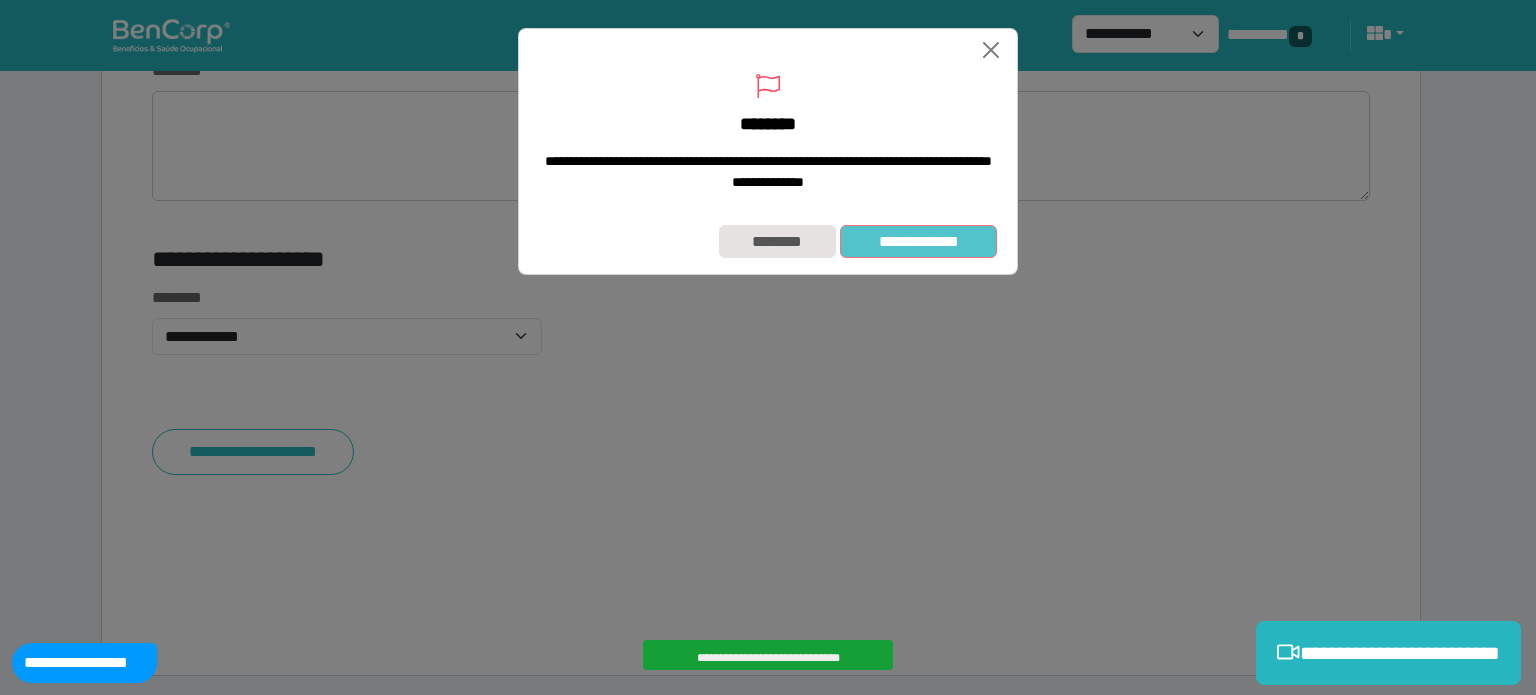 click on "**********" at bounding box center (918, 242) 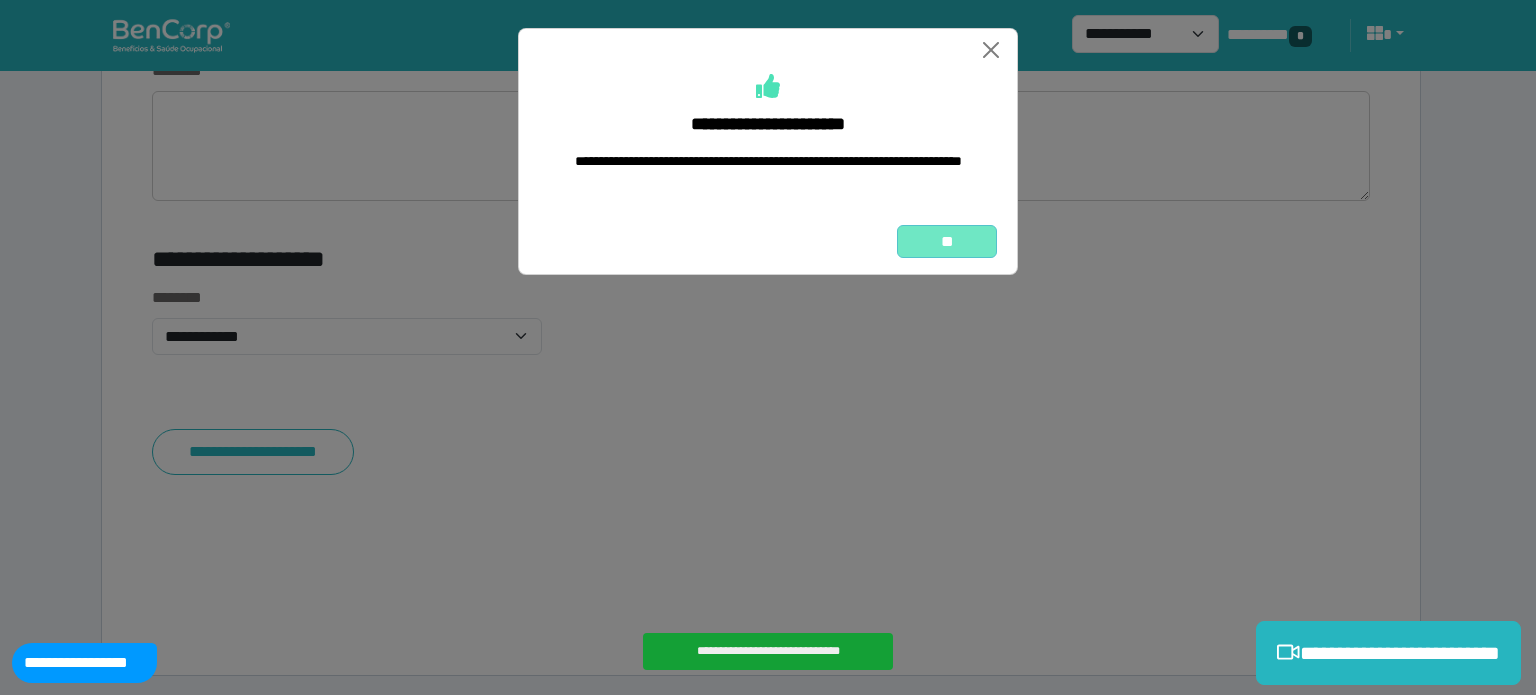 click on "**" at bounding box center [947, 242] 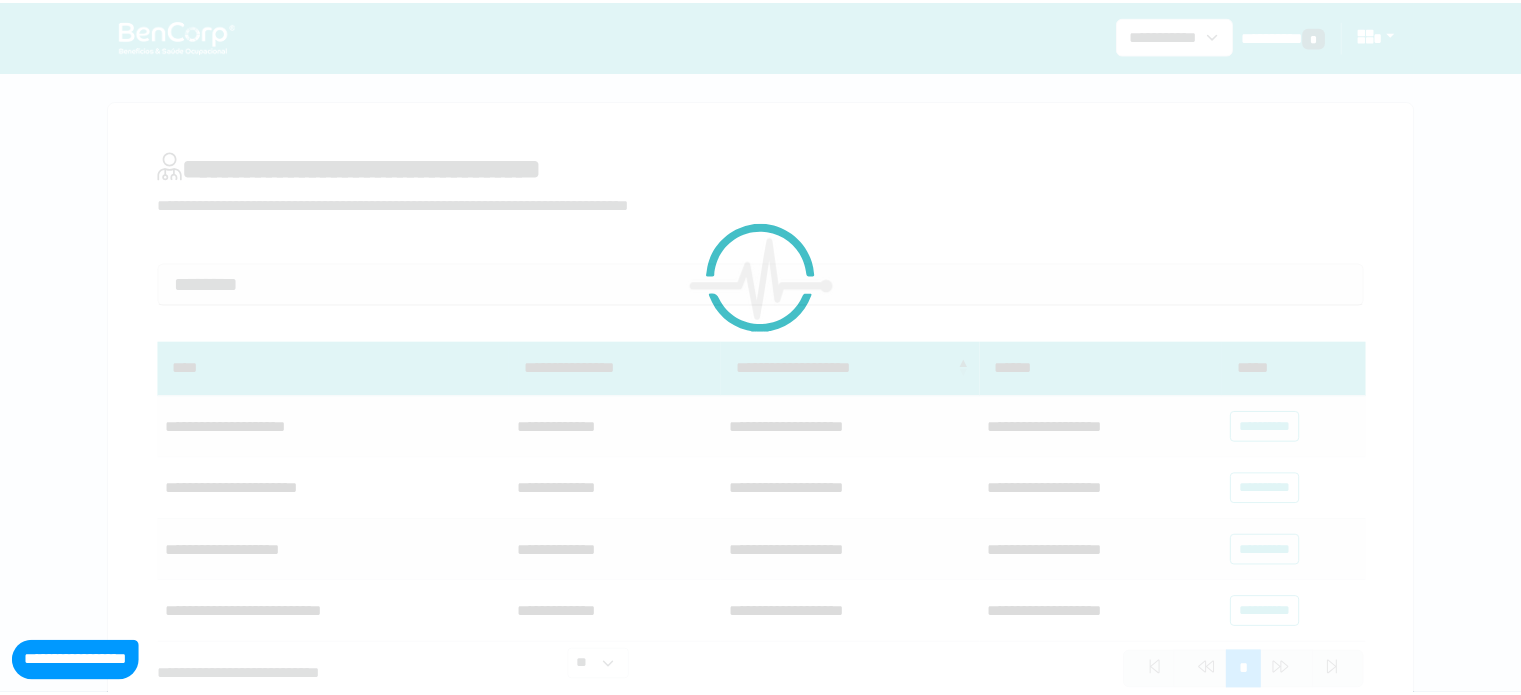 scroll, scrollTop: 0, scrollLeft: 0, axis: both 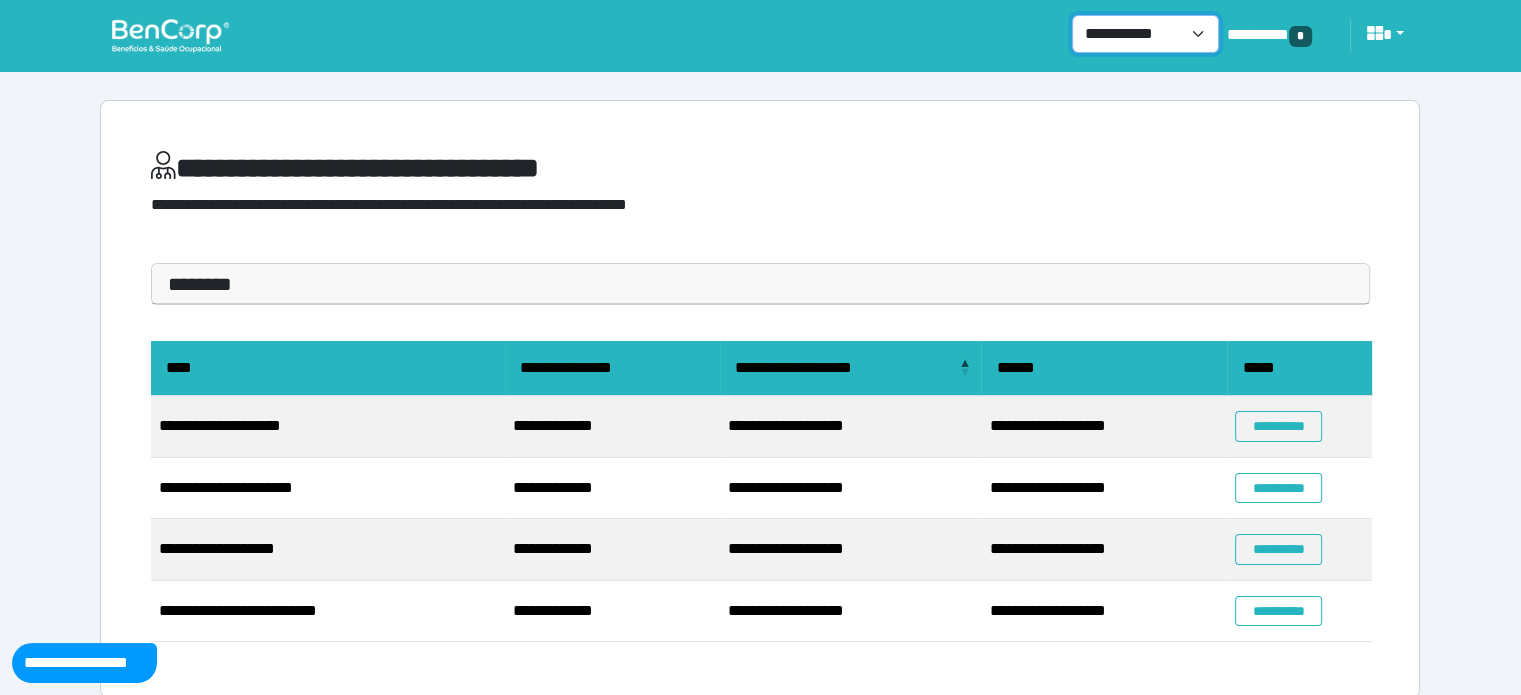 click on "**********" at bounding box center (1145, 34) 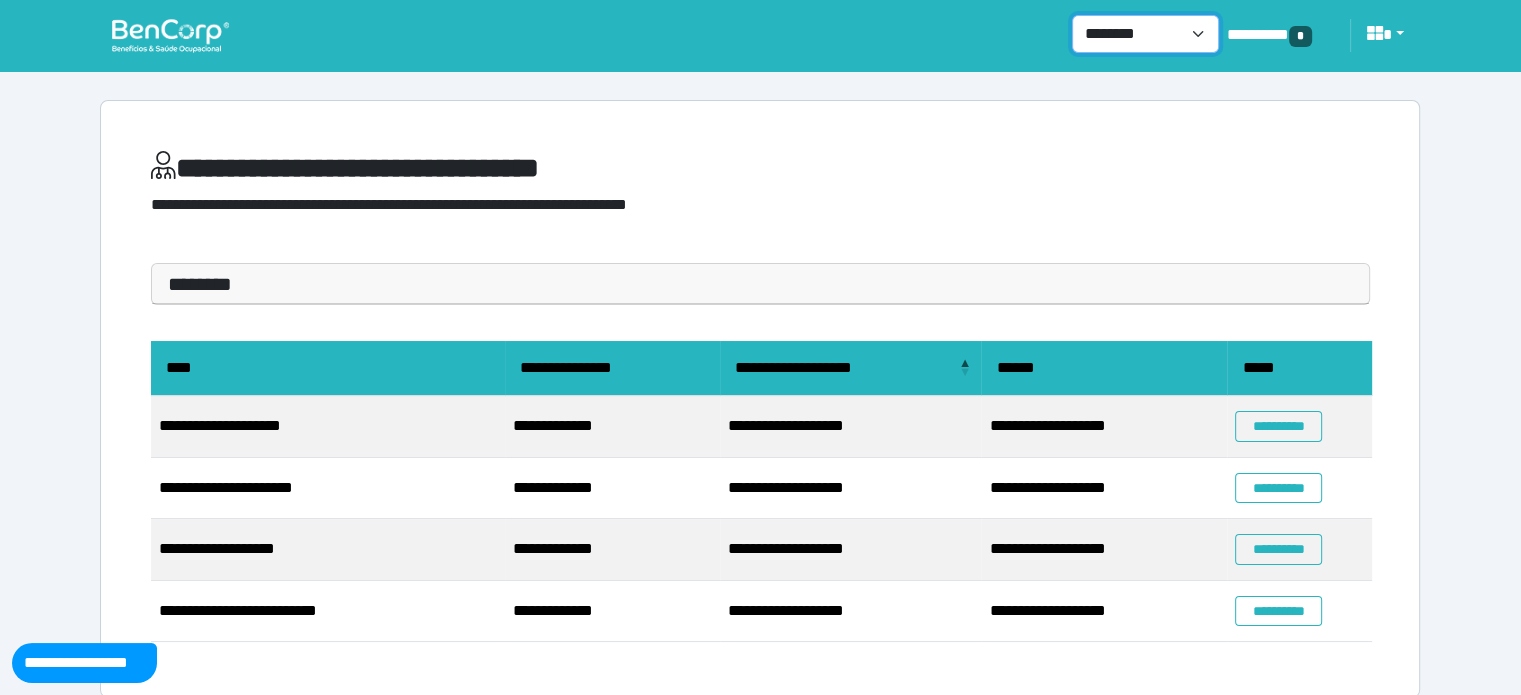 click on "**********" at bounding box center [1145, 34] 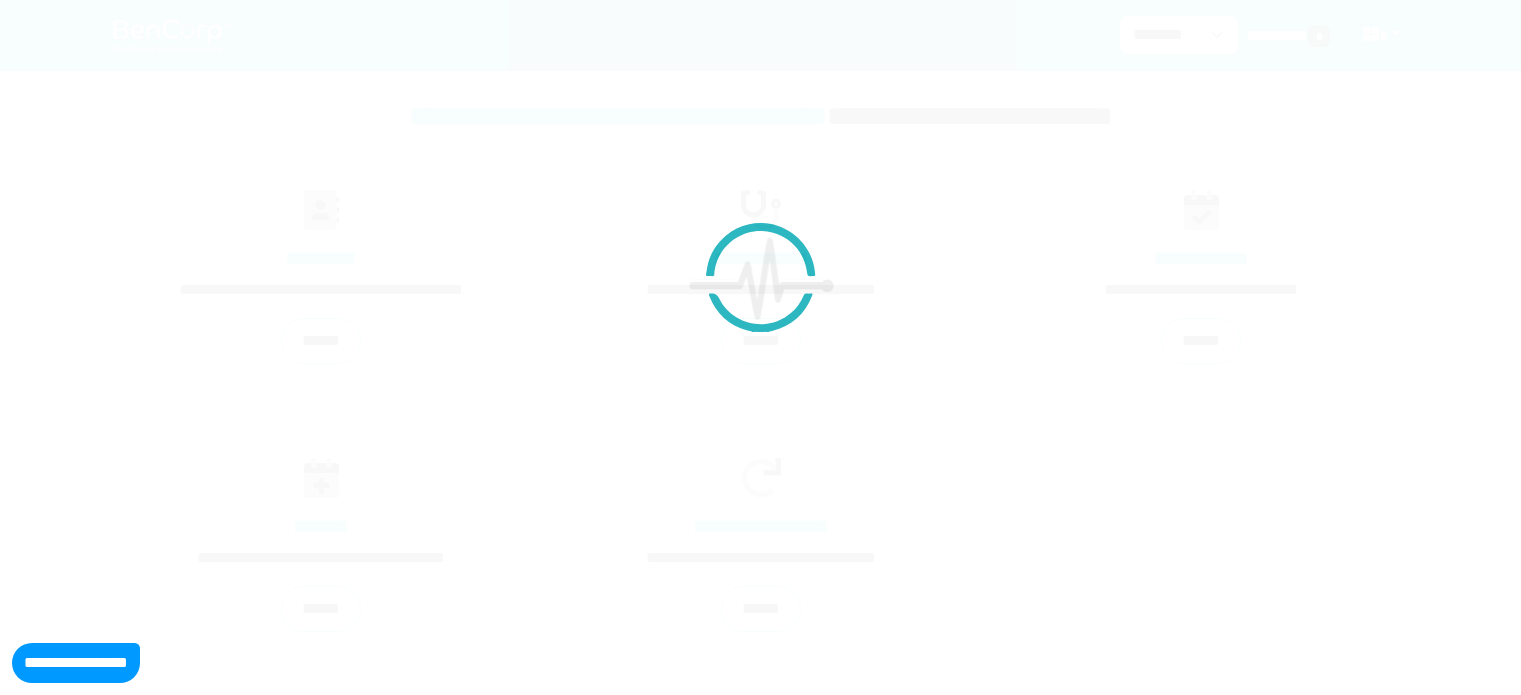 scroll, scrollTop: 0, scrollLeft: 0, axis: both 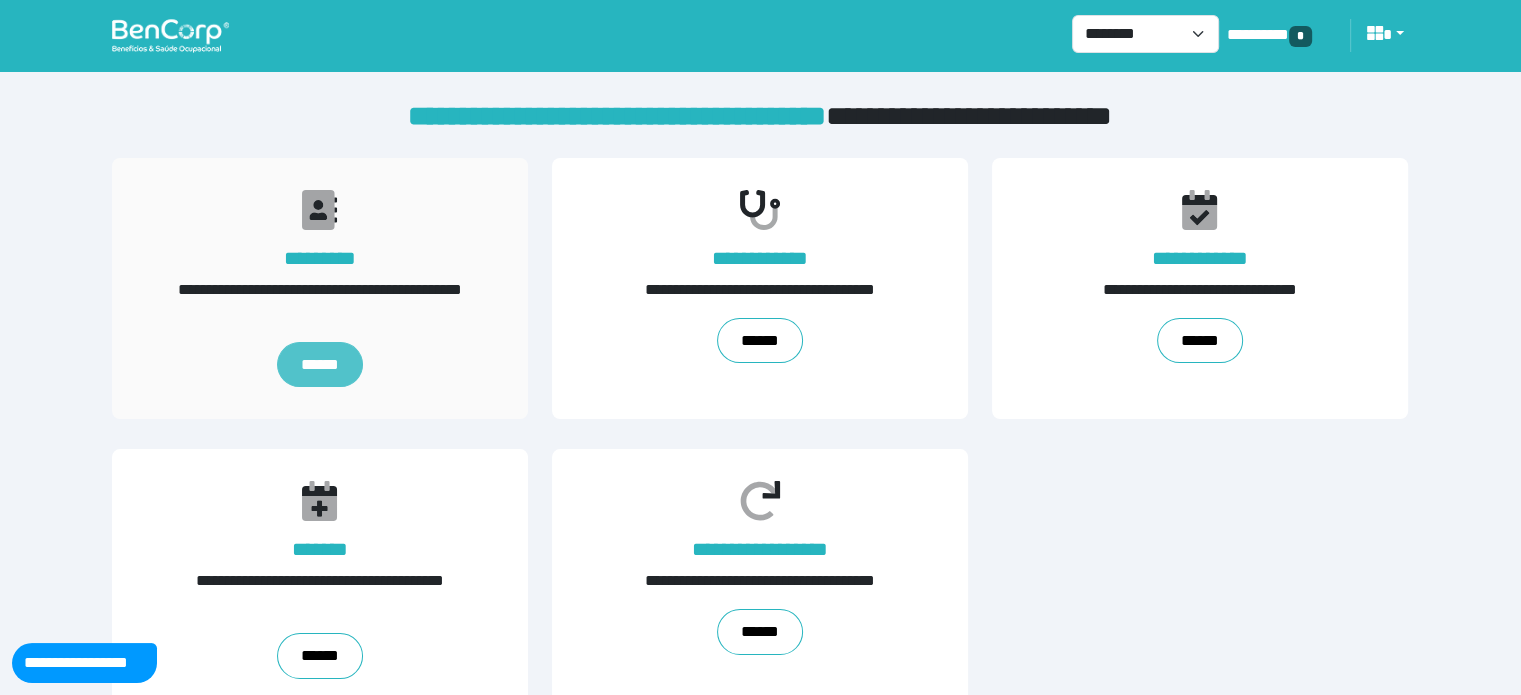 click on "******" at bounding box center [320, 365] 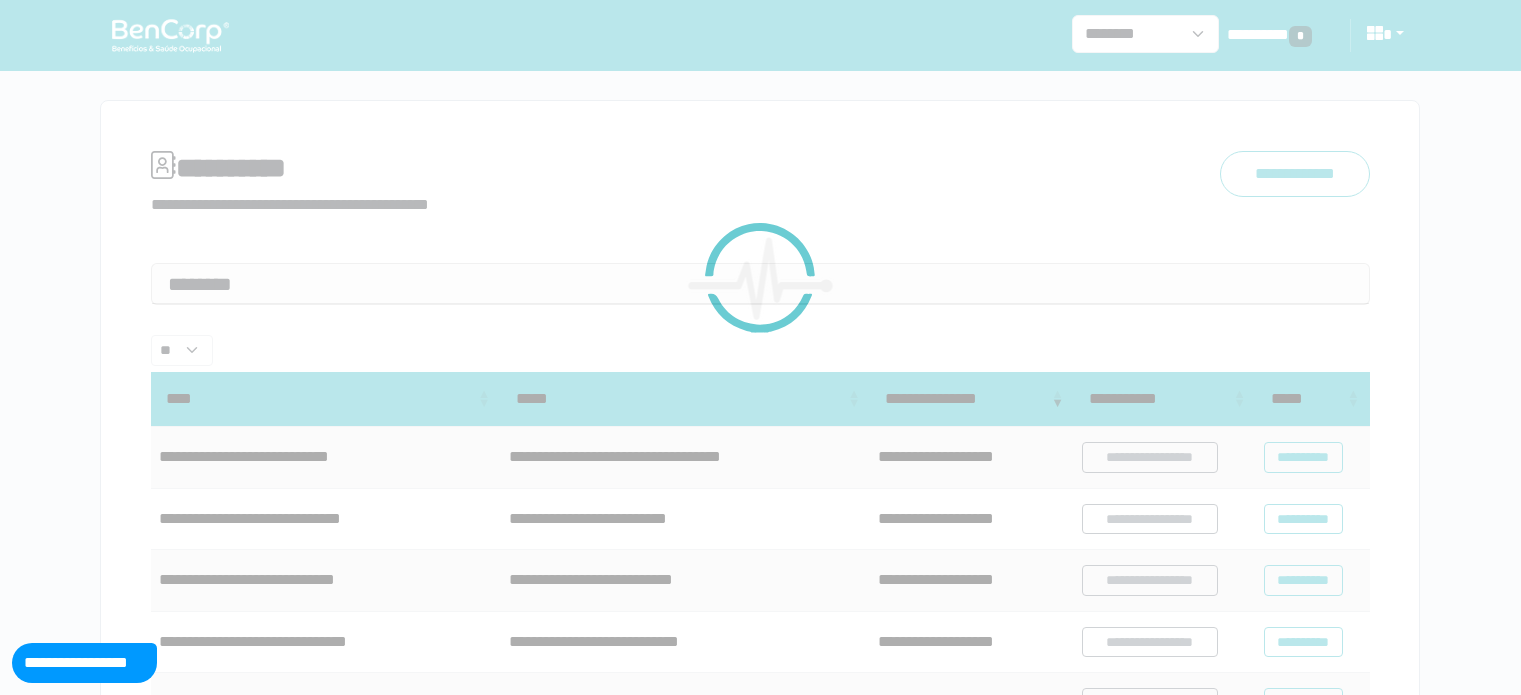 scroll, scrollTop: 0, scrollLeft: 0, axis: both 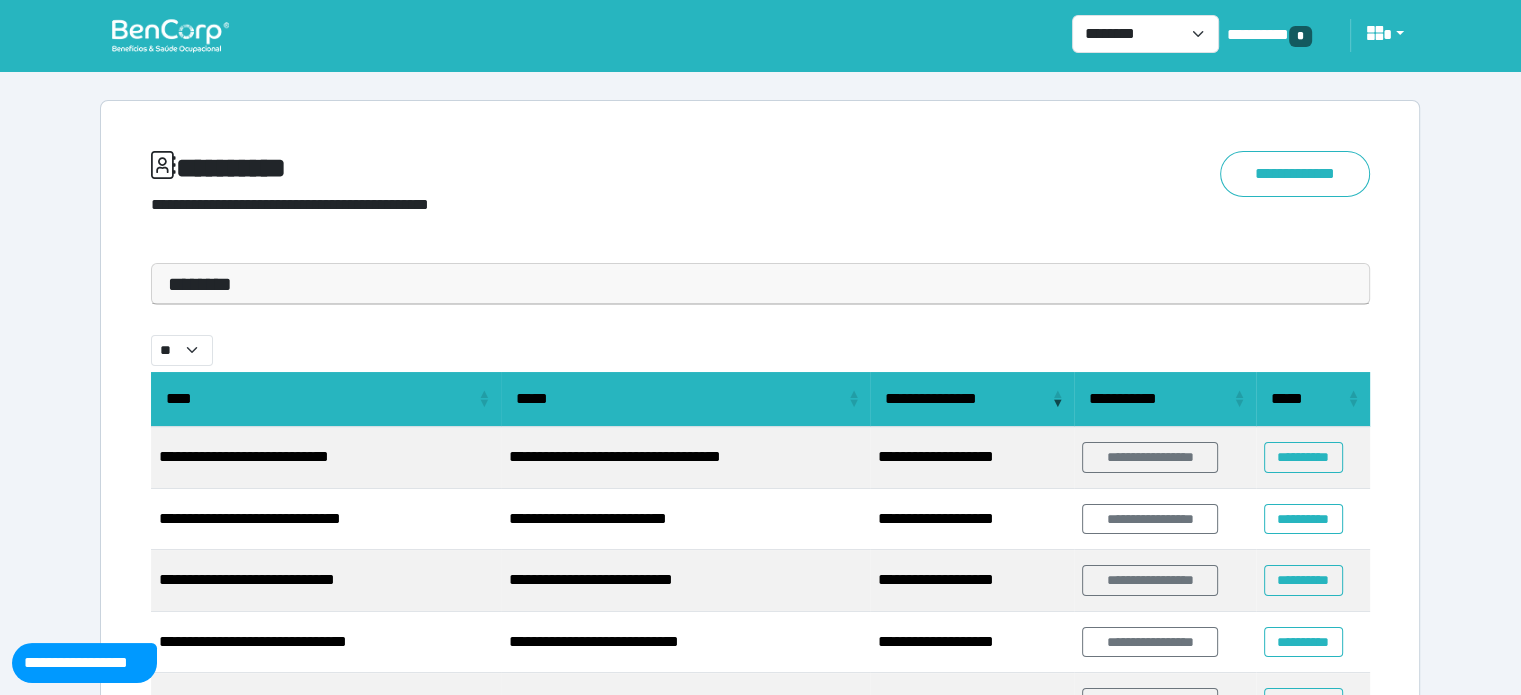 click on "********" at bounding box center [760, 284] 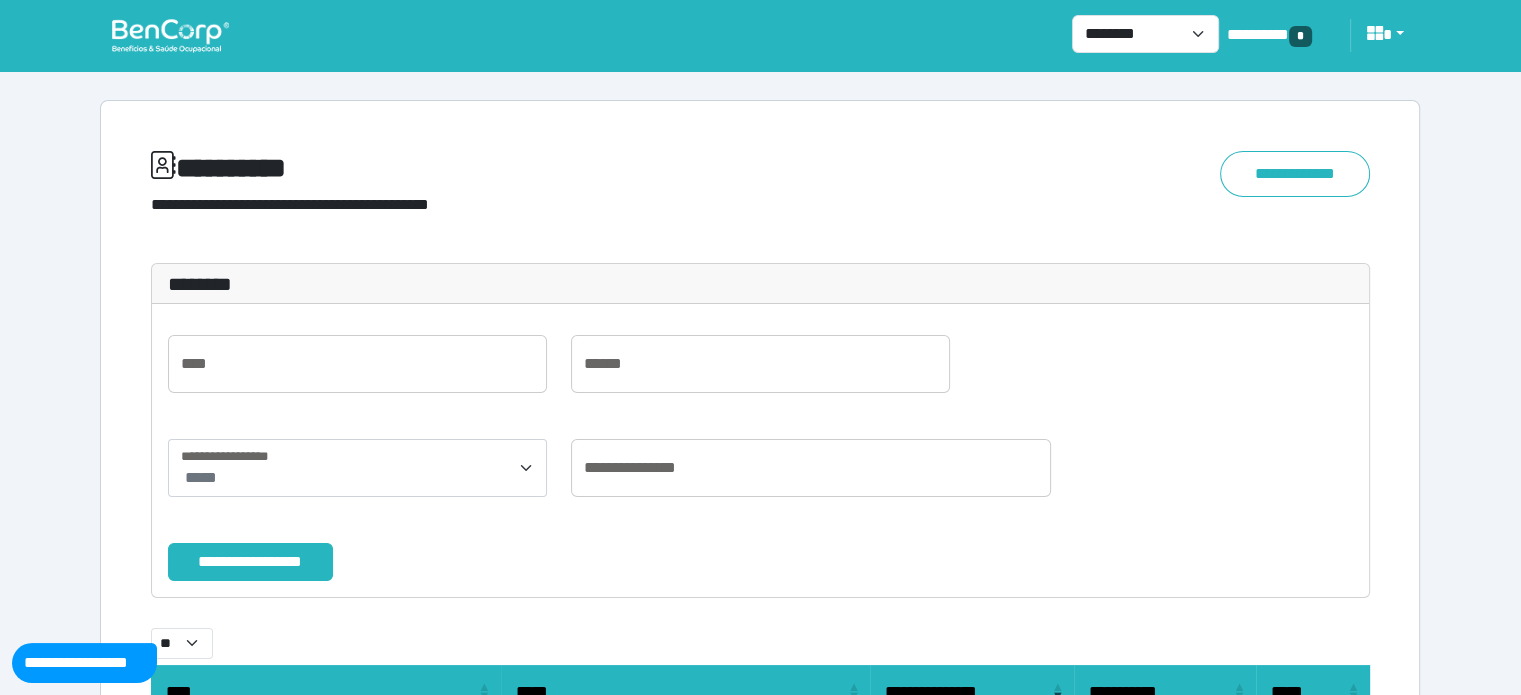 click on "********" at bounding box center (760, 284) 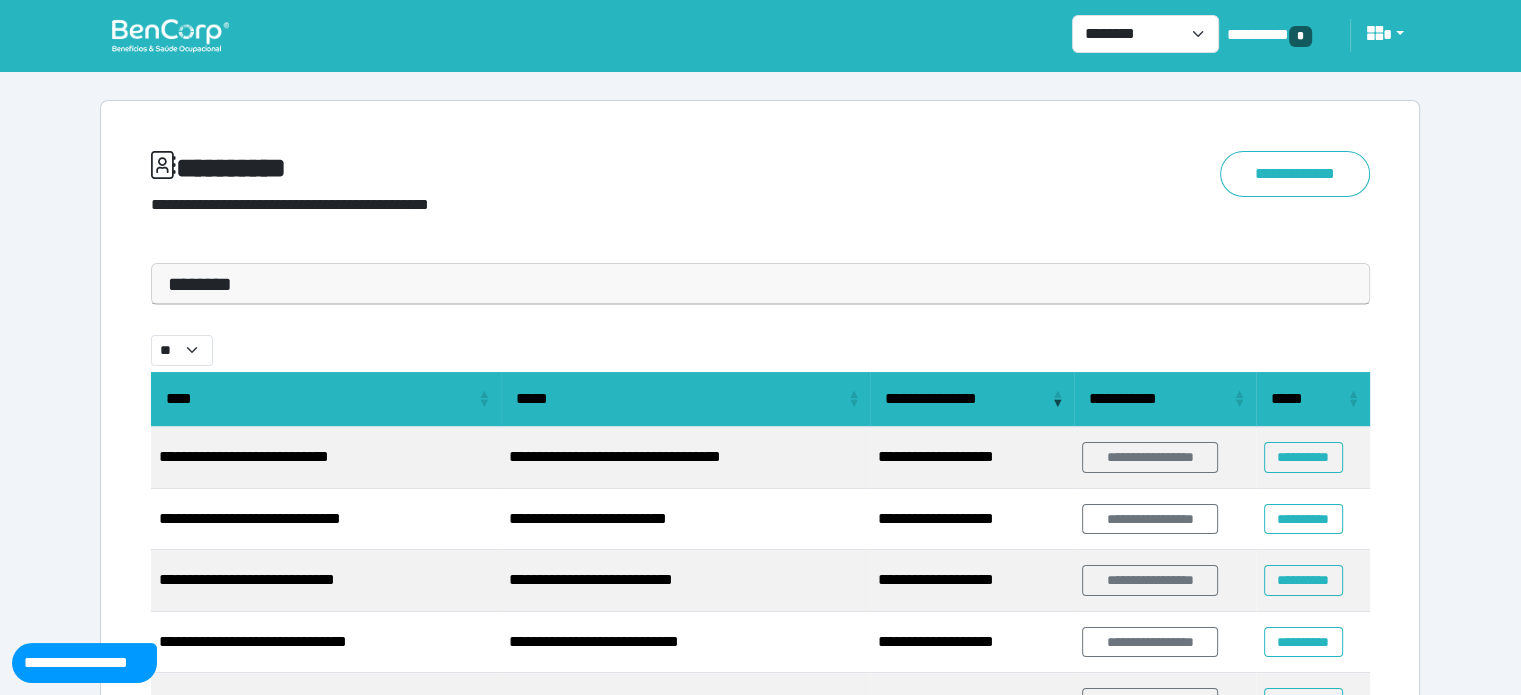 click on "********" at bounding box center (760, 284) 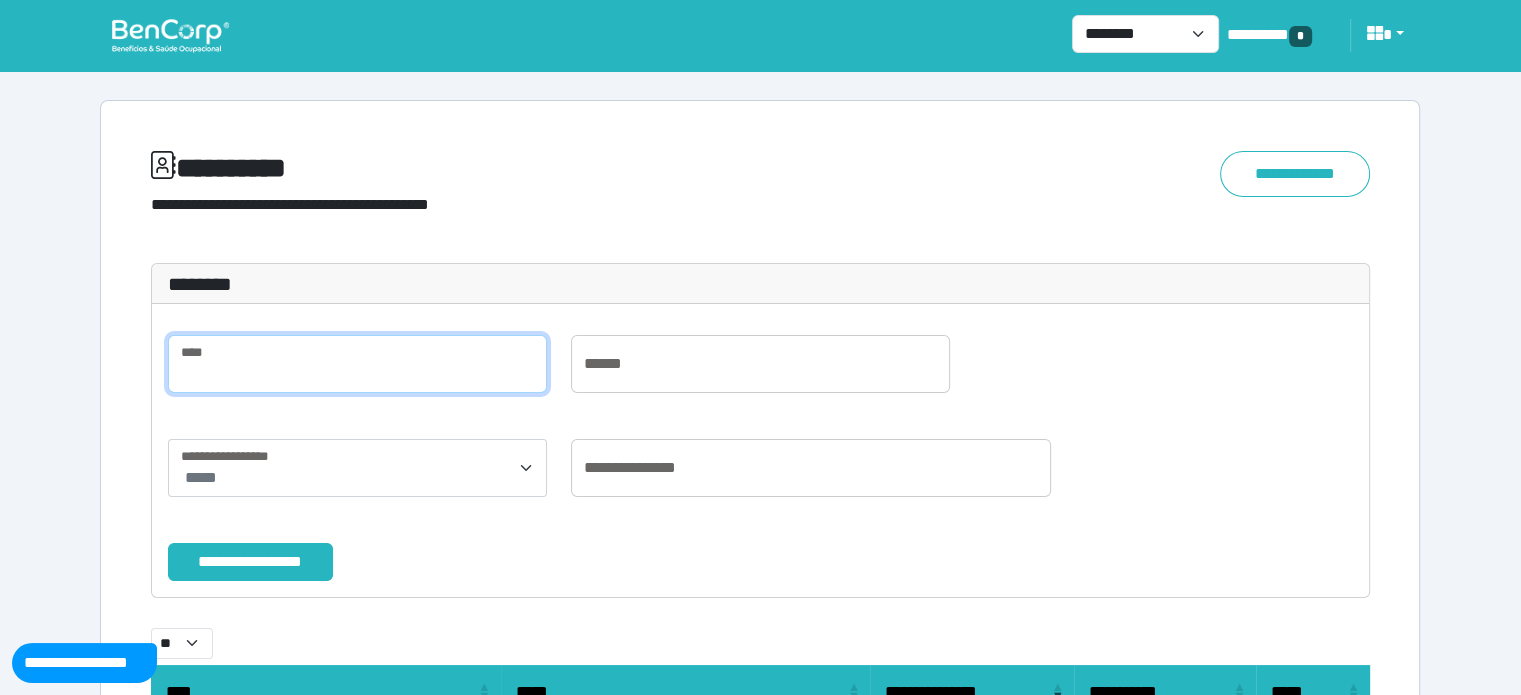 click at bounding box center (357, 364) 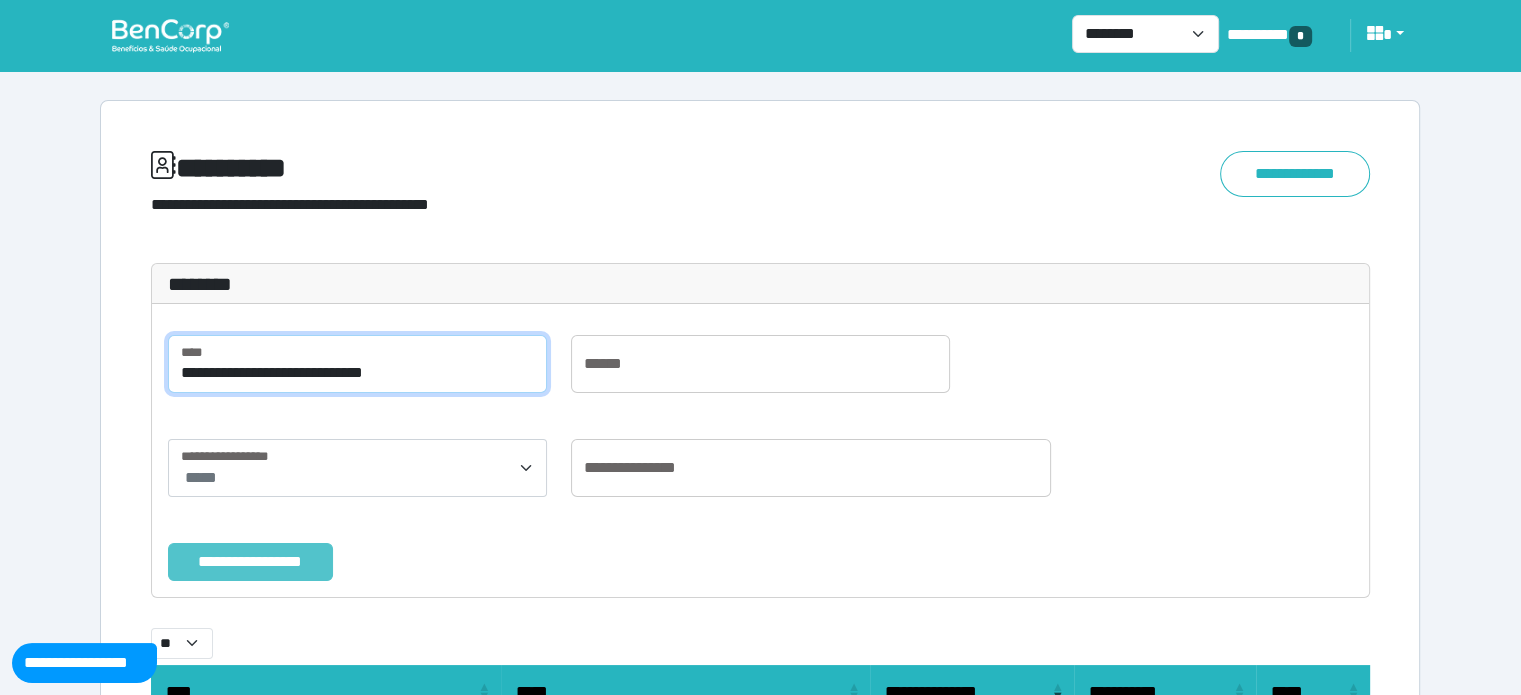 type on "**********" 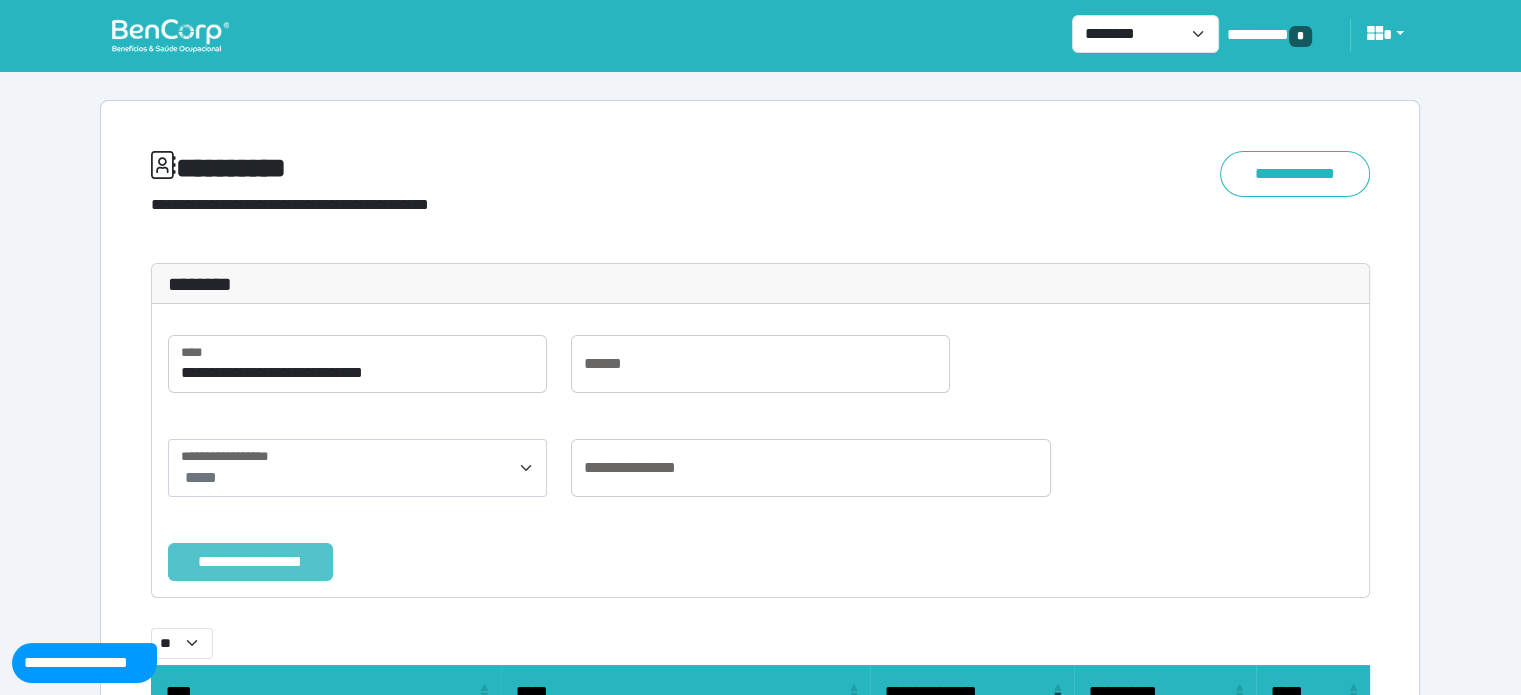 click on "**********" at bounding box center (250, 562) 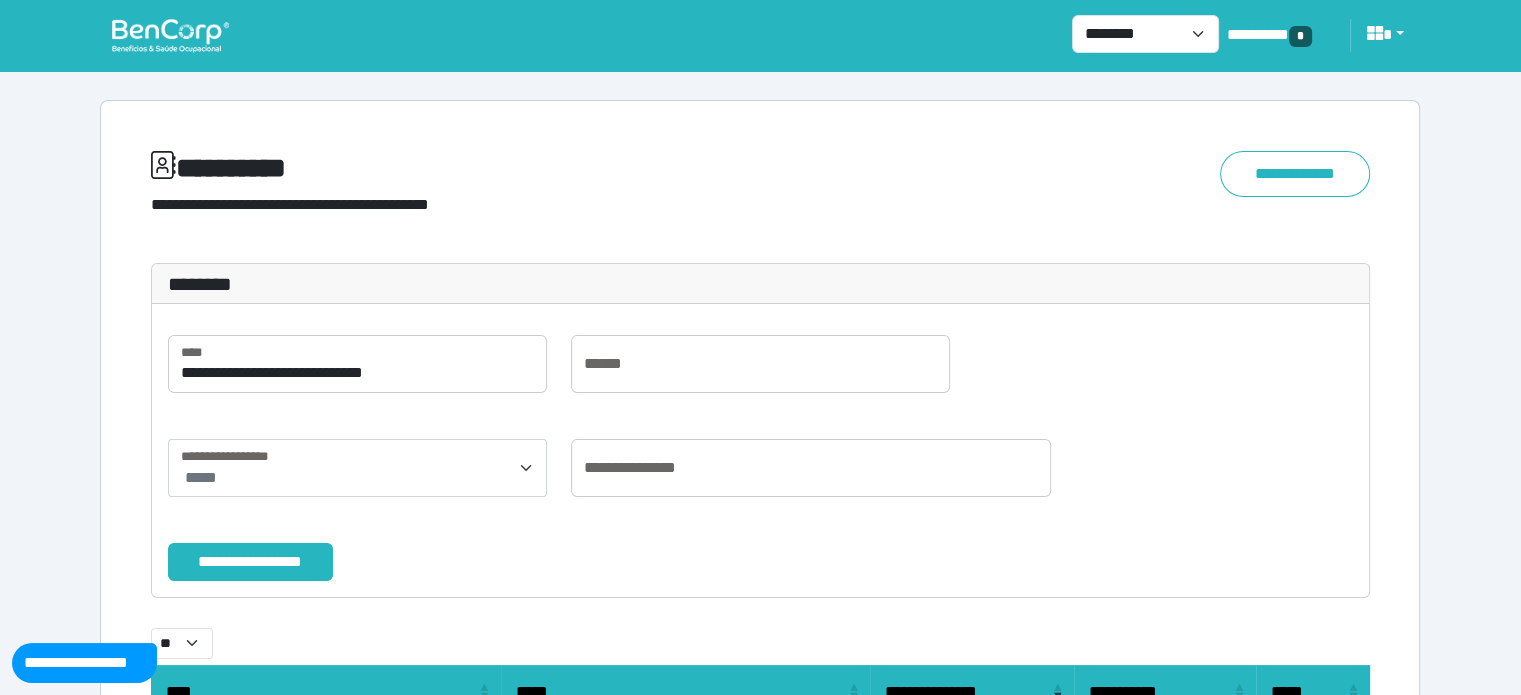 scroll, scrollTop: 203, scrollLeft: 0, axis: vertical 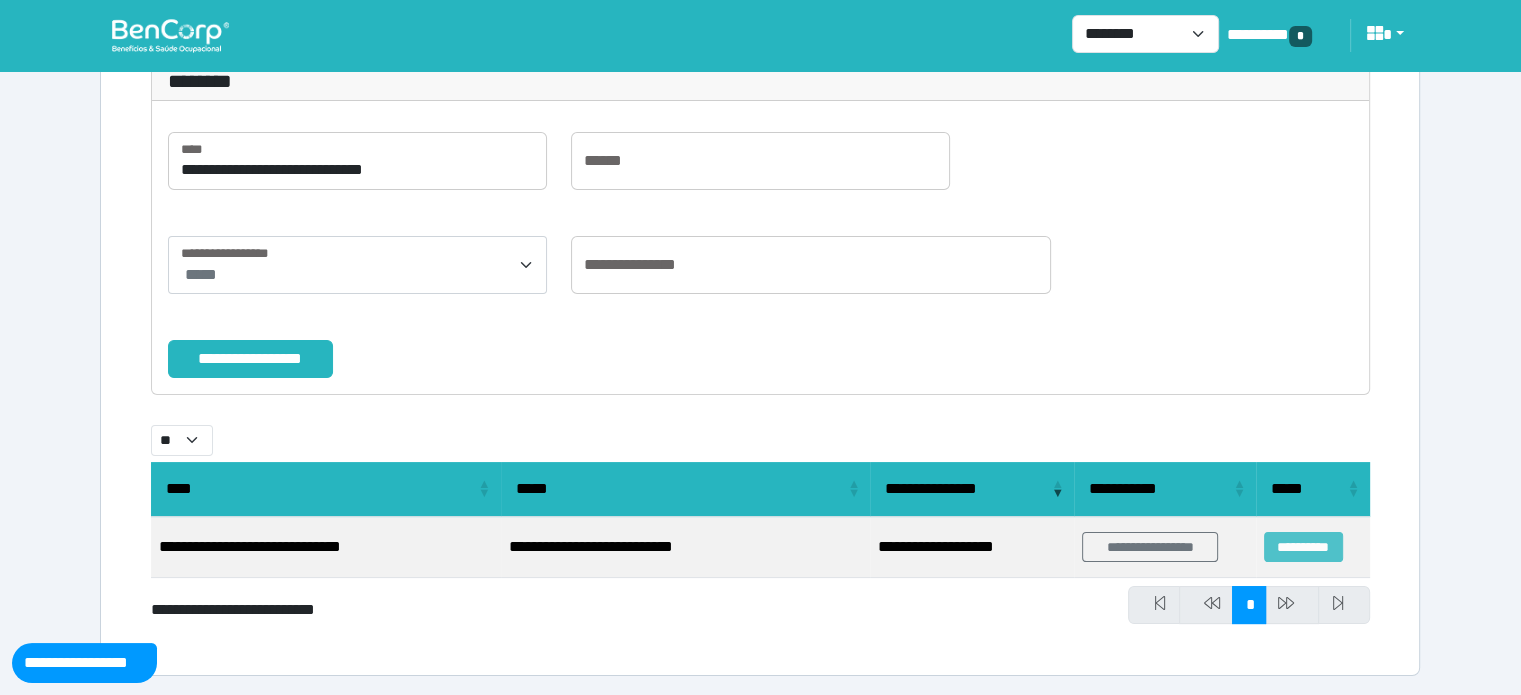 click on "**********" at bounding box center (1303, 547) 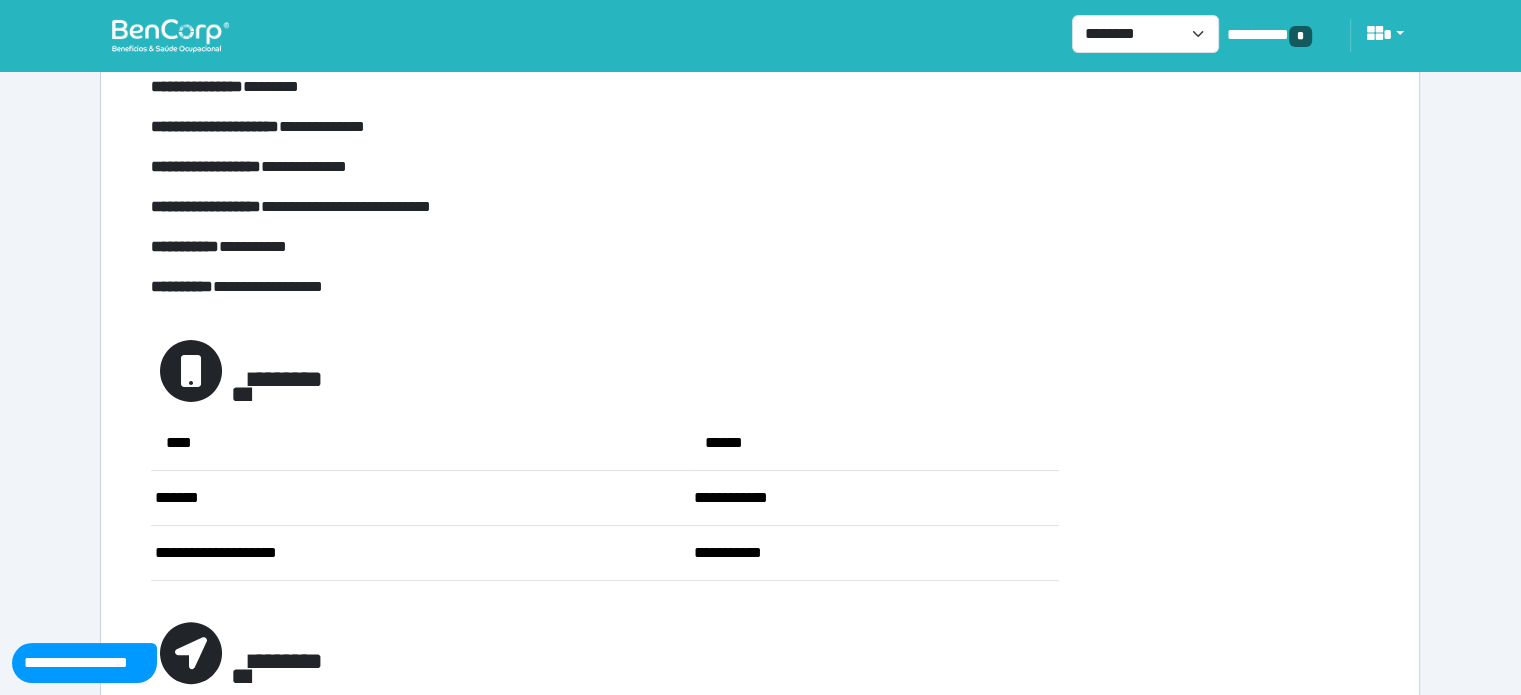 scroll, scrollTop: 0, scrollLeft: 0, axis: both 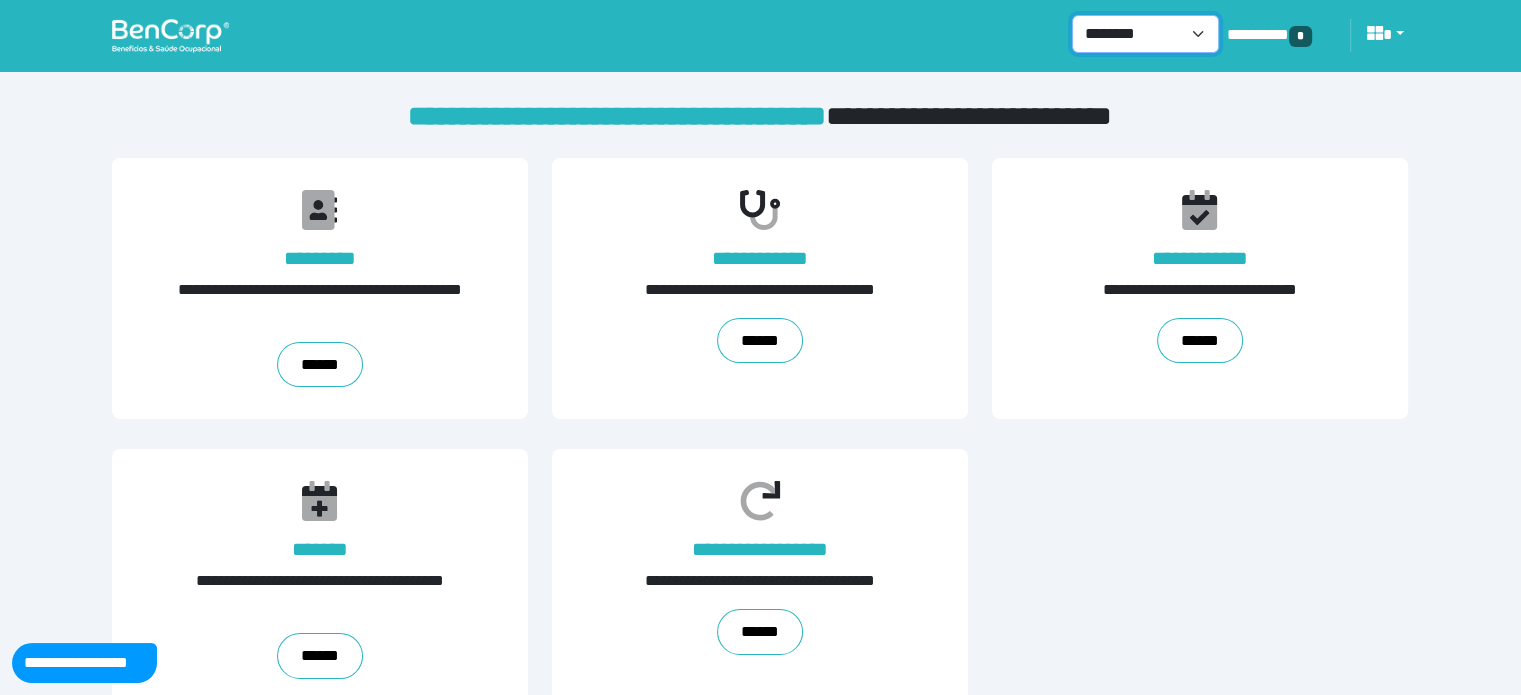 click on "**********" at bounding box center (1145, 34) 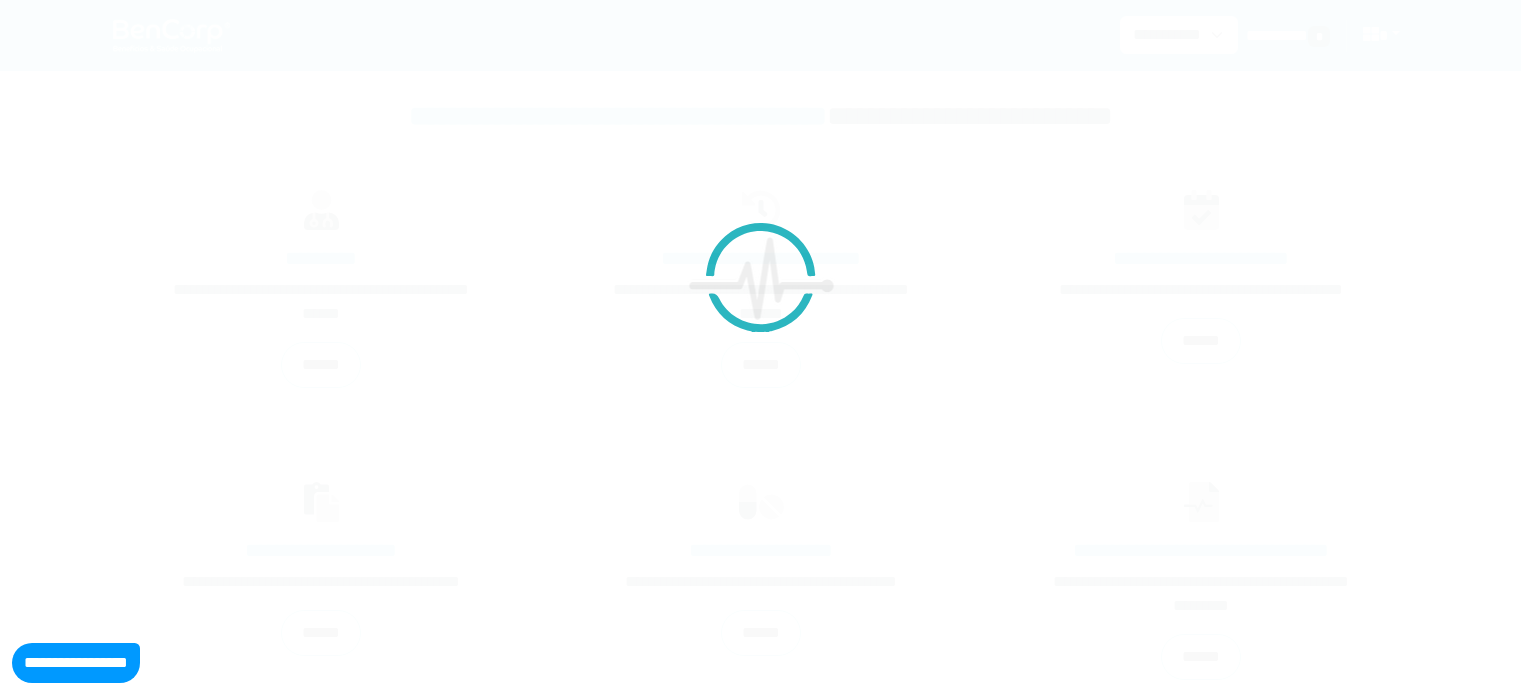 scroll, scrollTop: 0, scrollLeft: 0, axis: both 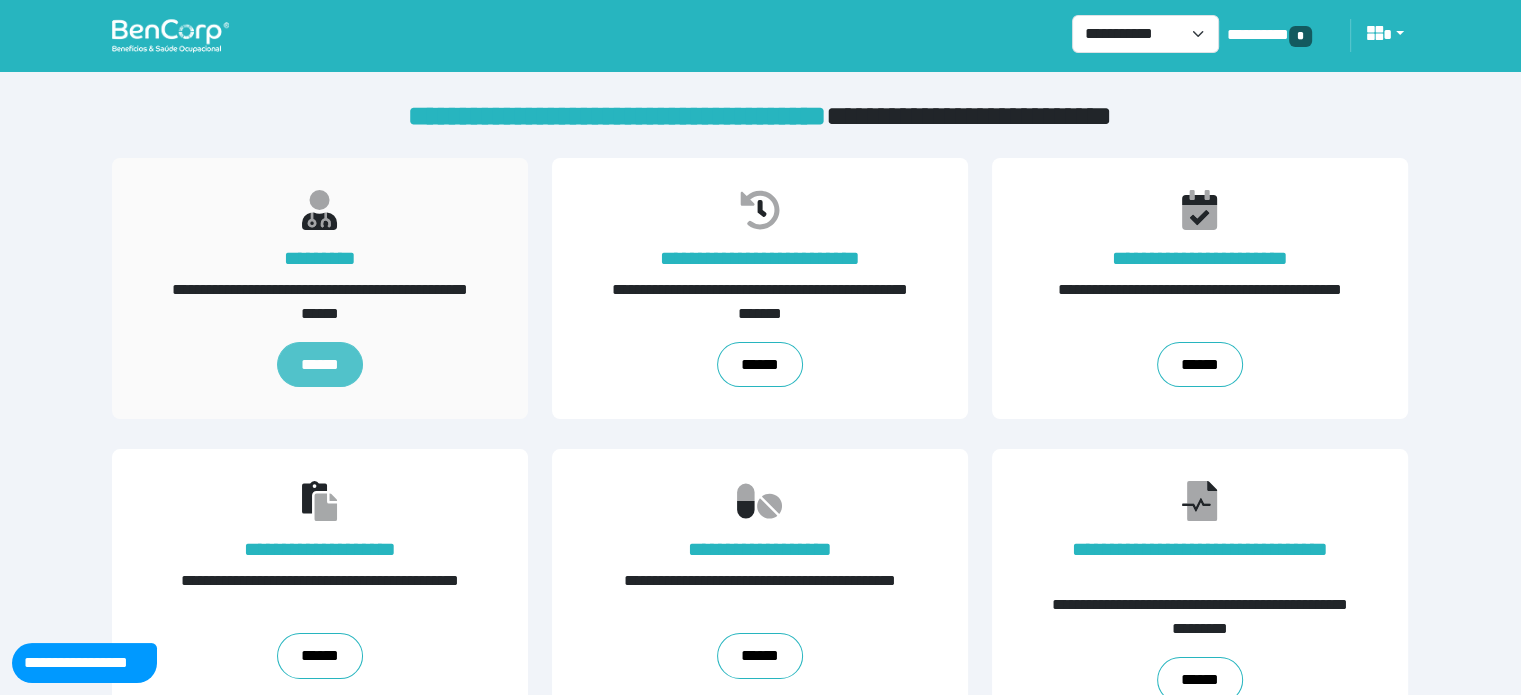 click on "******" at bounding box center (320, 365) 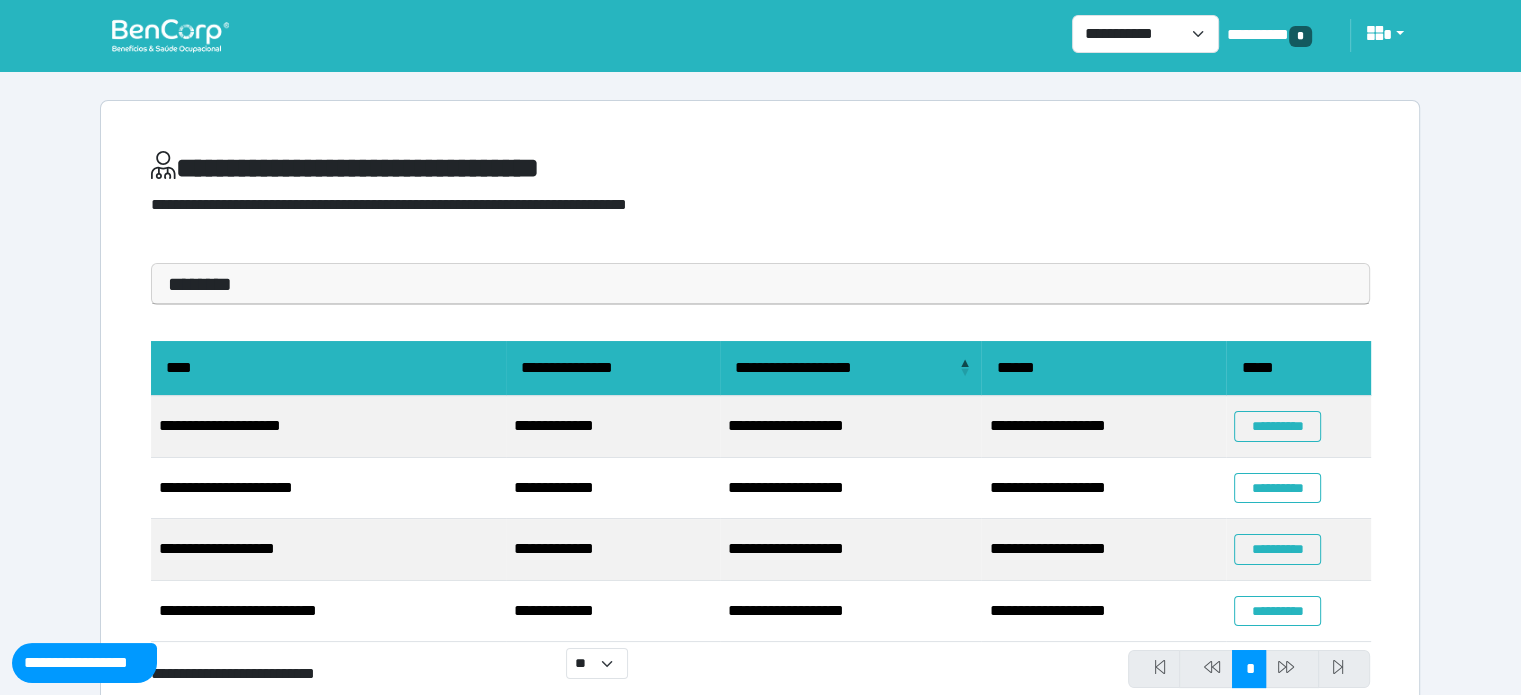 scroll, scrollTop: 64, scrollLeft: 0, axis: vertical 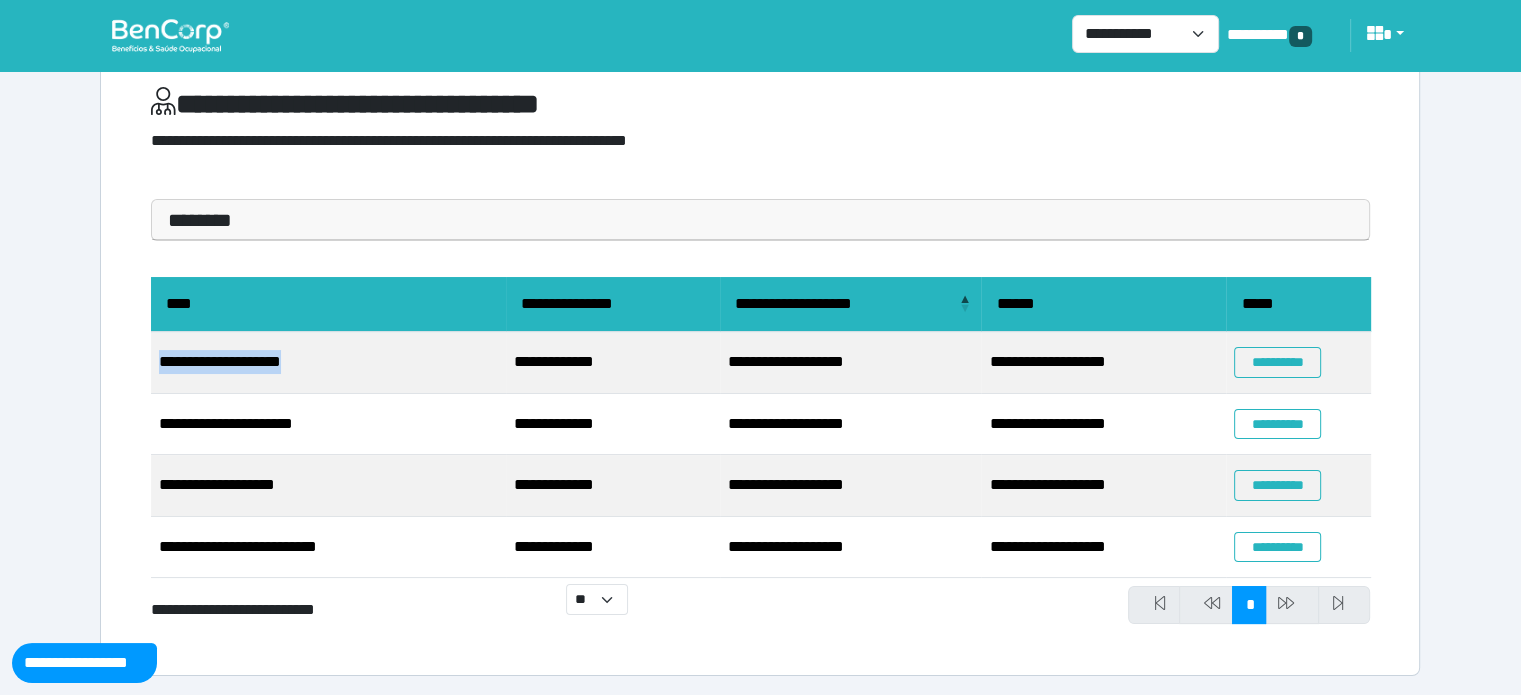 drag, startPoint x: 156, startPoint y: 366, endPoint x: 322, endPoint y: 359, distance: 166.14752 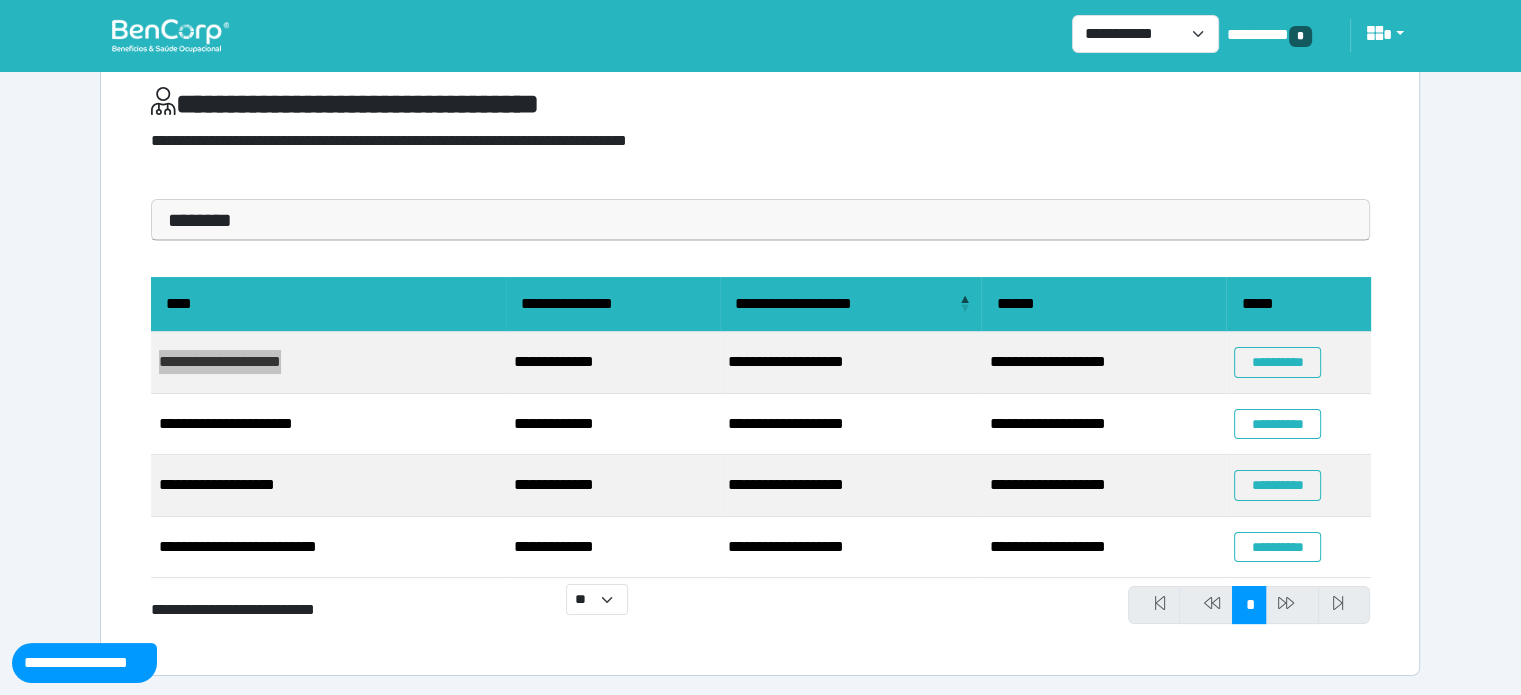 scroll, scrollTop: 0, scrollLeft: 0, axis: both 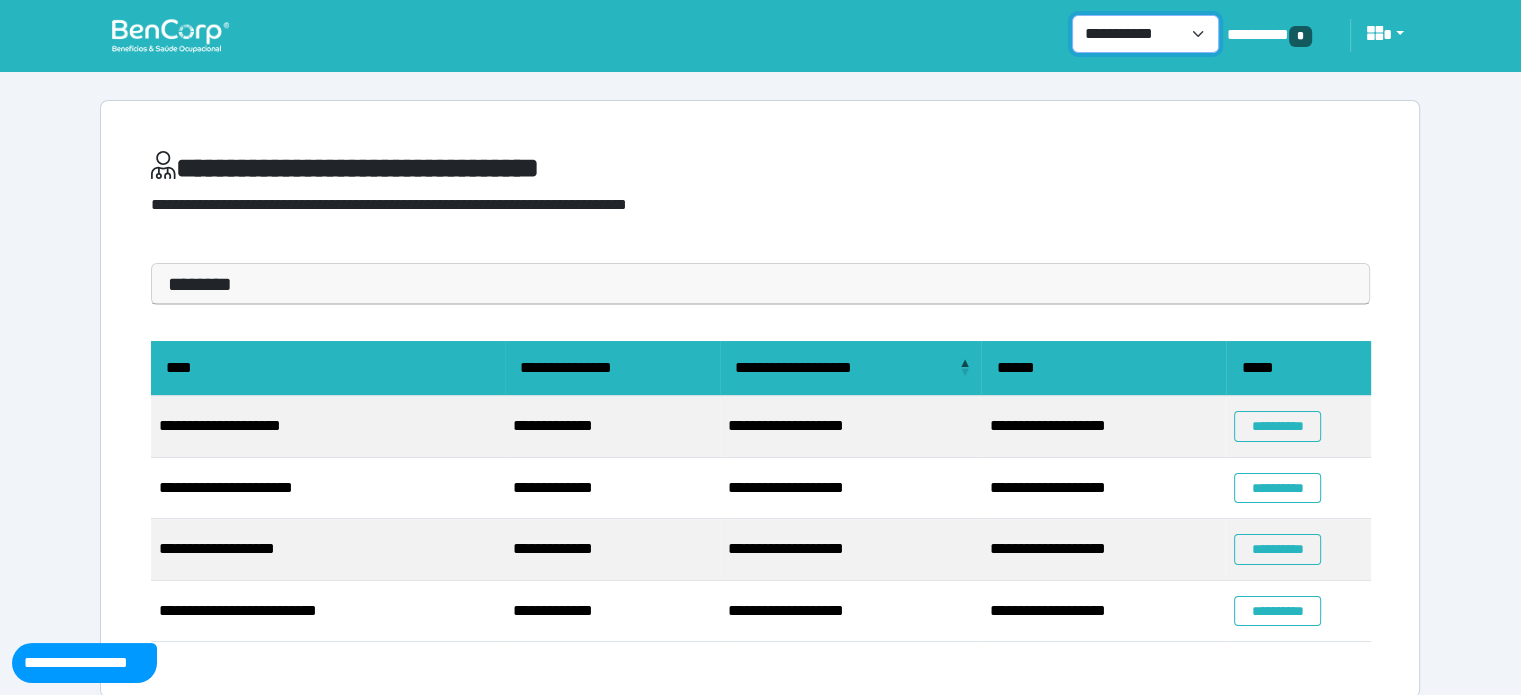 click on "**********" at bounding box center [1145, 34] 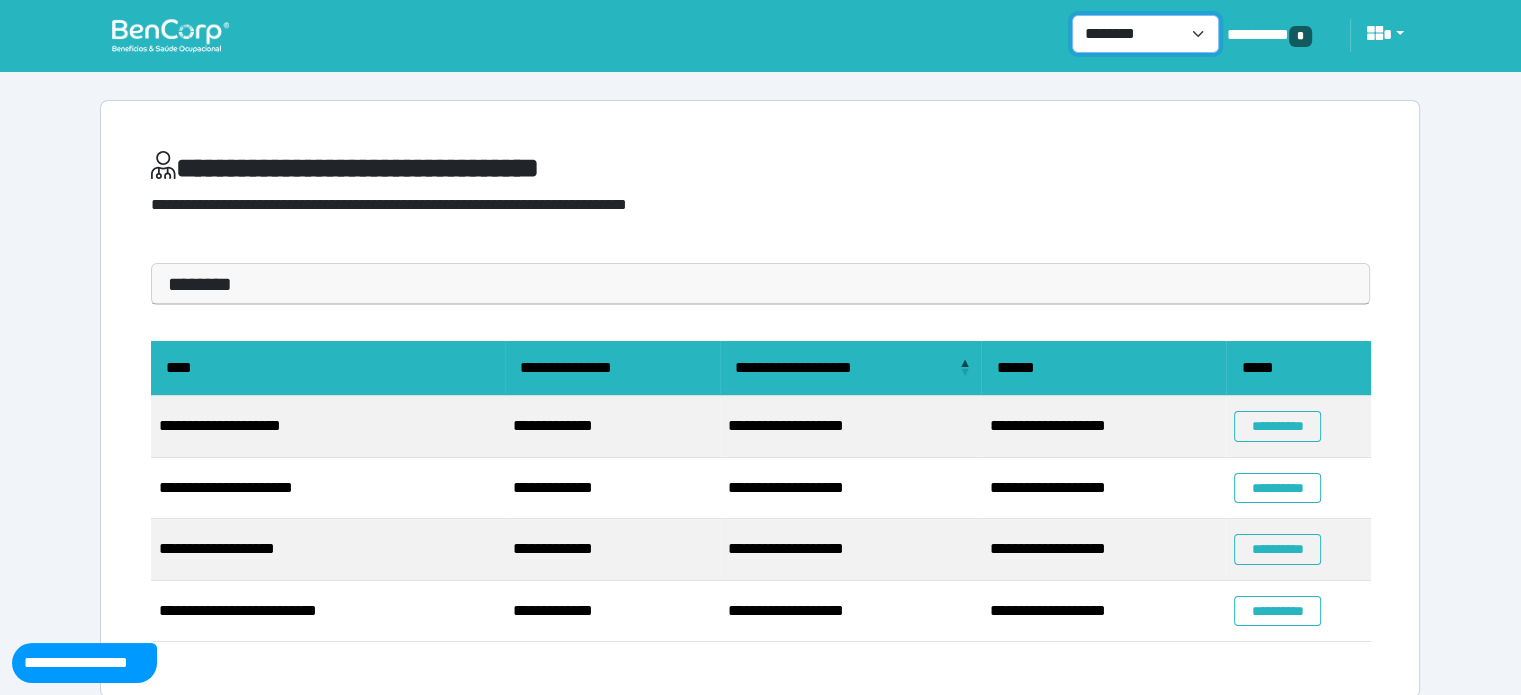 click on "**********" at bounding box center (1145, 34) 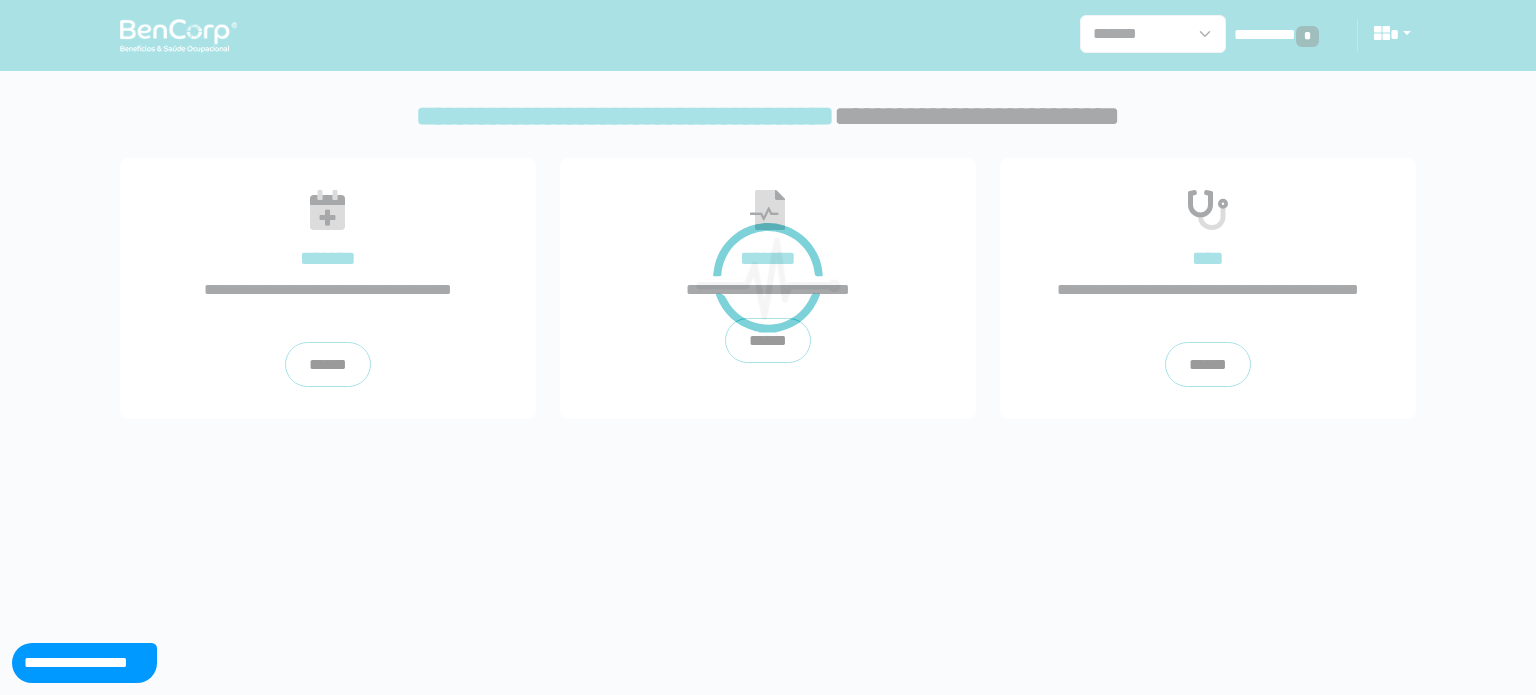 scroll, scrollTop: 0, scrollLeft: 0, axis: both 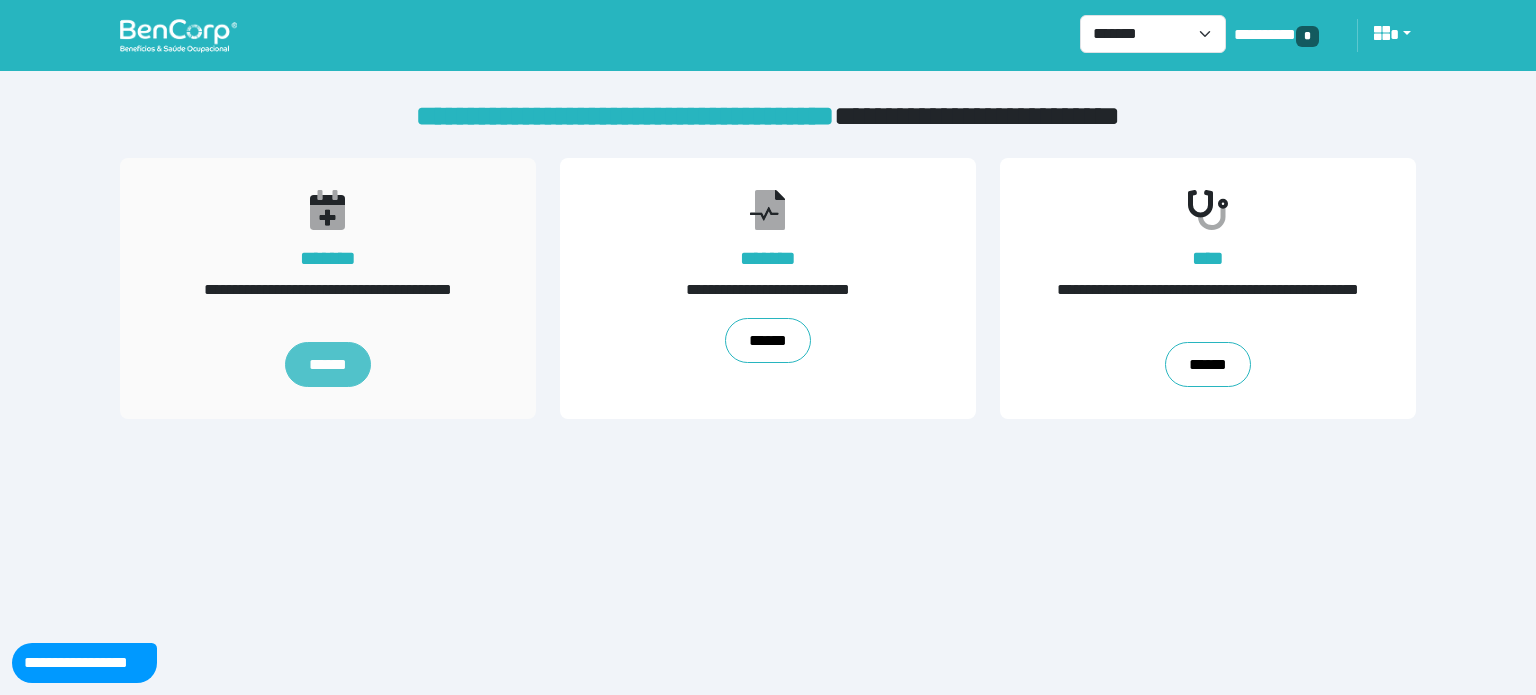 click on "******" at bounding box center (328, 365) 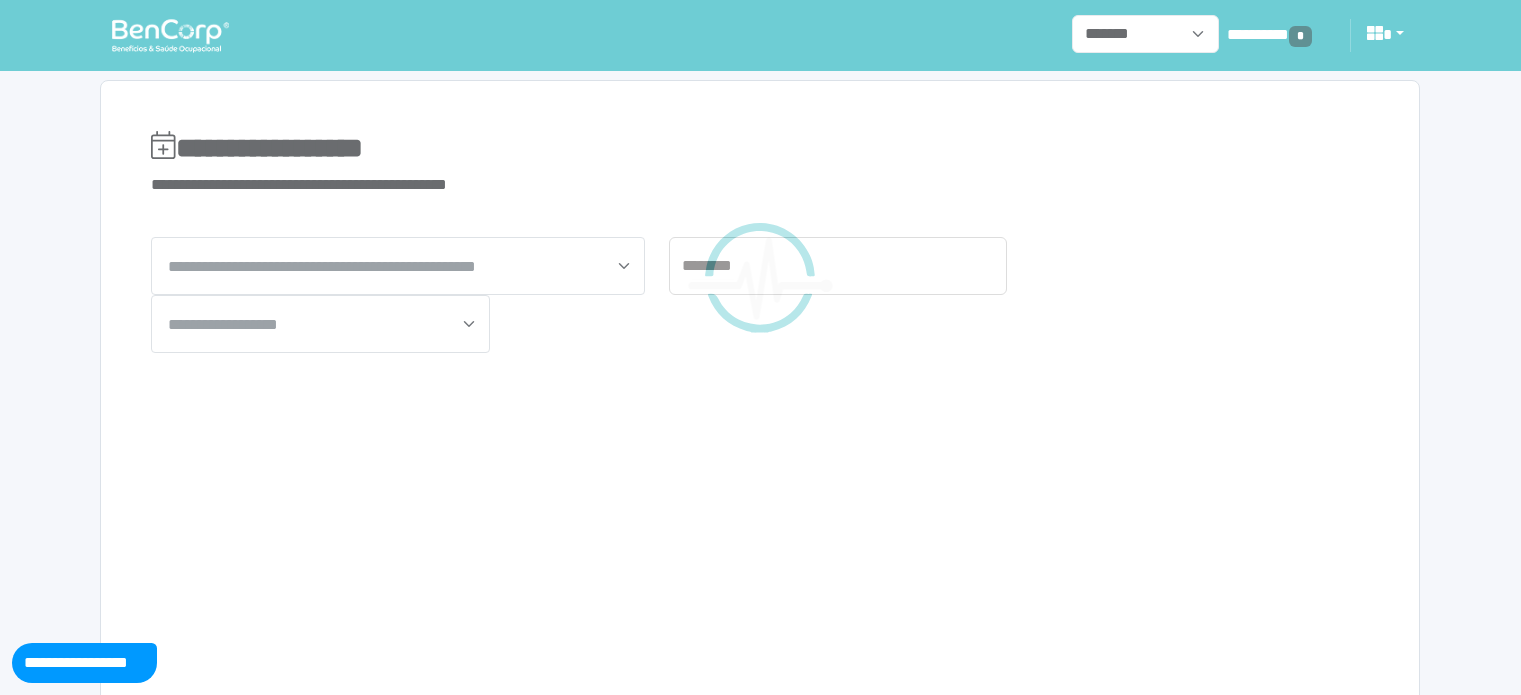 scroll, scrollTop: 0, scrollLeft: 0, axis: both 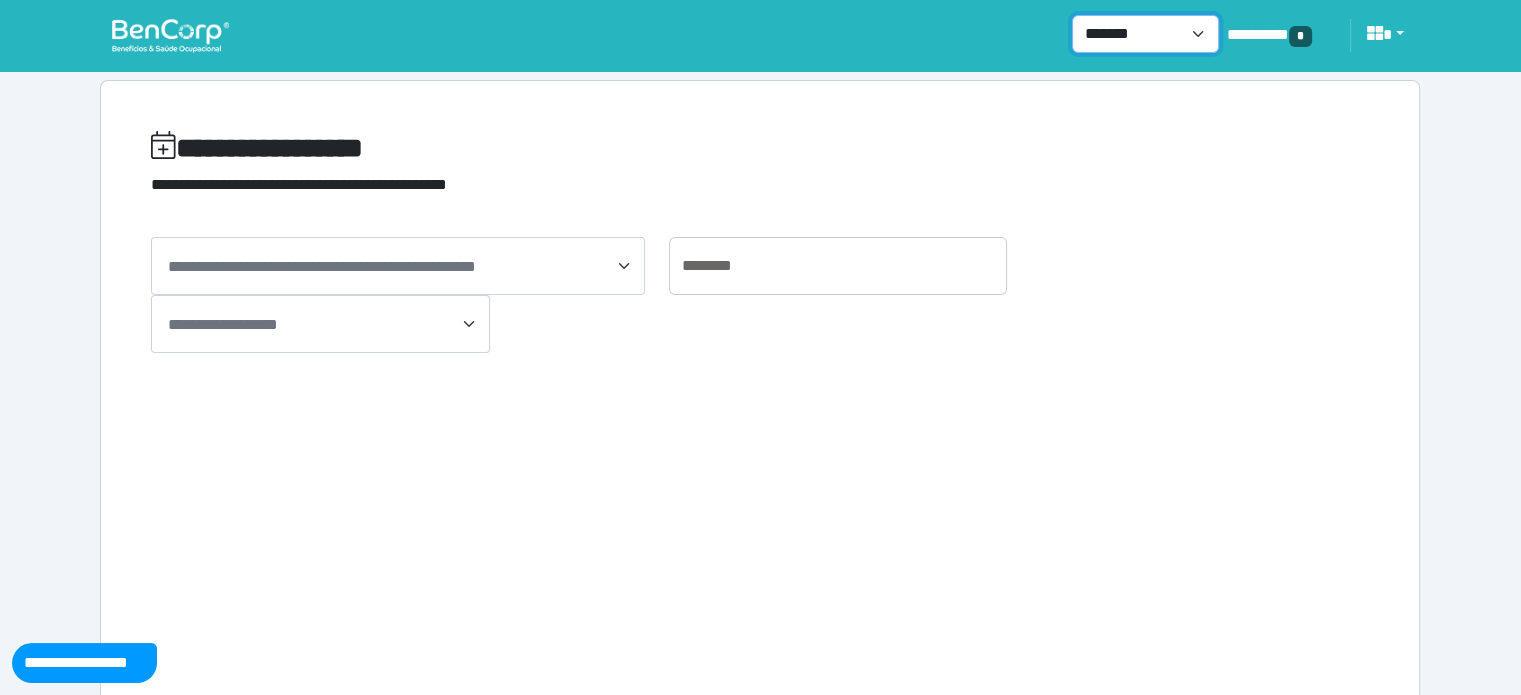 click on "**********" at bounding box center [1145, 34] 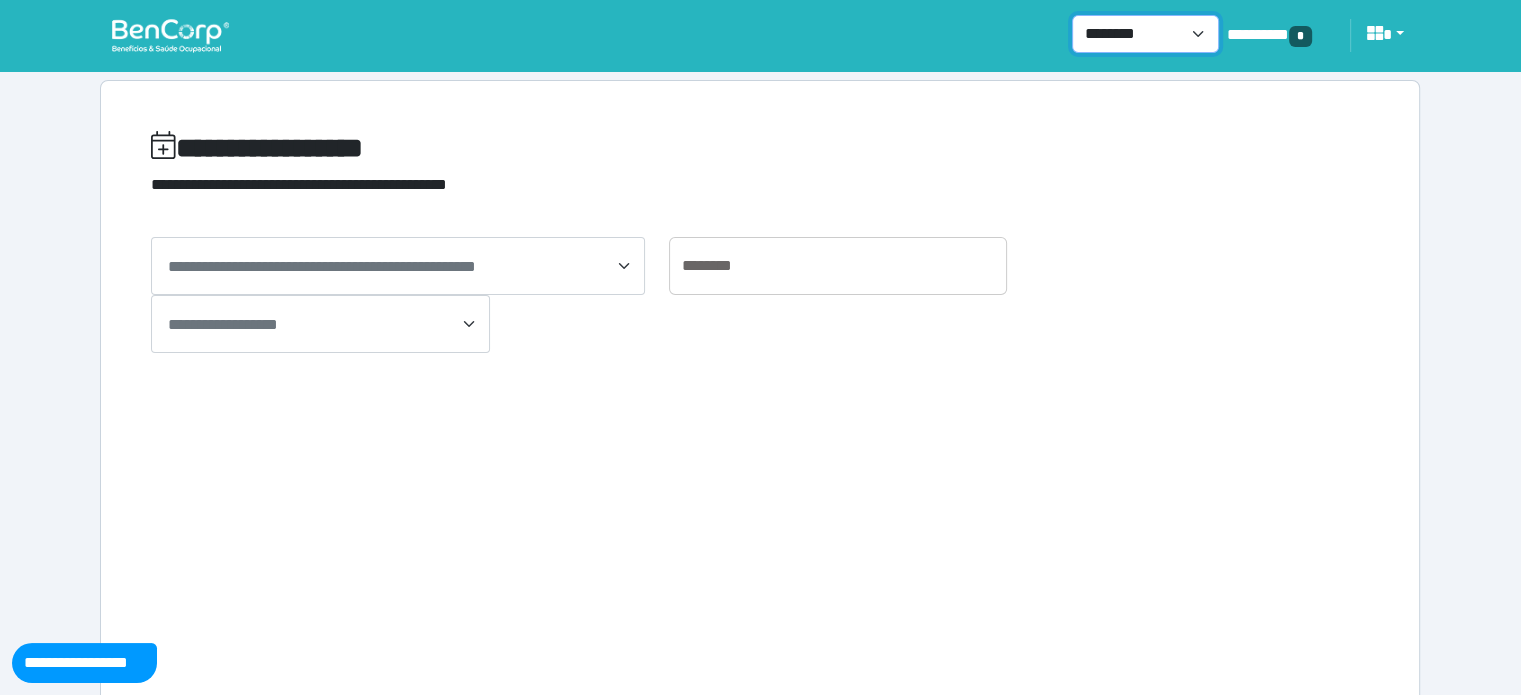 click on "**********" at bounding box center (1145, 34) 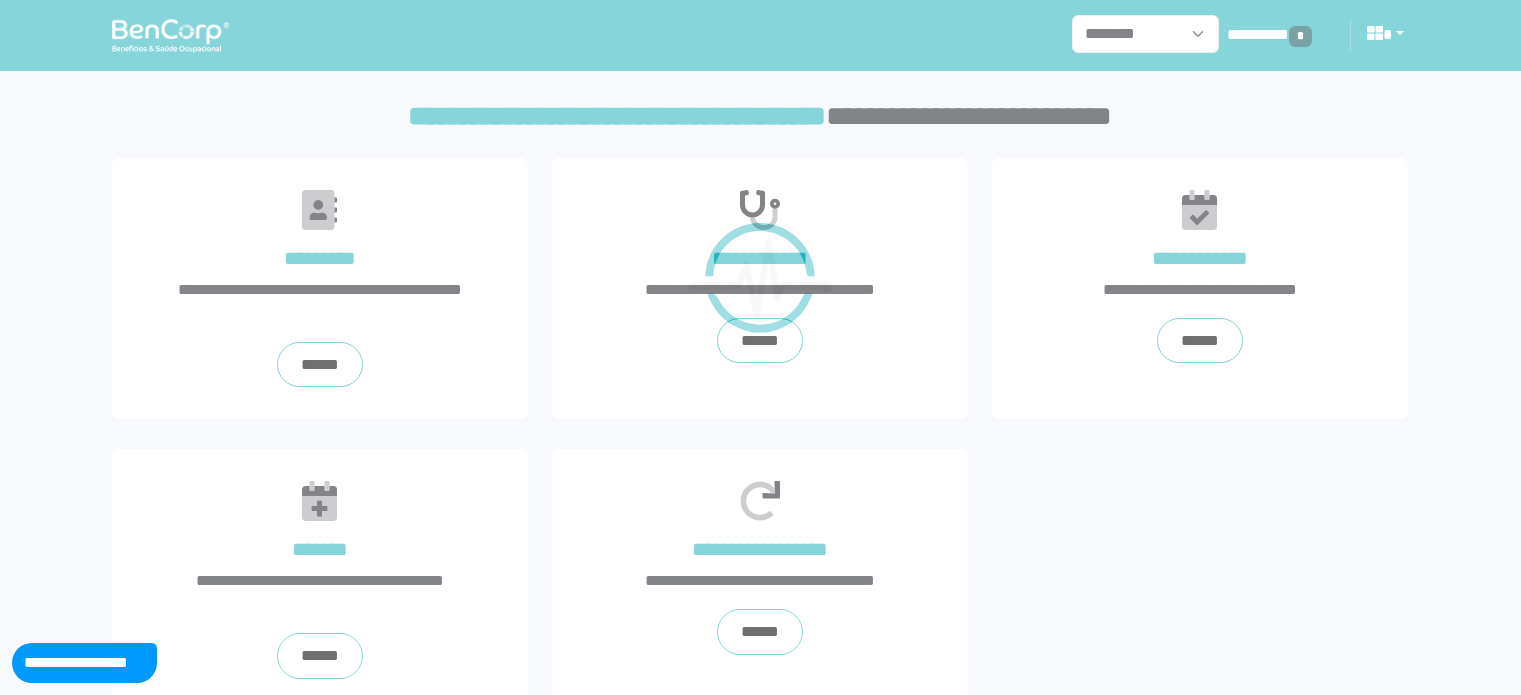 scroll, scrollTop: 0, scrollLeft: 0, axis: both 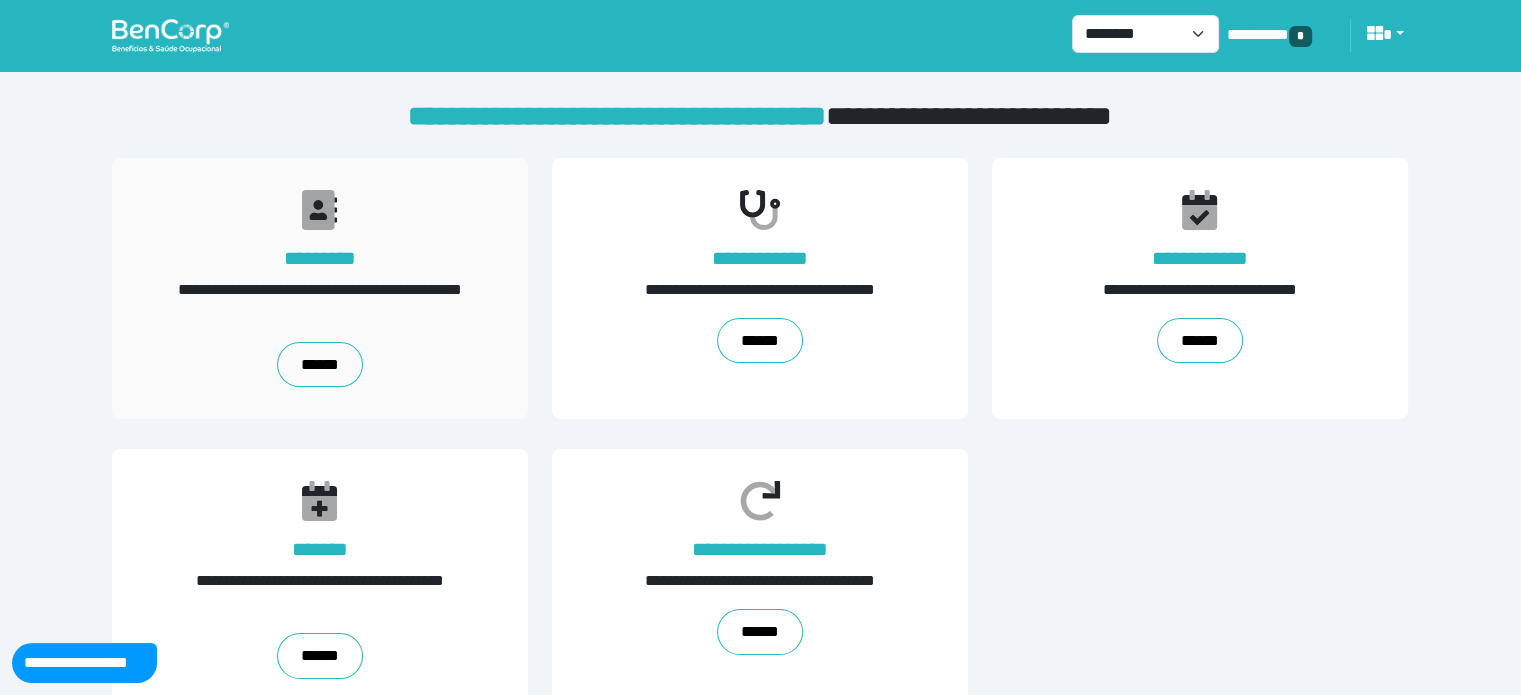 click on "**********" at bounding box center (320, 289) 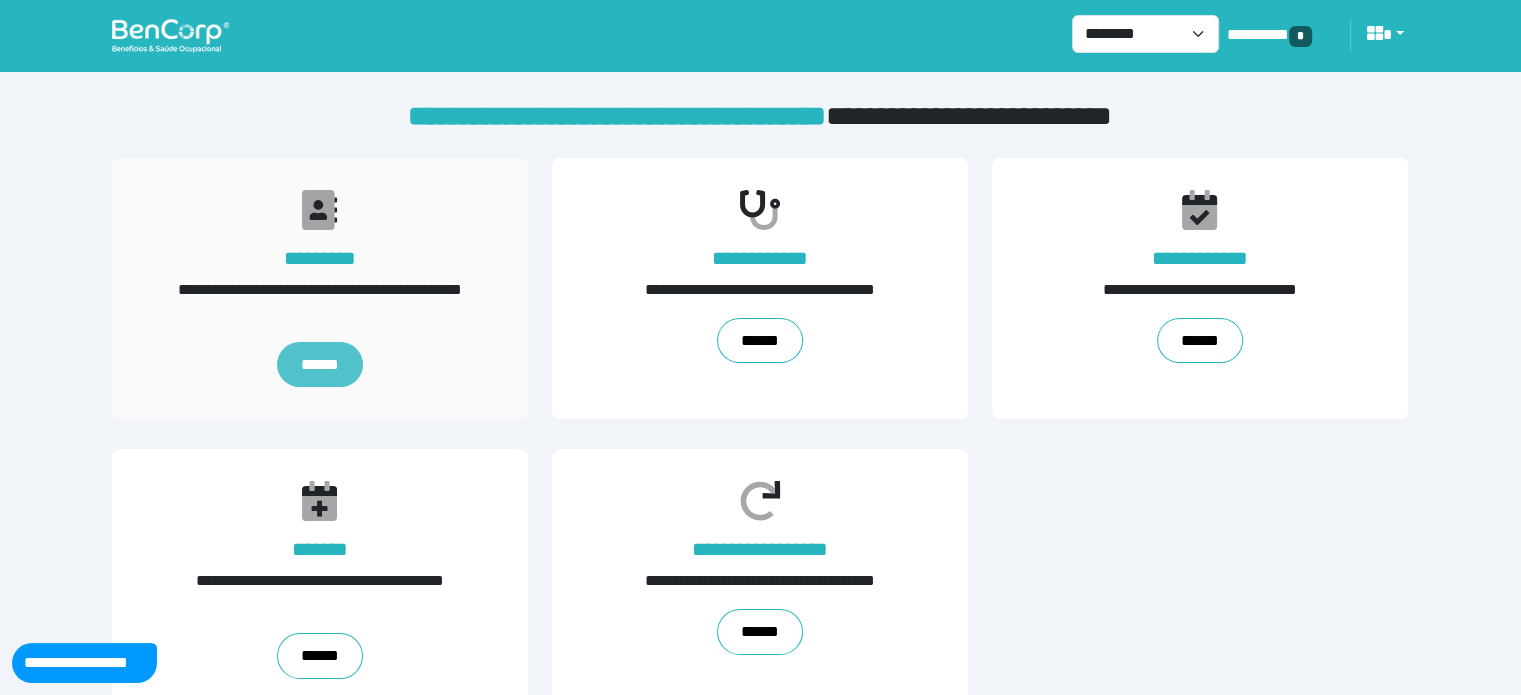 click on "******" at bounding box center [320, 365] 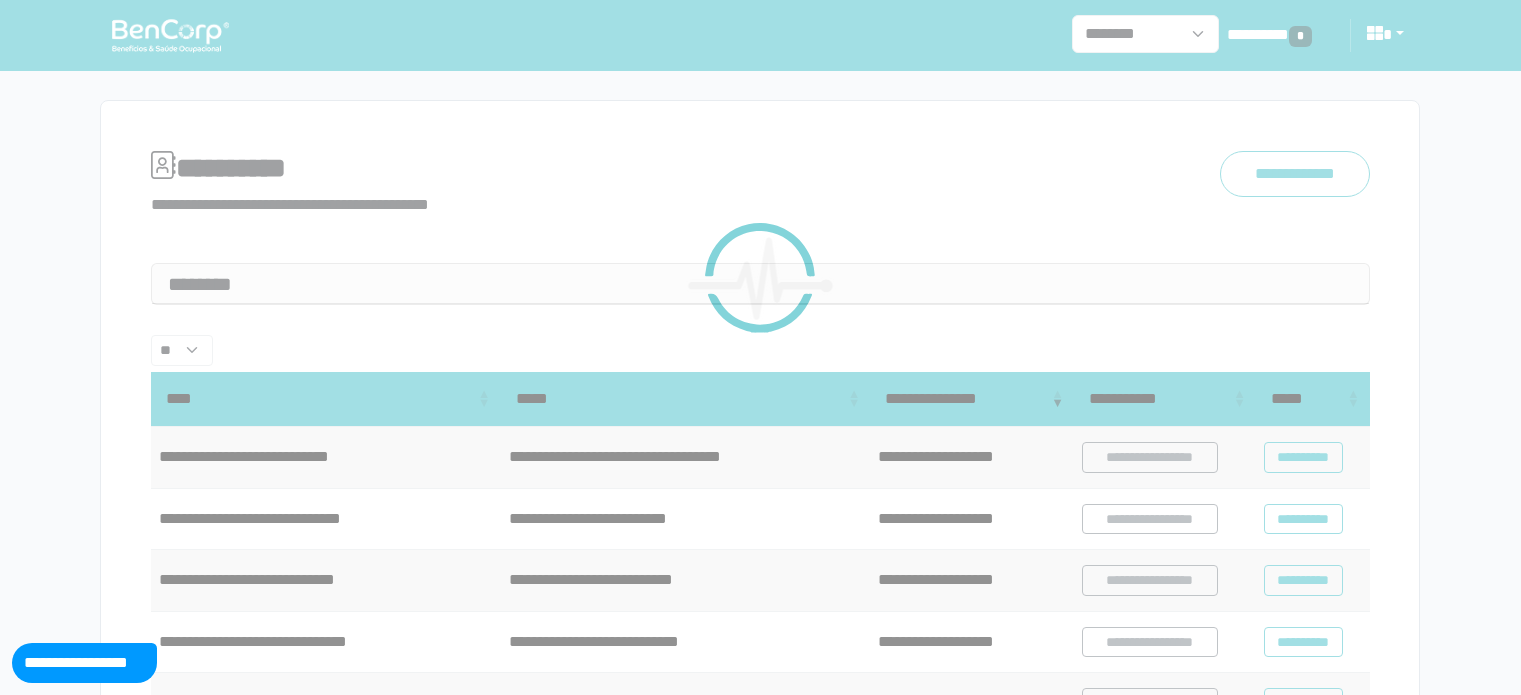 scroll, scrollTop: 0, scrollLeft: 0, axis: both 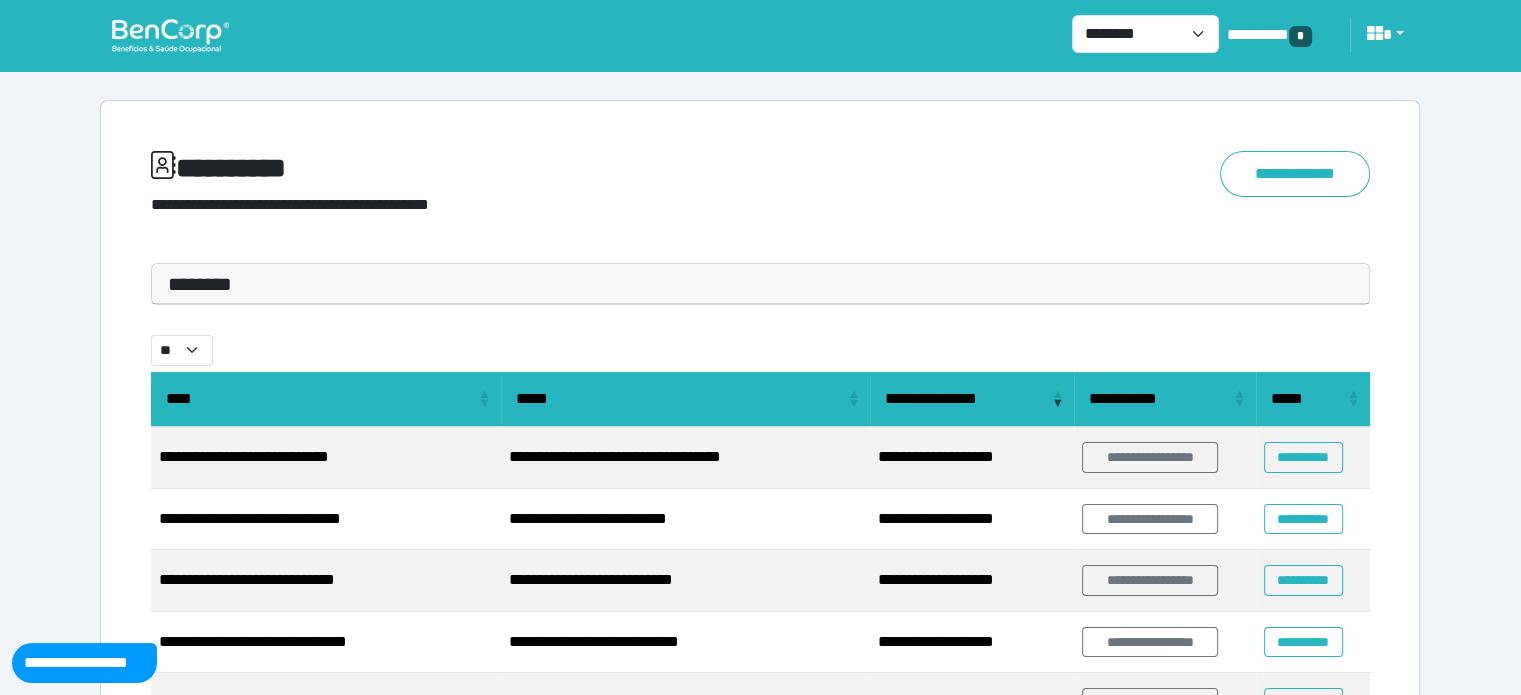 click on "********" at bounding box center [760, 284] 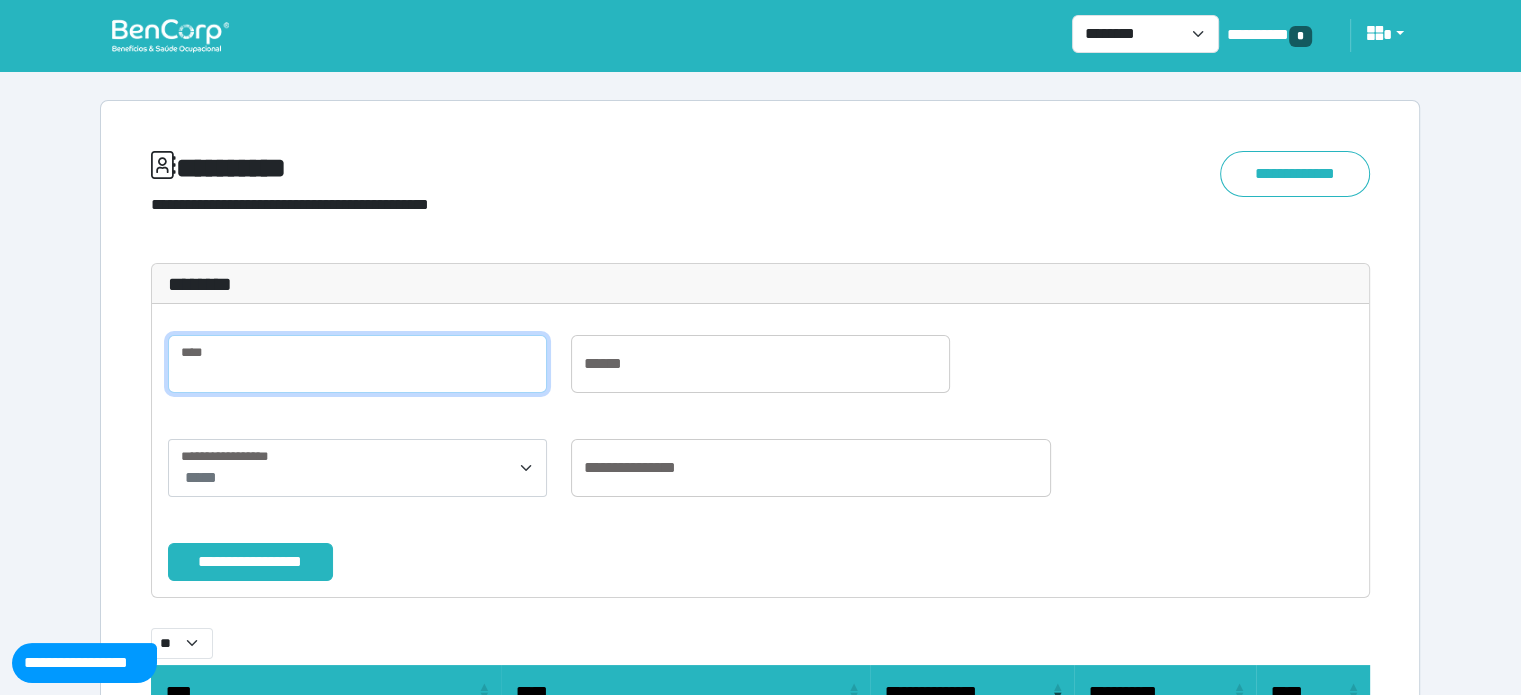 click at bounding box center (357, 364) 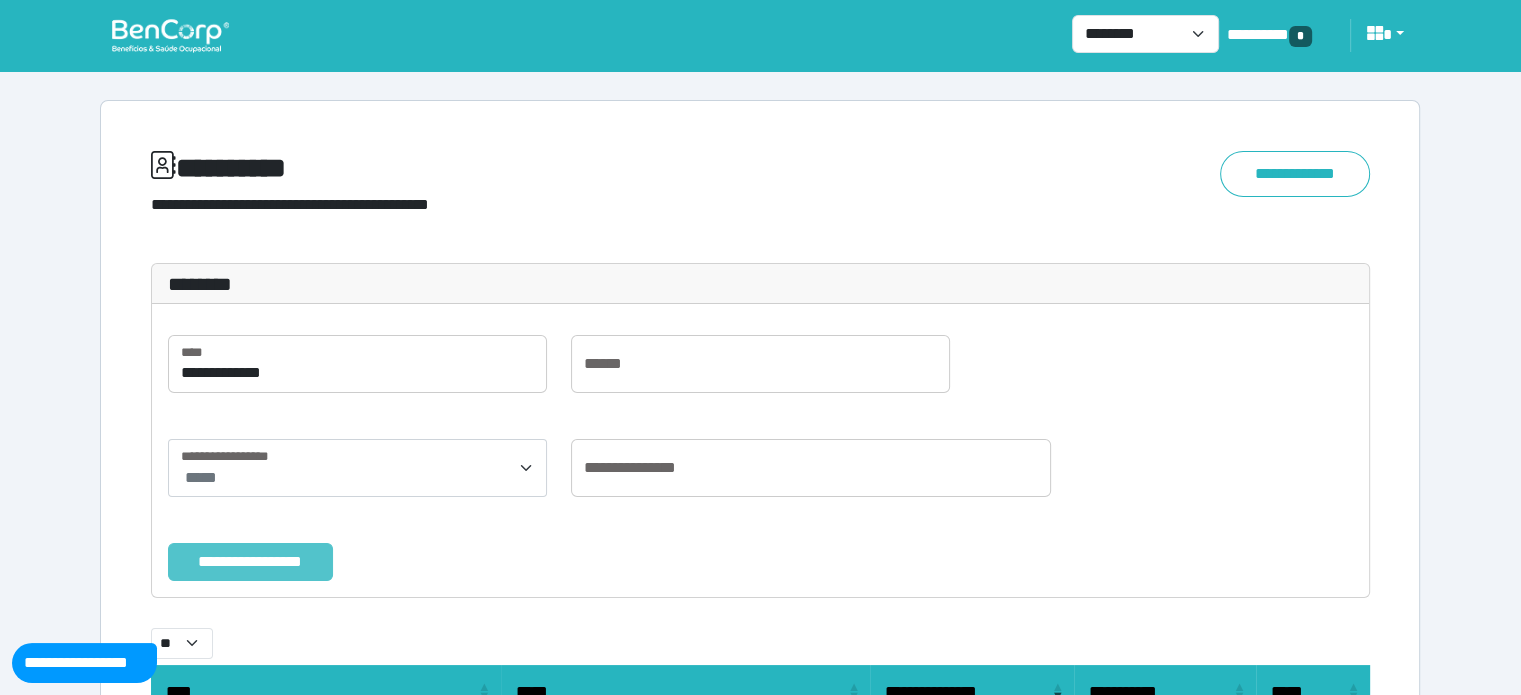 click on "**********" at bounding box center [250, 562] 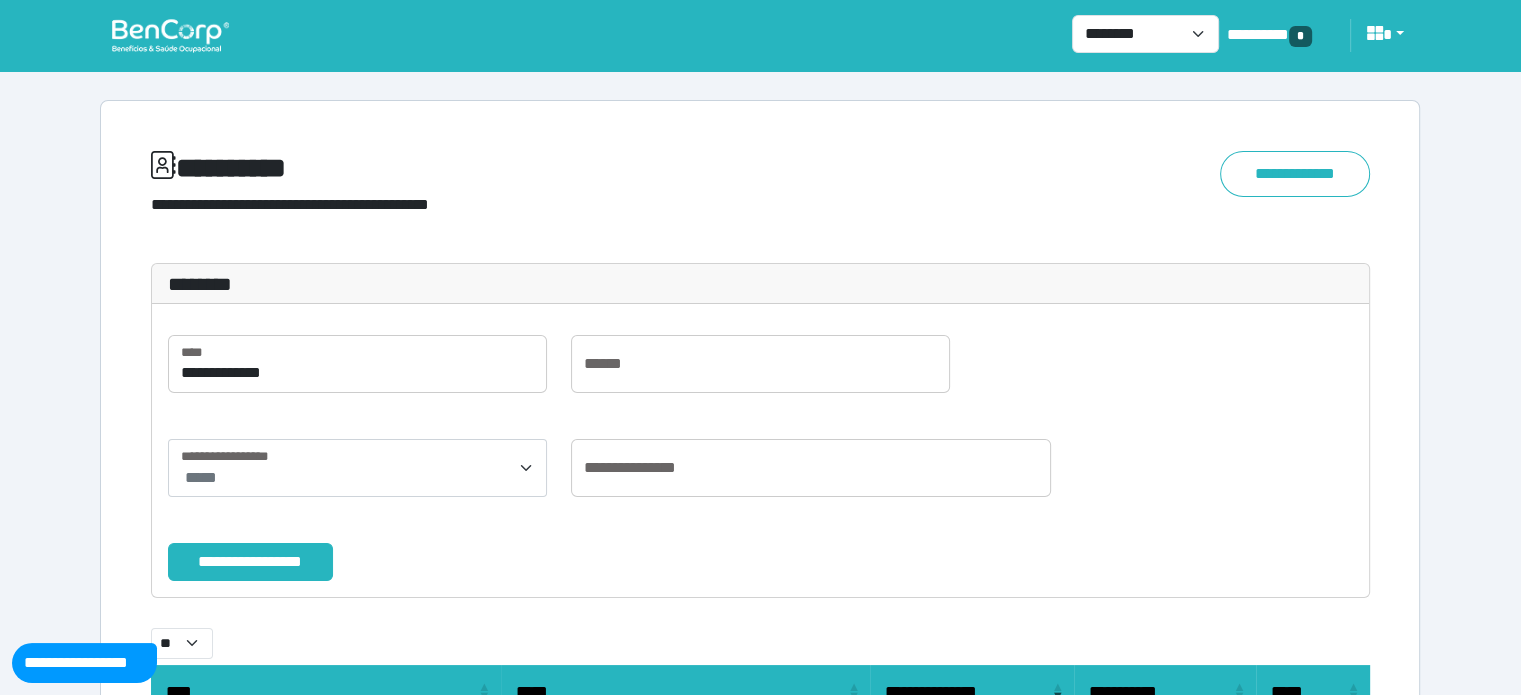 scroll, scrollTop: 0, scrollLeft: 0, axis: both 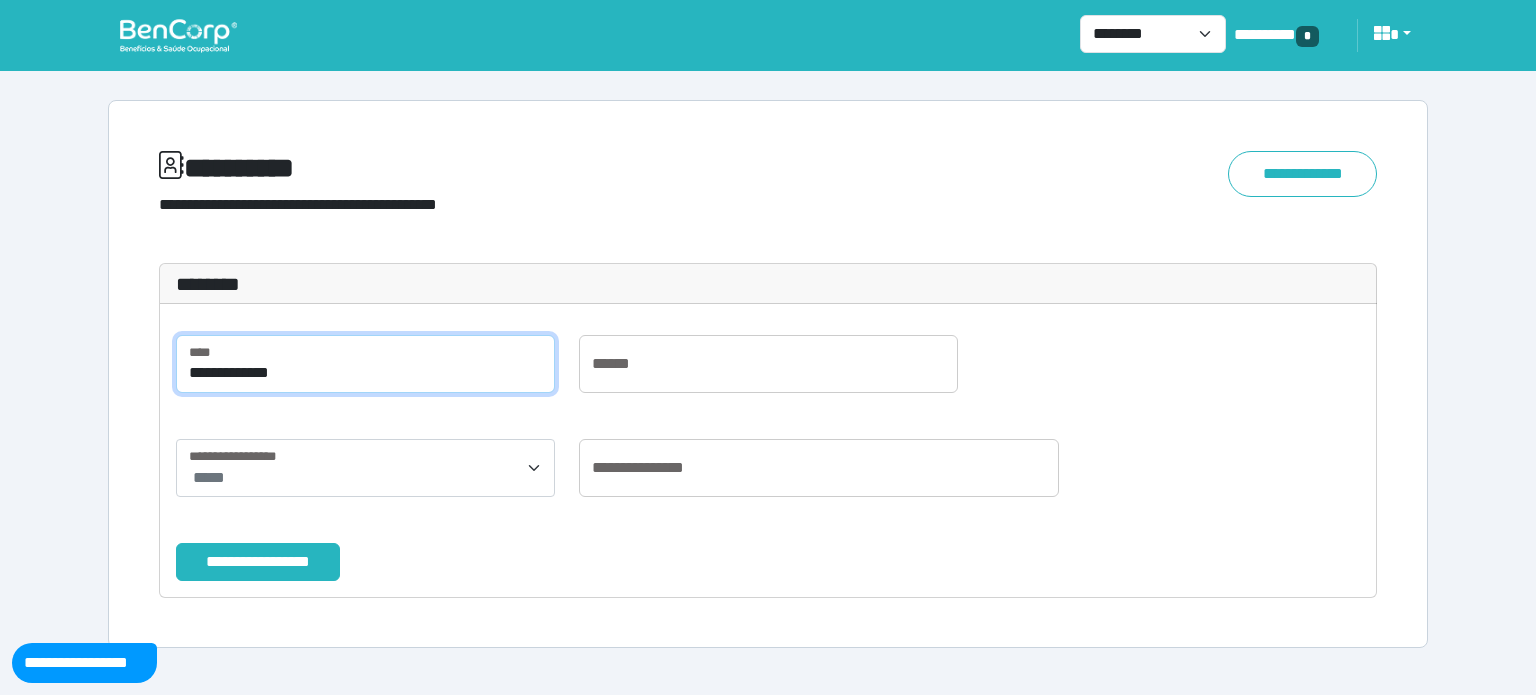 drag, startPoint x: 317, startPoint y: 375, endPoint x: 246, endPoint y: 383, distance: 71.44928 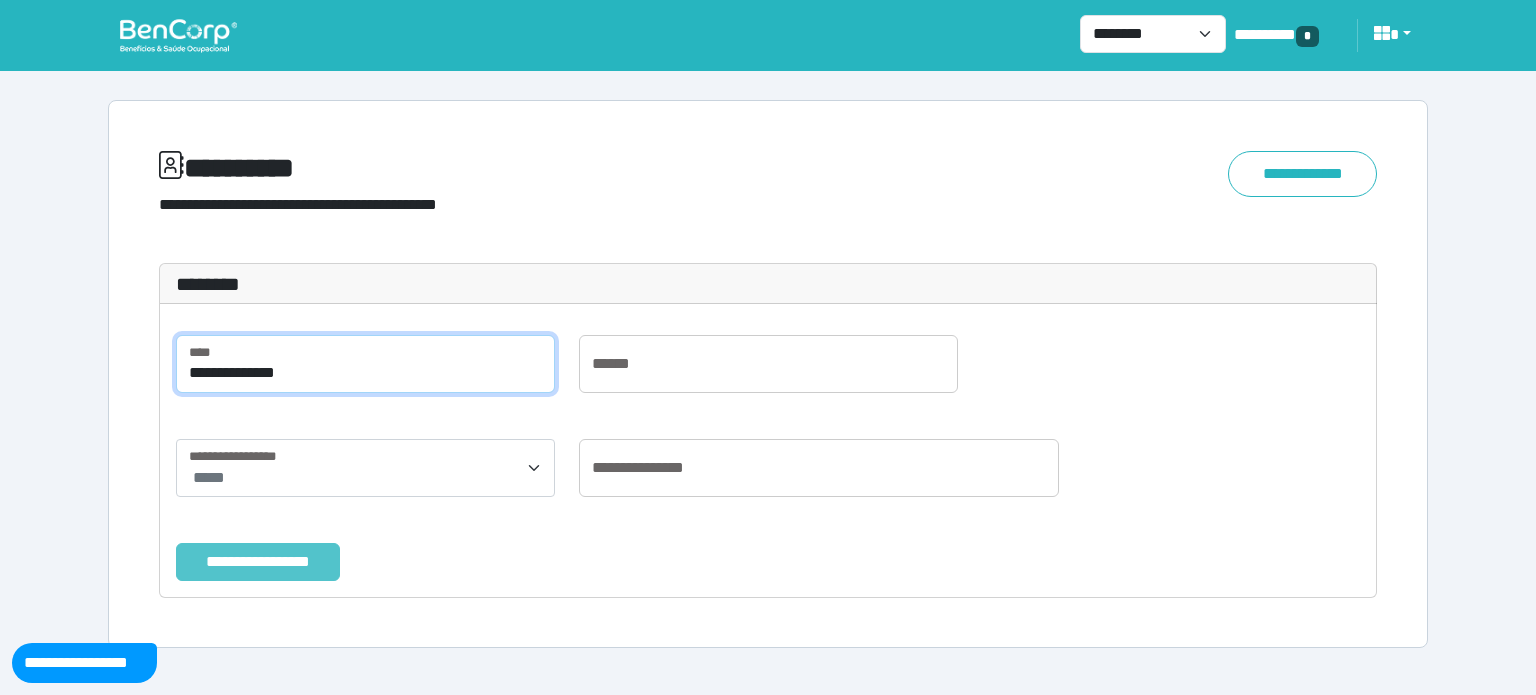 type on "**********" 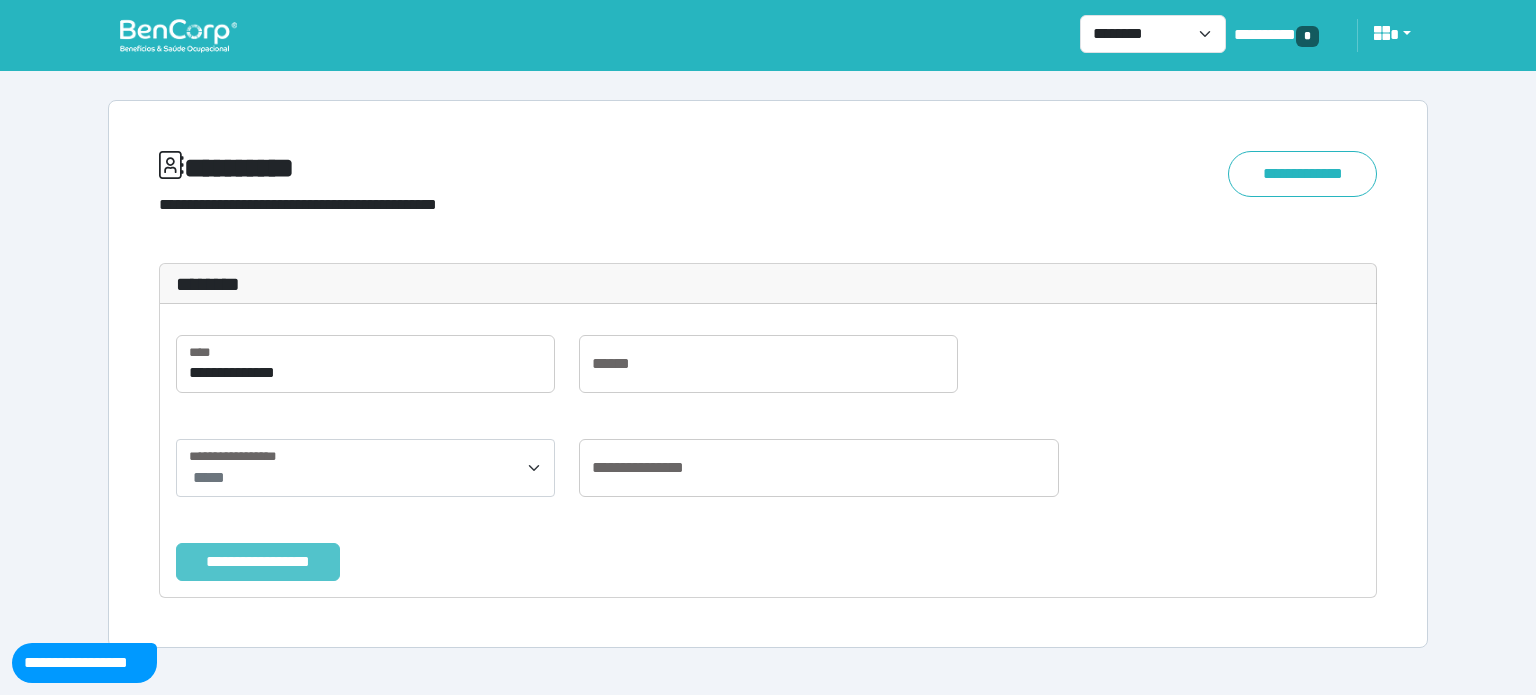 click on "**********" at bounding box center [258, 562] 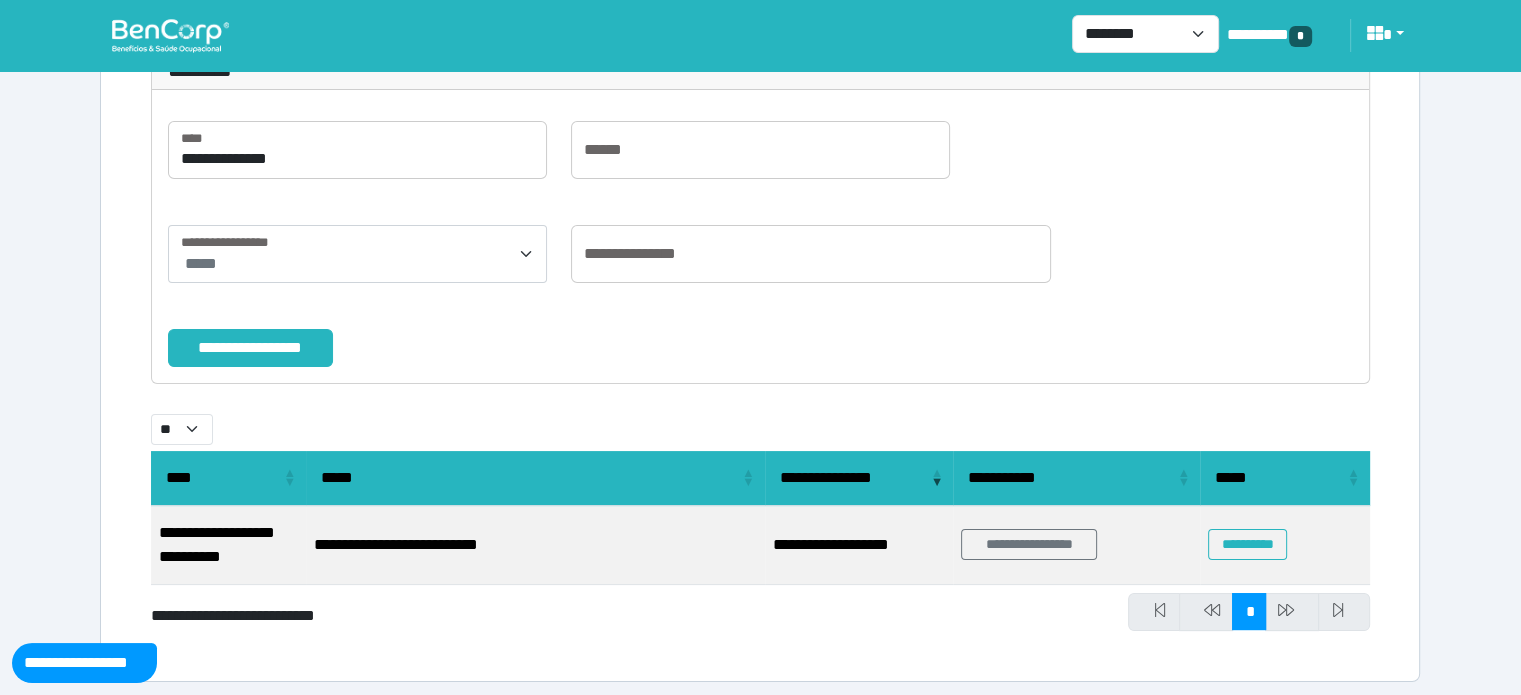 scroll, scrollTop: 220, scrollLeft: 0, axis: vertical 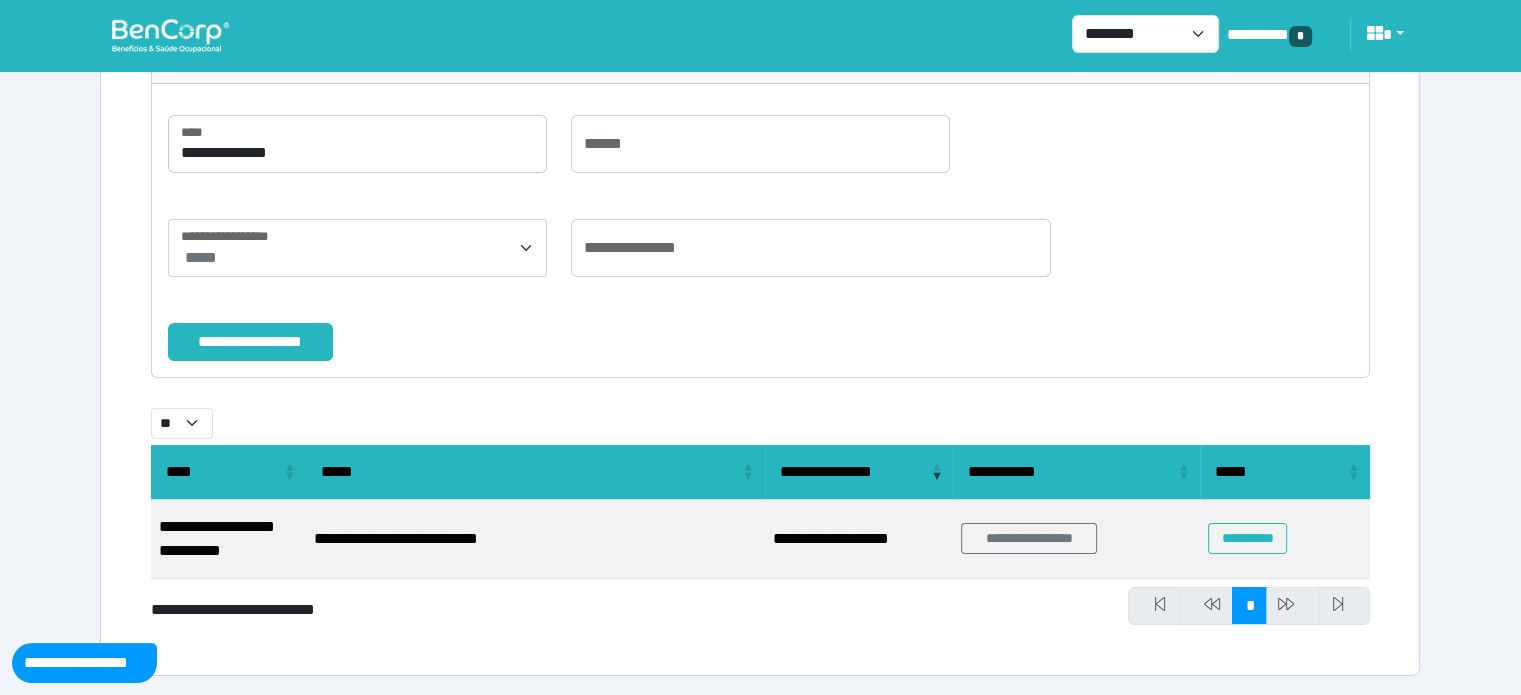 click on "**********" at bounding box center [228, 539] 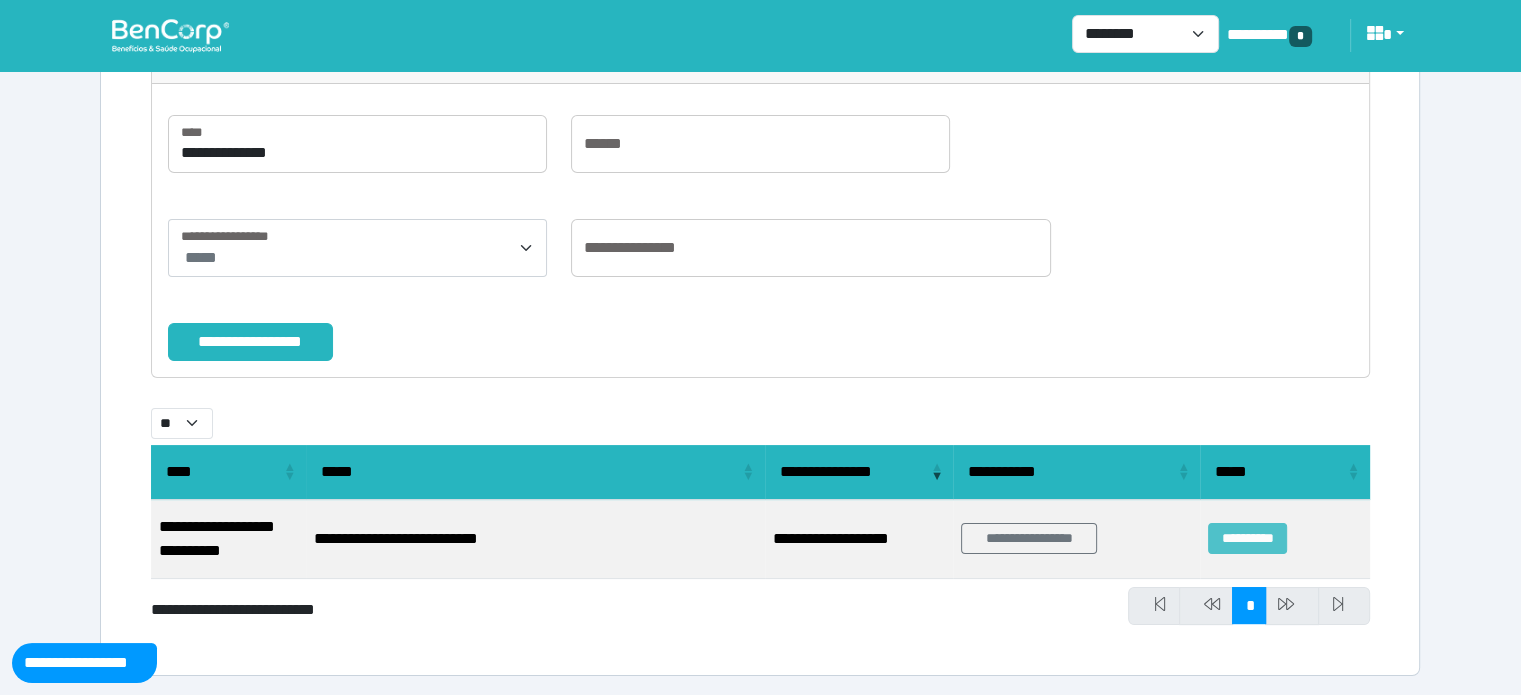 click on "**********" at bounding box center [1247, 538] 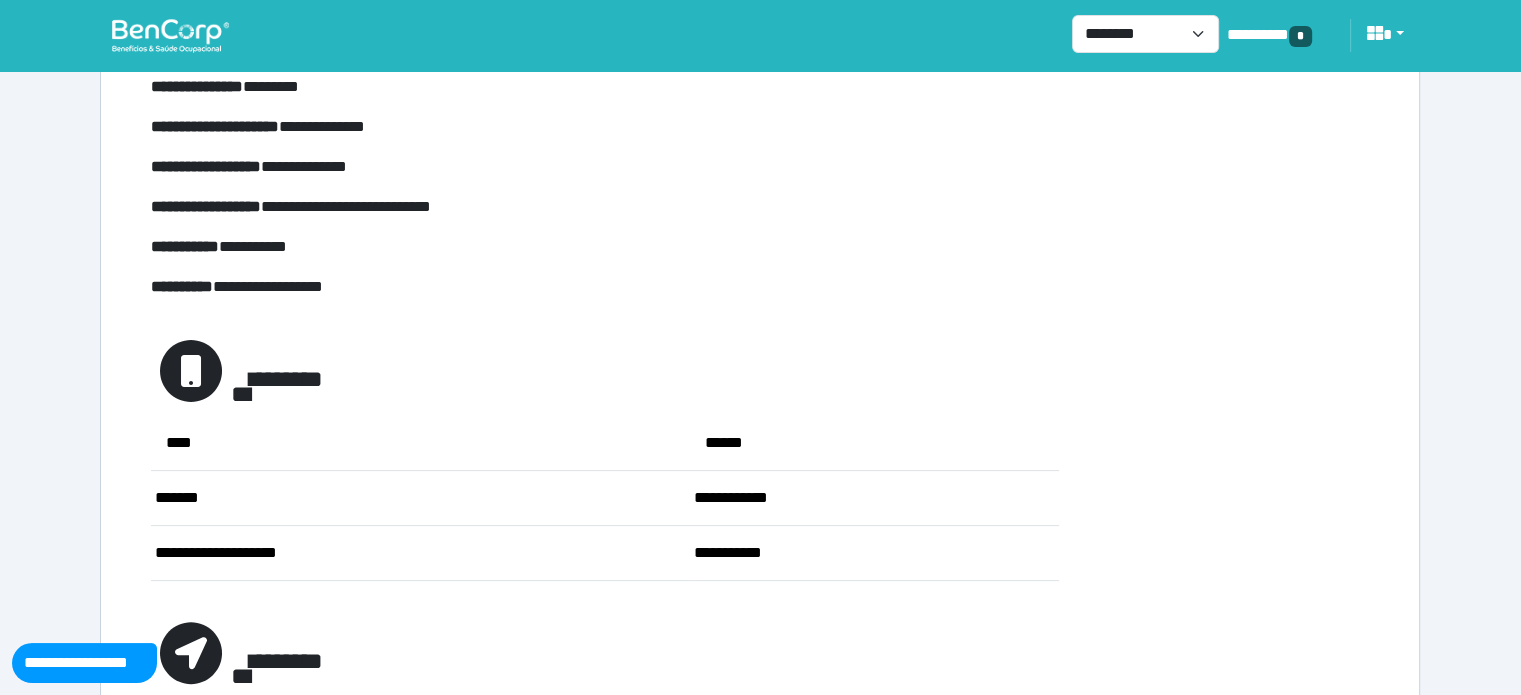 scroll, scrollTop: 0, scrollLeft: 0, axis: both 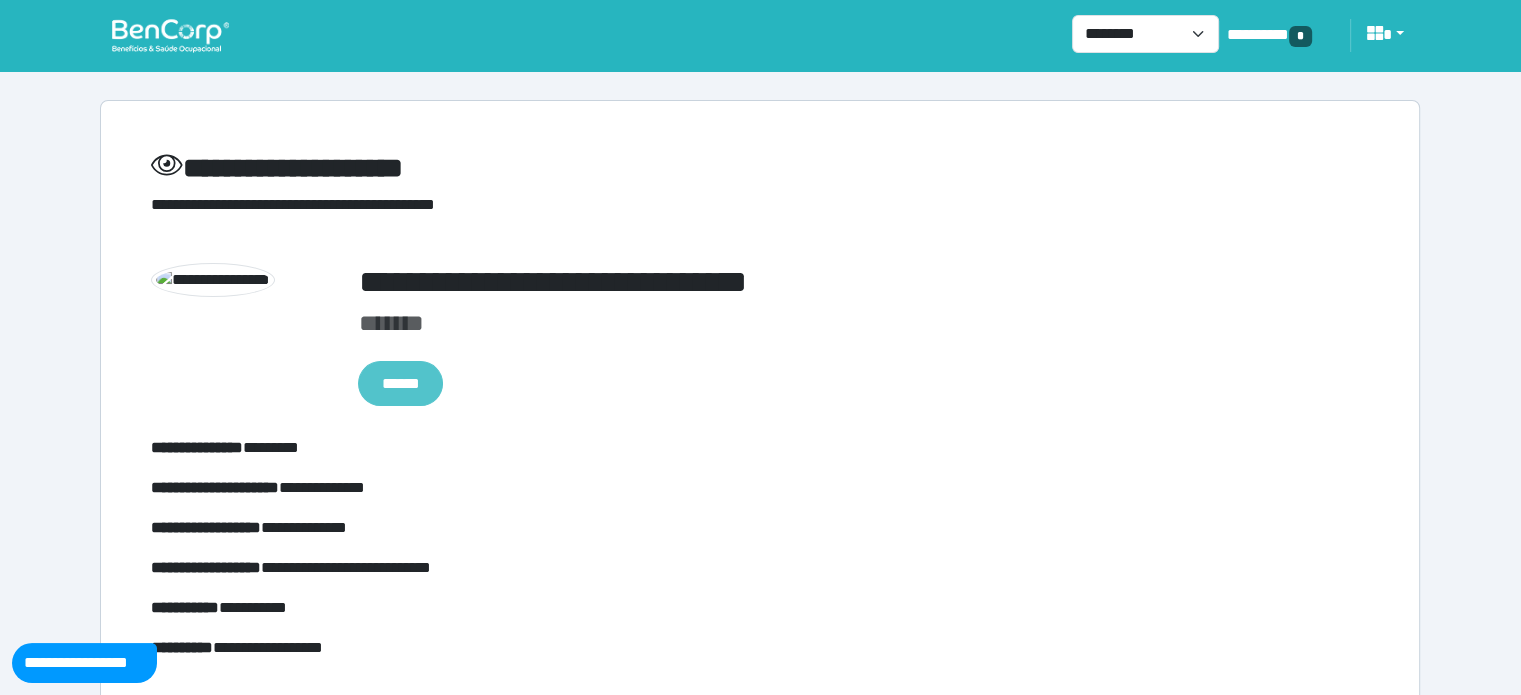 click on "******" at bounding box center [400, 384] 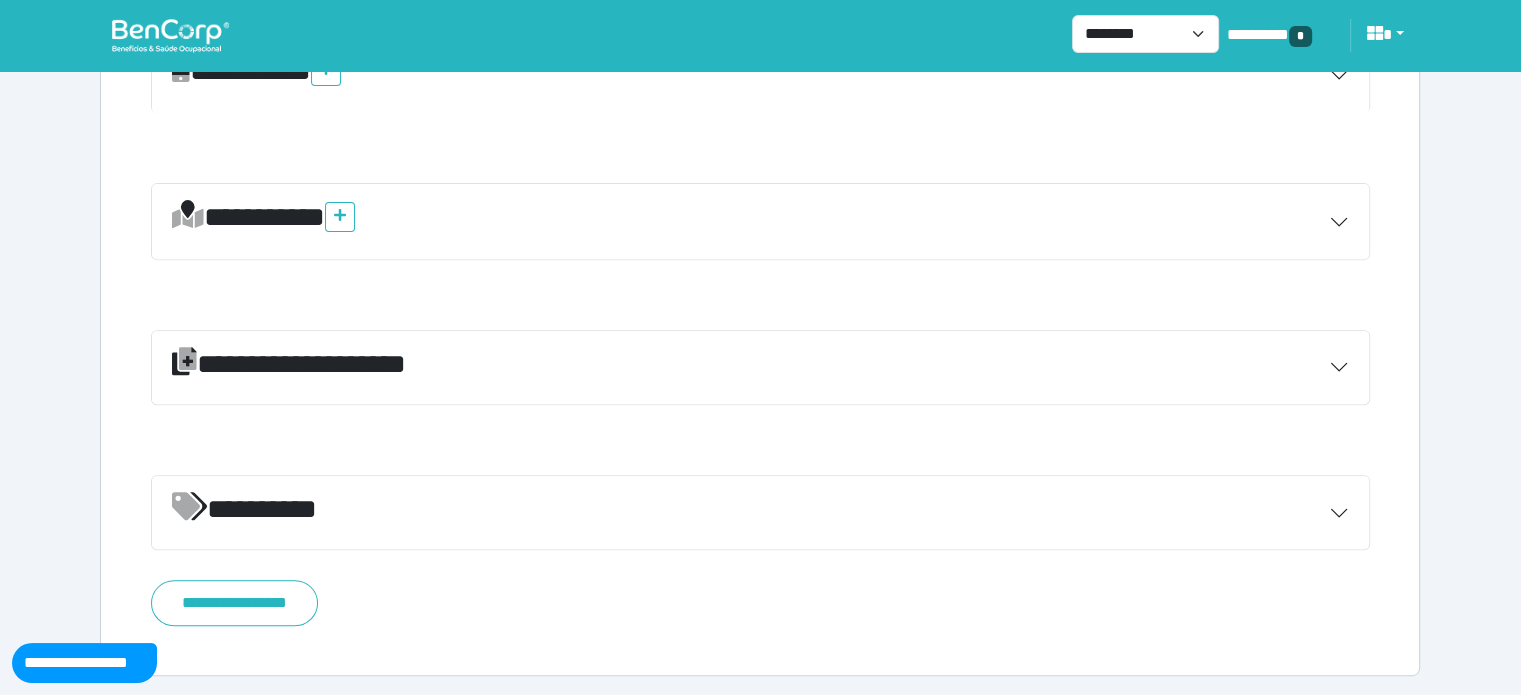 scroll, scrollTop: 516, scrollLeft: 0, axis: vertical 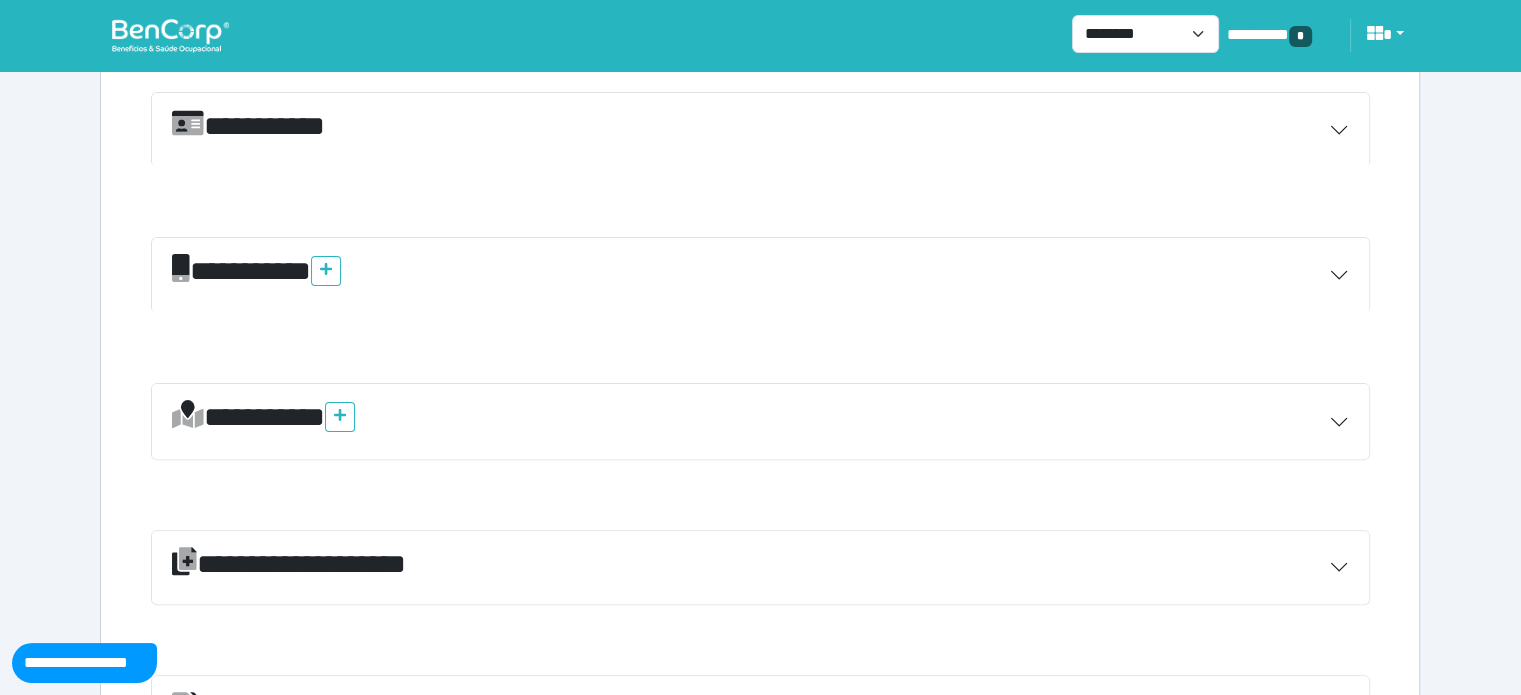 click on "**********" at bounding box center (760, 130) 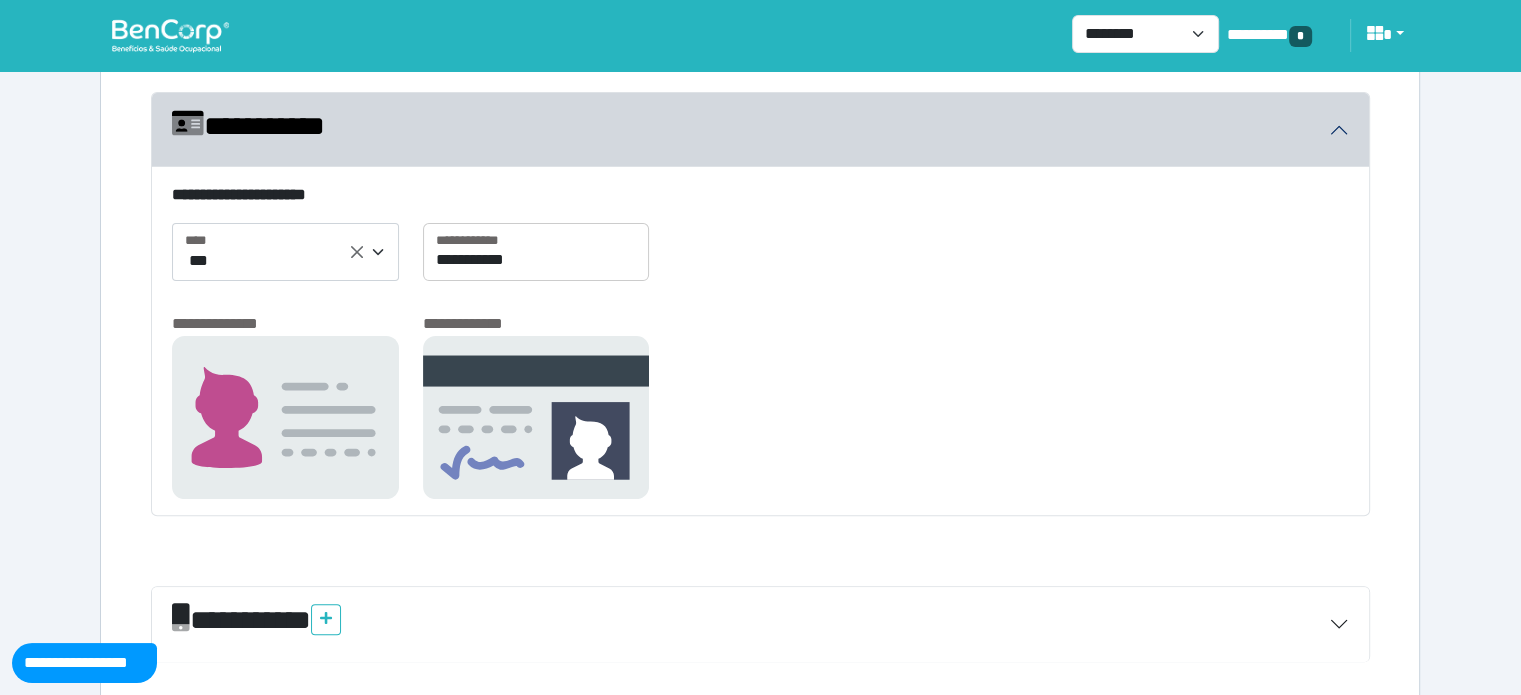 click on "**********" at bounding box center (760, 364) 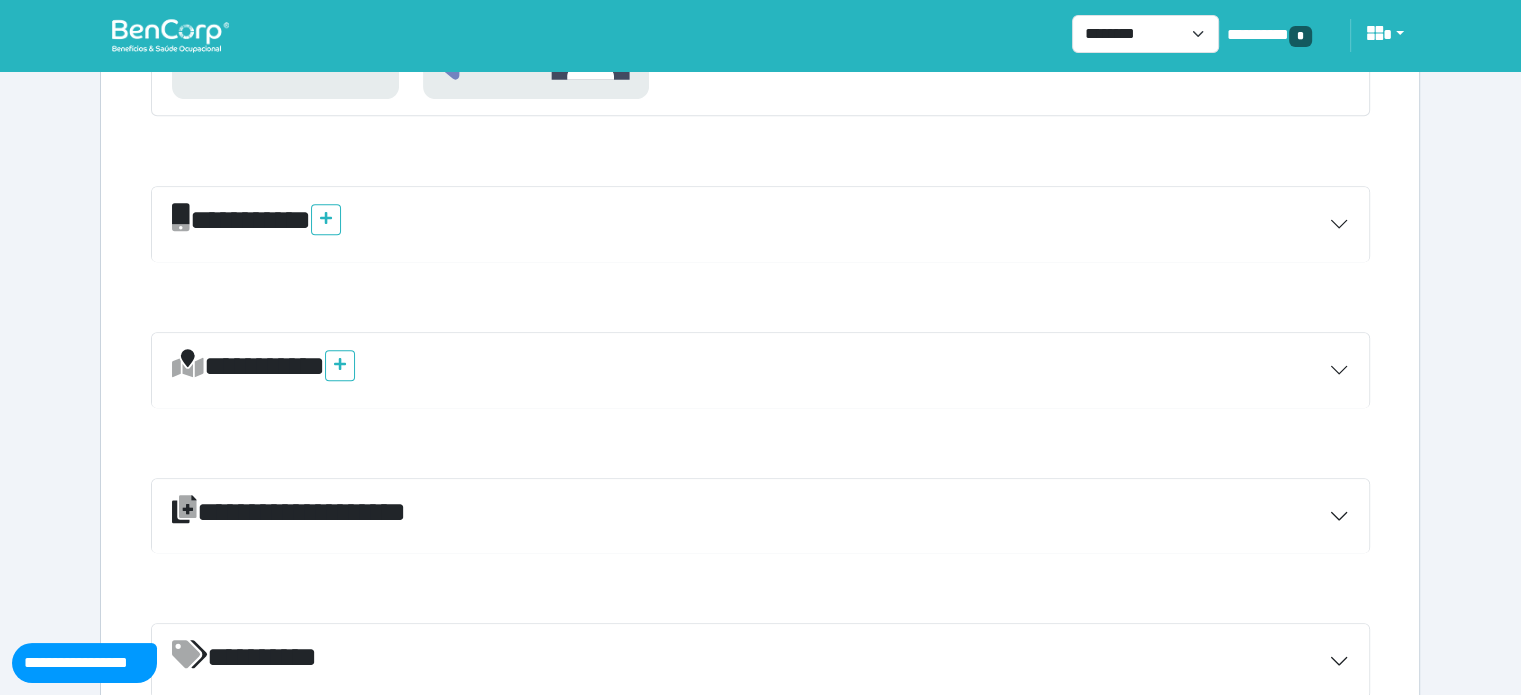 scroll, scrollTop: 1065, scrollLeft: 0, axis: vertical 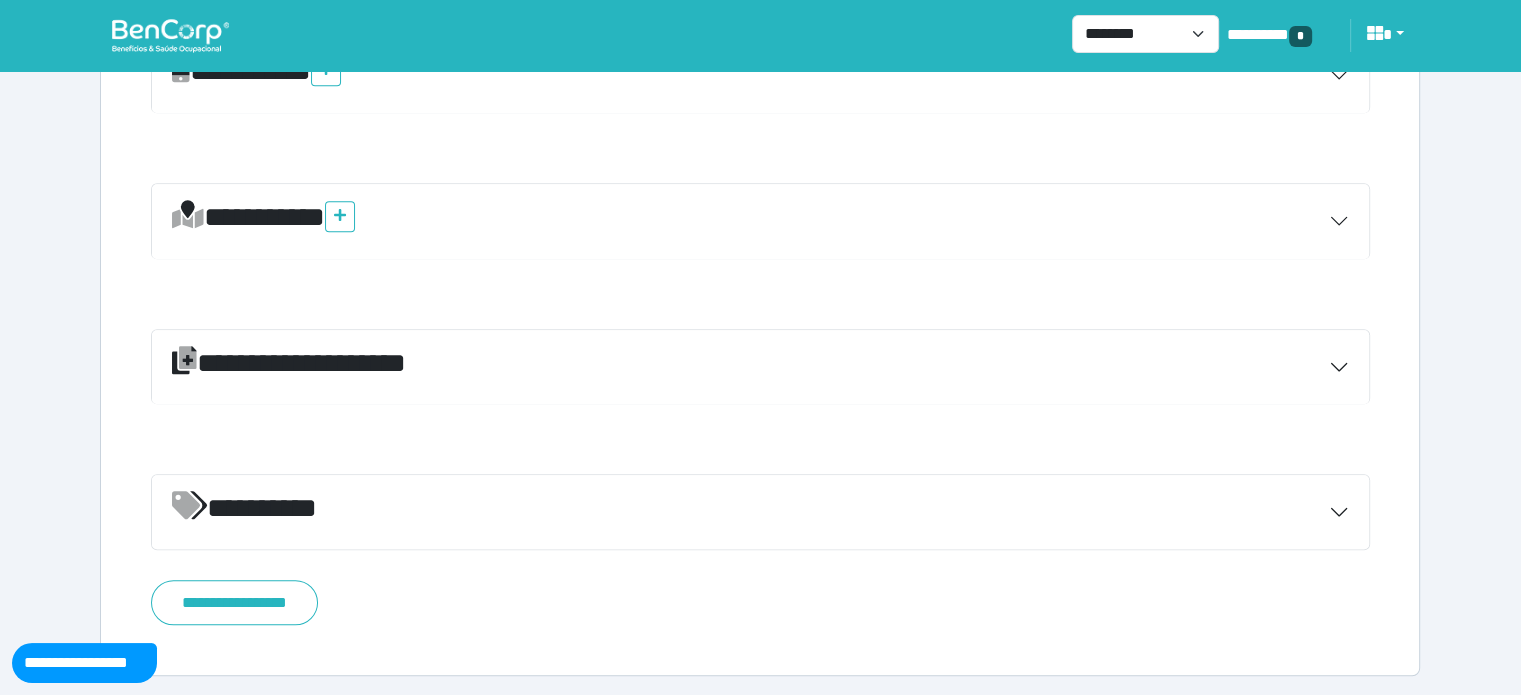 click on "**********" at bounding box center [760, 367] 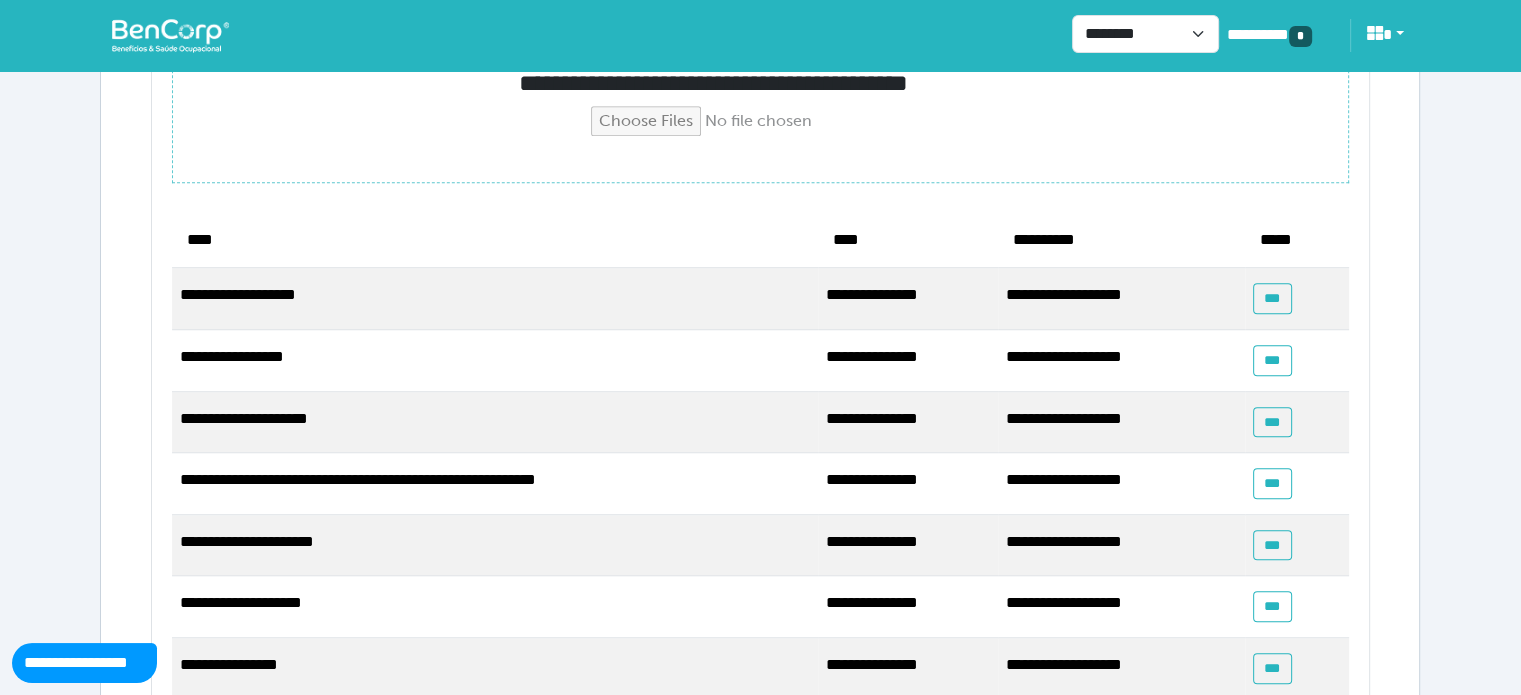 scroll, scrollTop: 1065, scrollLeft: 0, axis: vertical 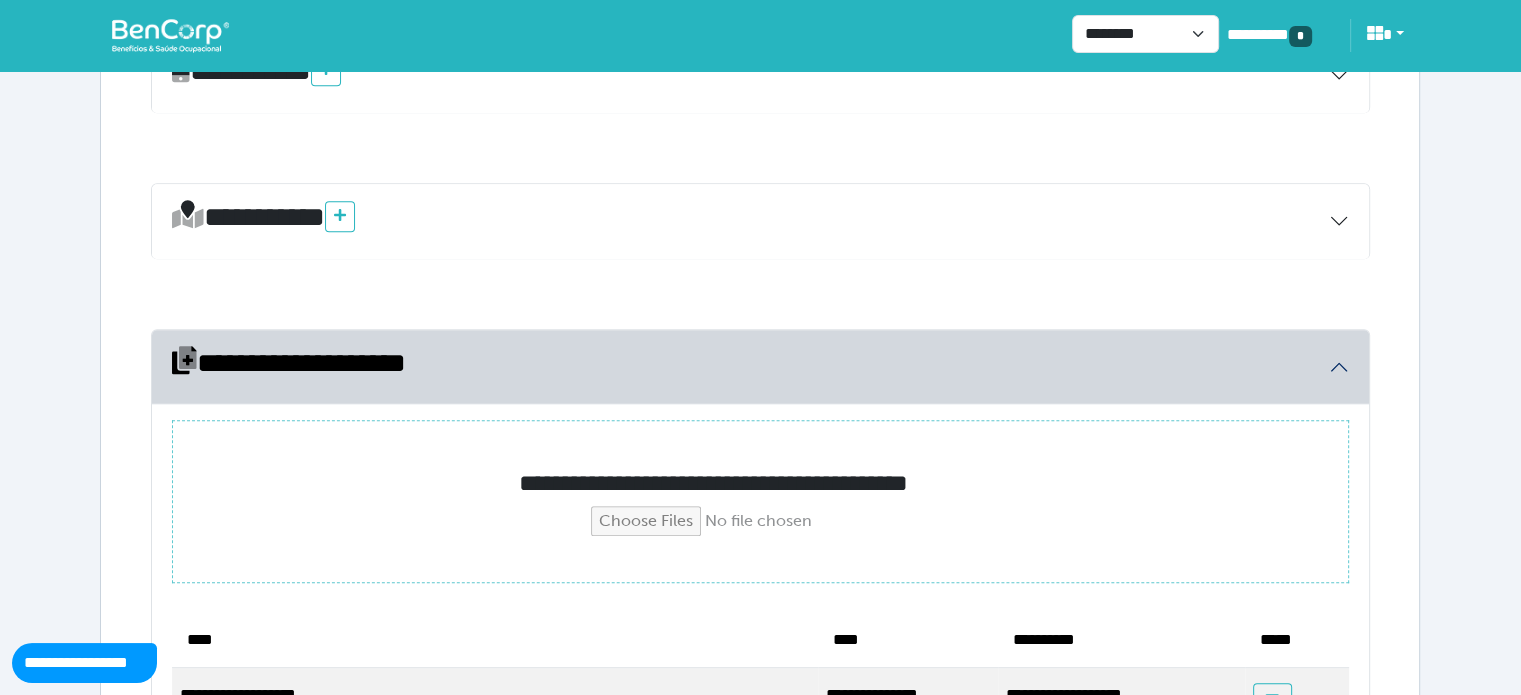 click at bounding box center [761, 521] 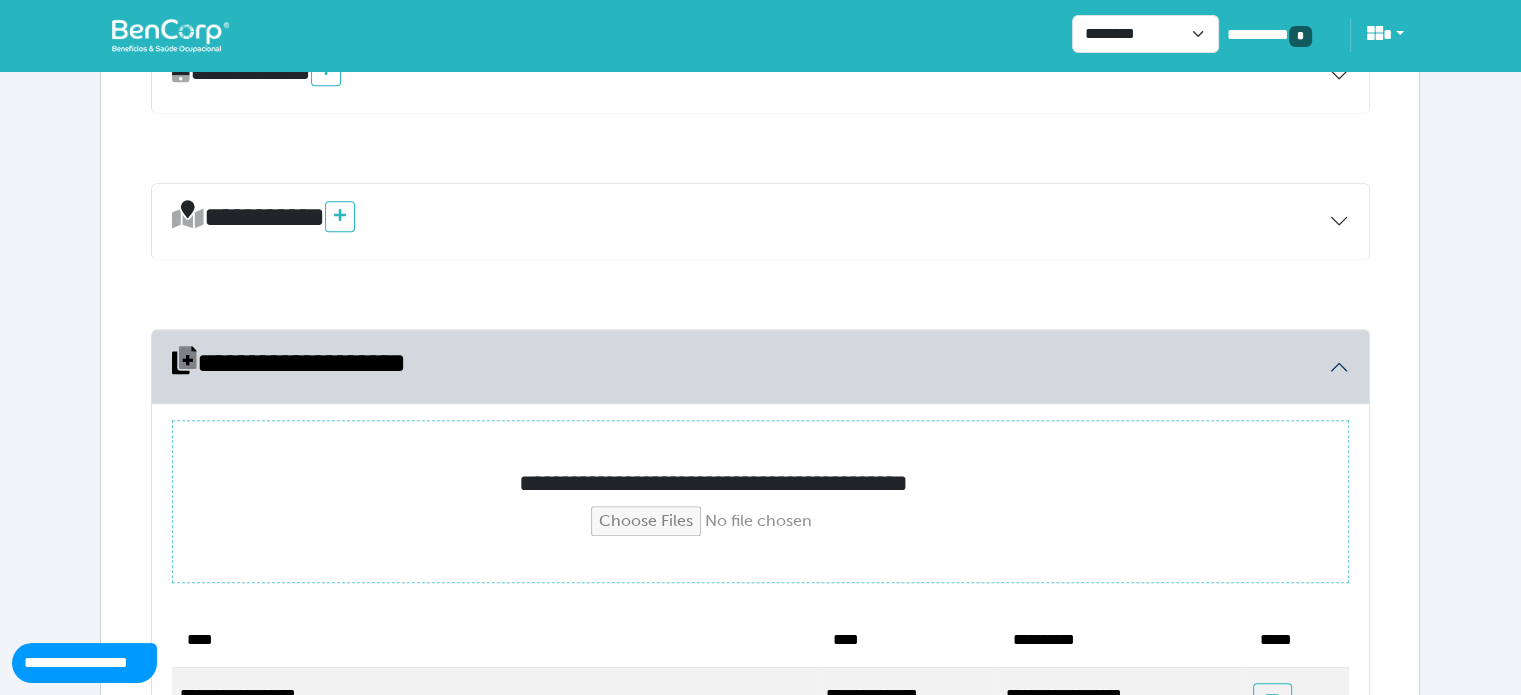 type on "**********" 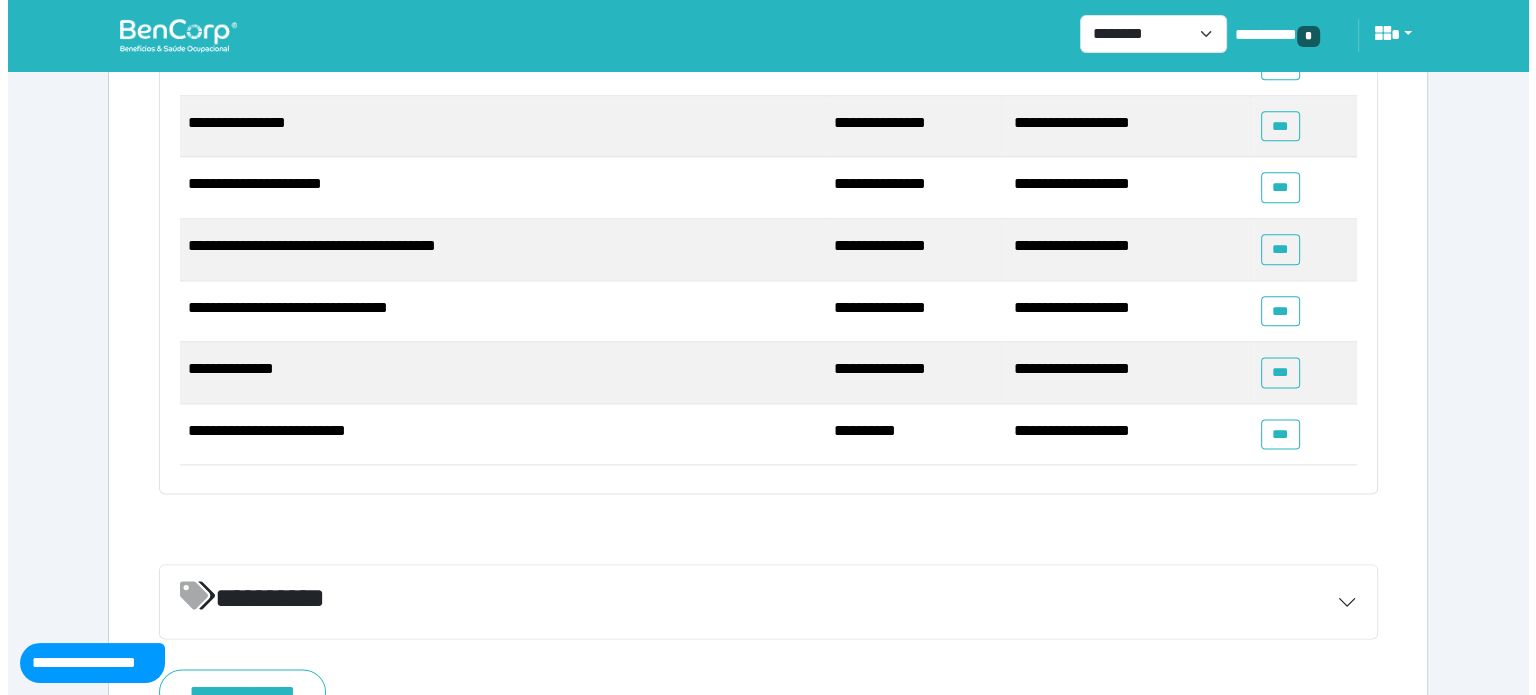 scroll, scrollTop: 2590, scrollLeft: 0, axis: vertical 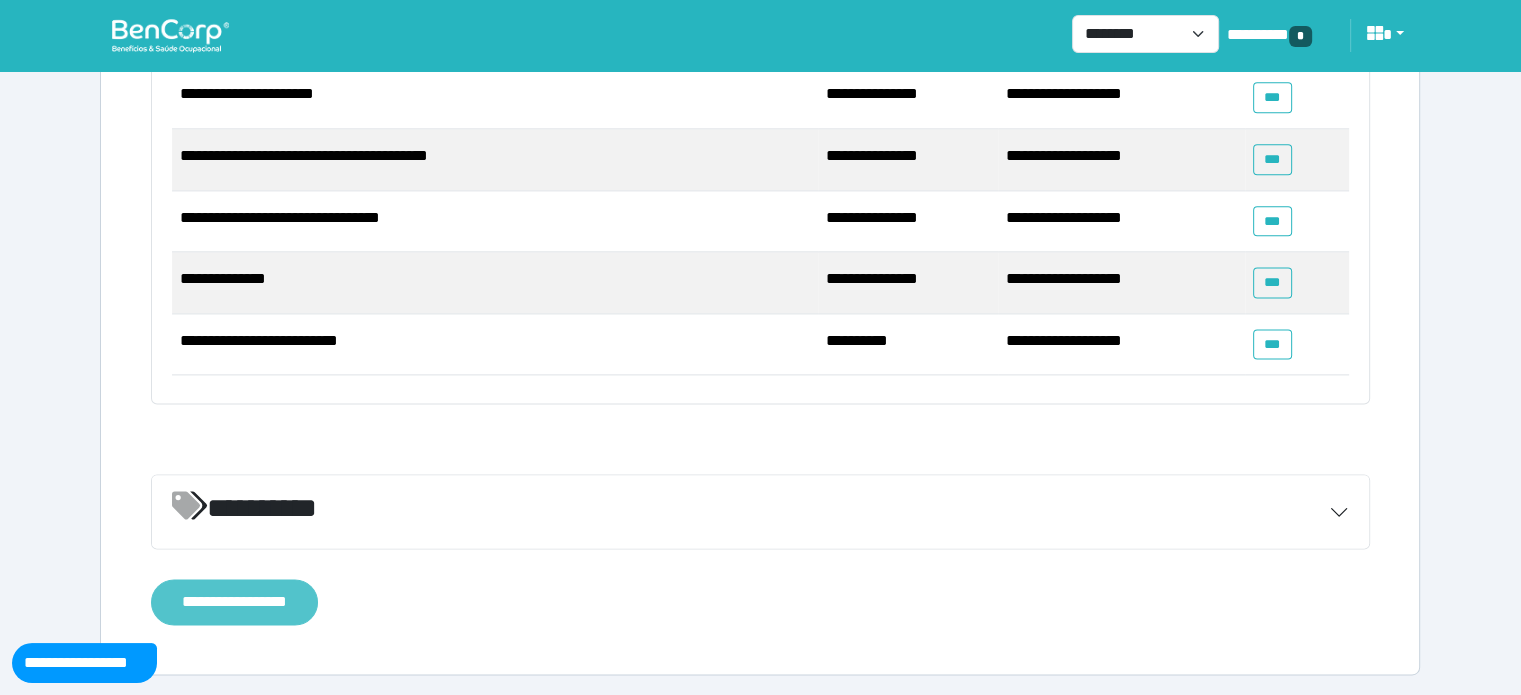 click on "**********" at bounding box center (234, 602) 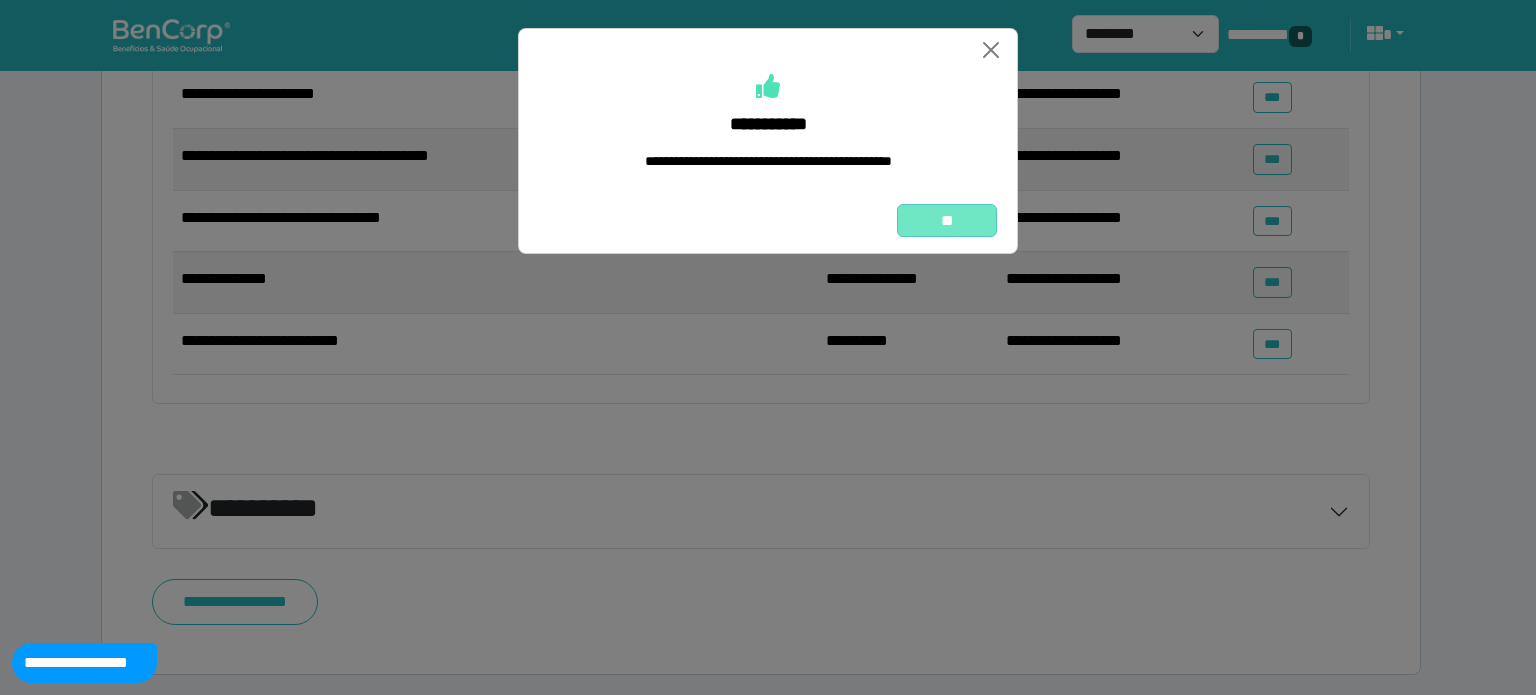 click on "**" at bounding box center [947, 221] 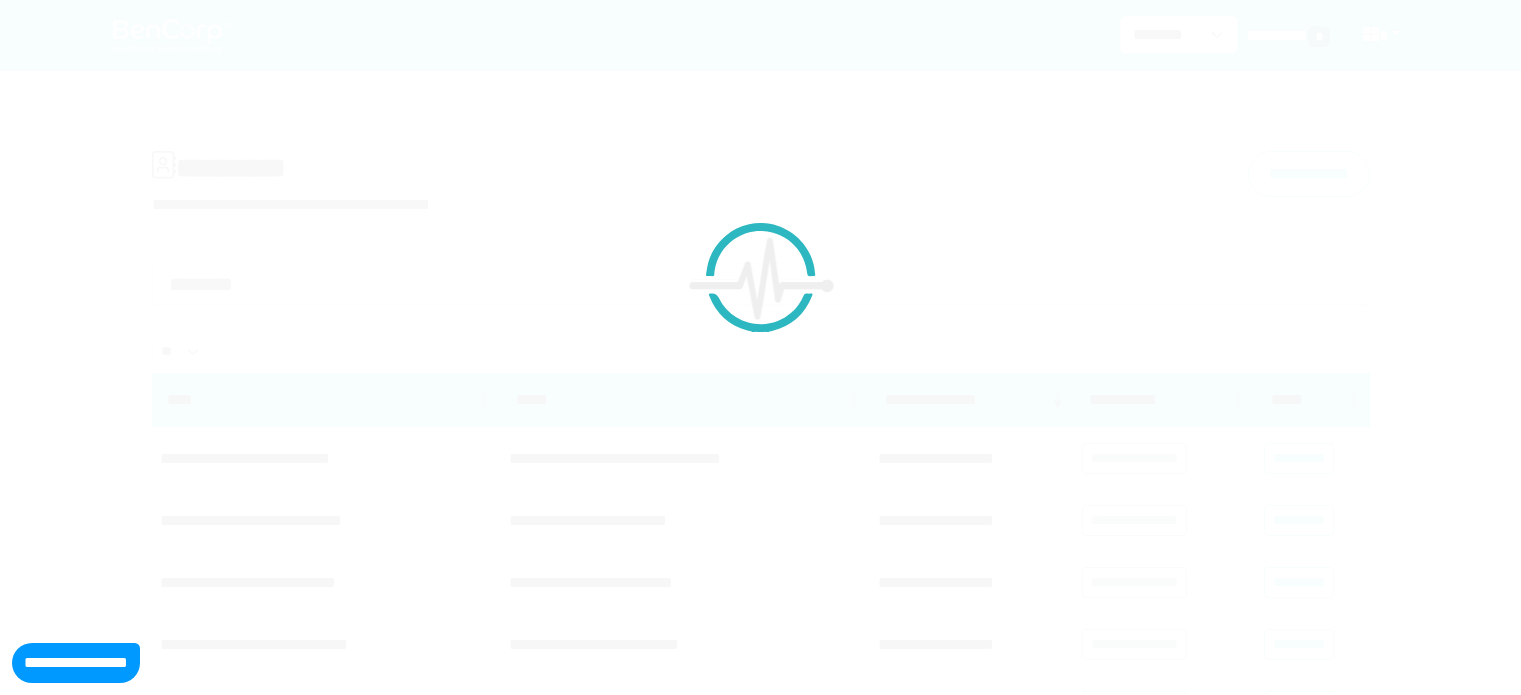 scroll, scrollTop: 0, scrollLeft: 0, axis: both 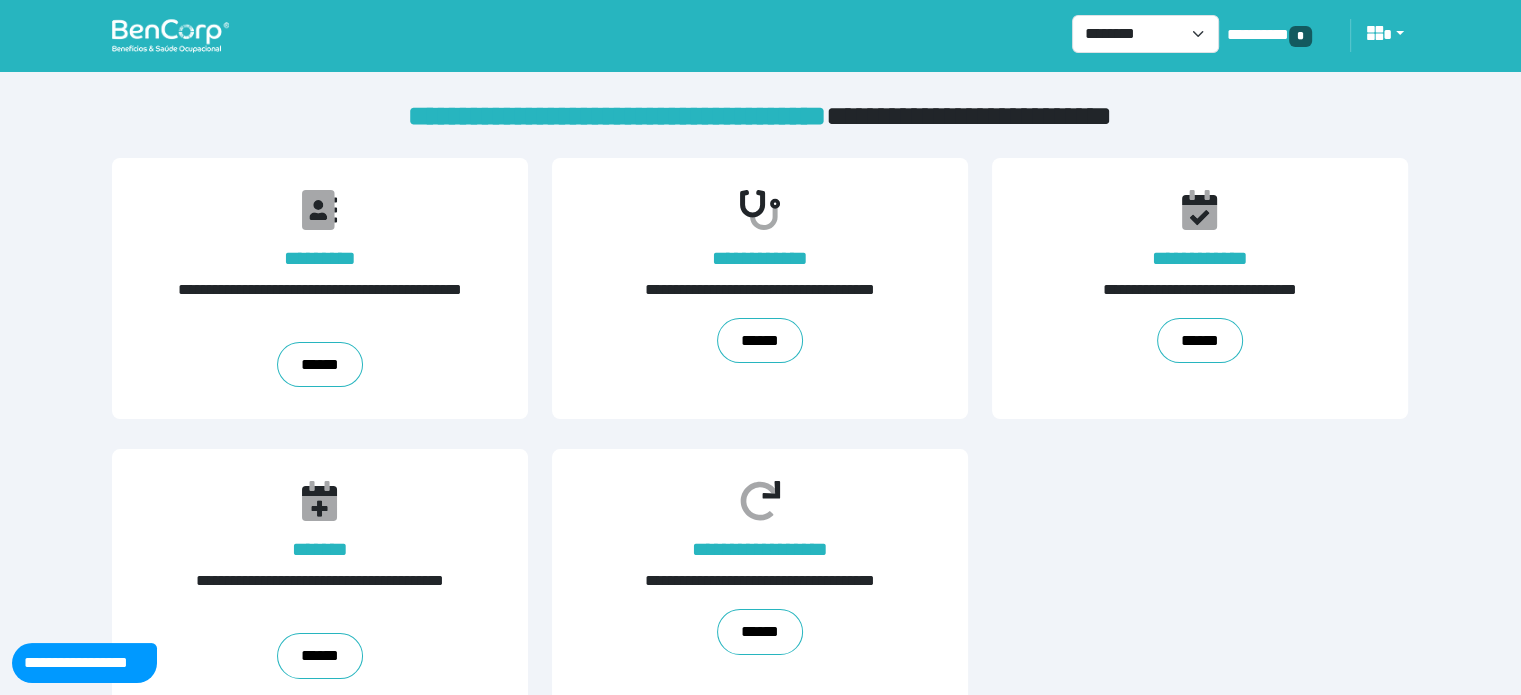 click on "**********" at bounding box center [760, 35] 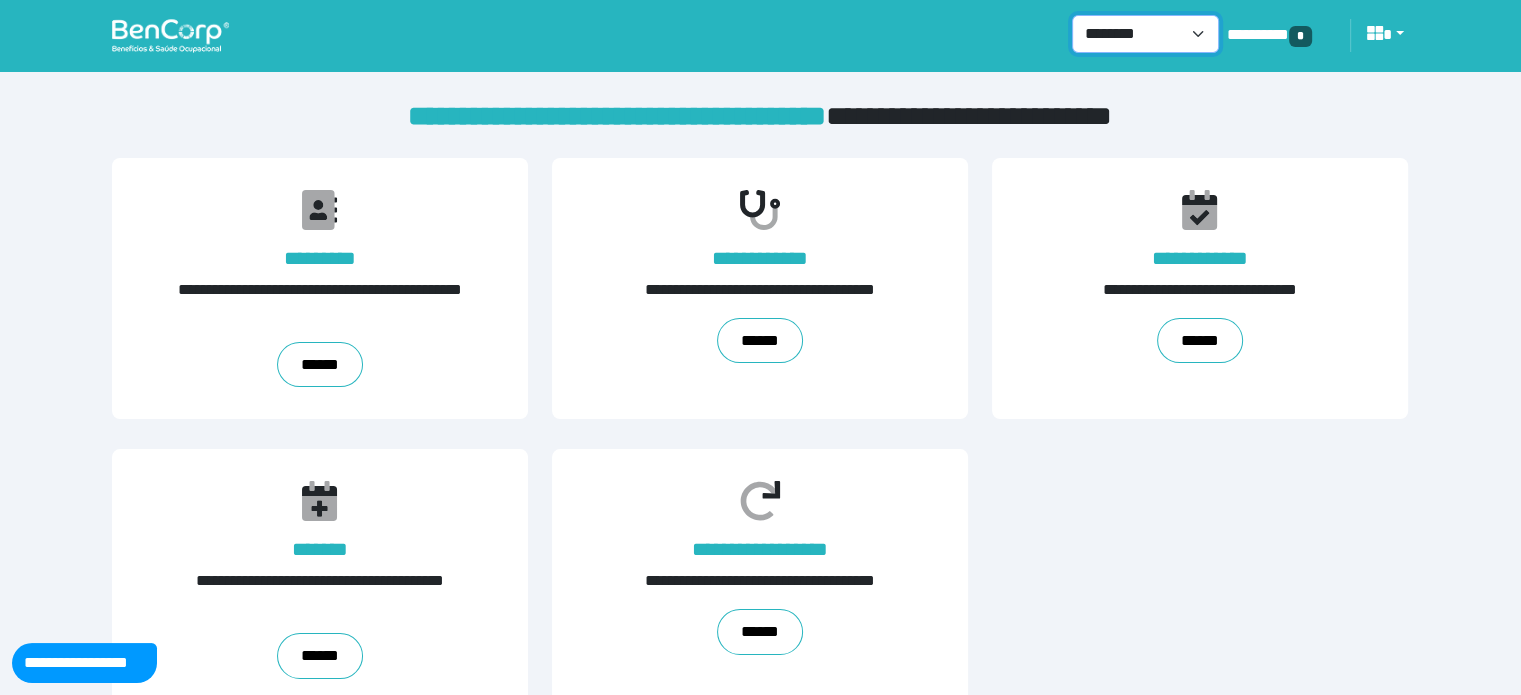 click on "**********" at bounding box center (1145, 34) 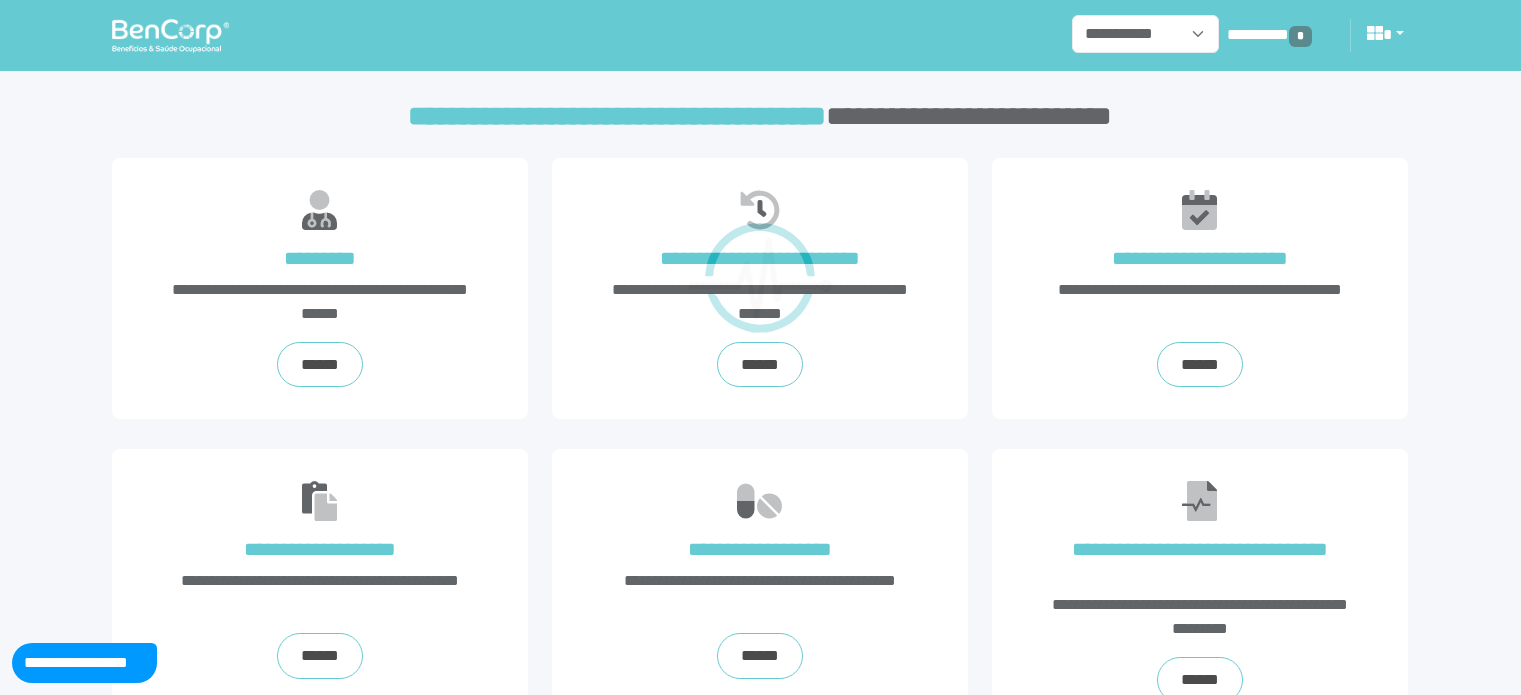 scroll, scrollTop: 0, scrollLeft: 0, axis: both 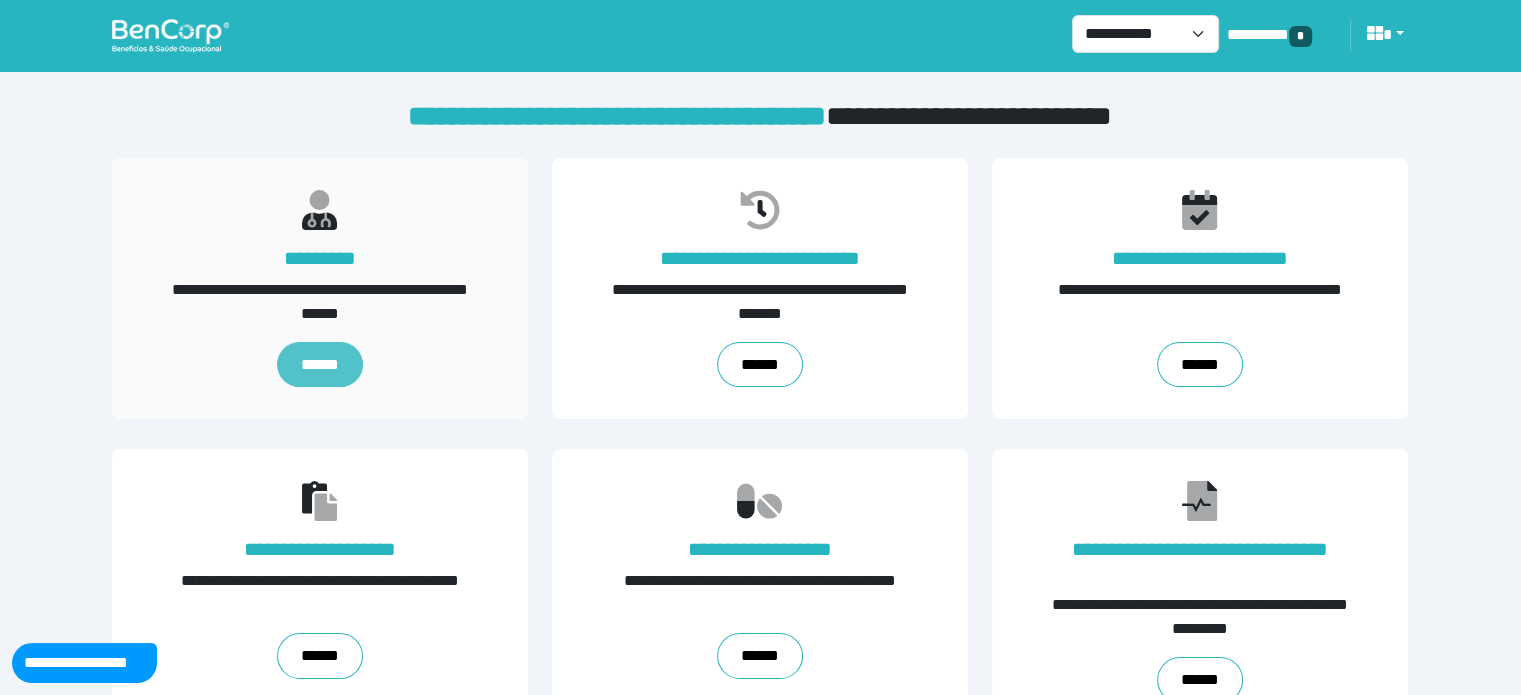 click on "******" at bounding box center [320, 365] 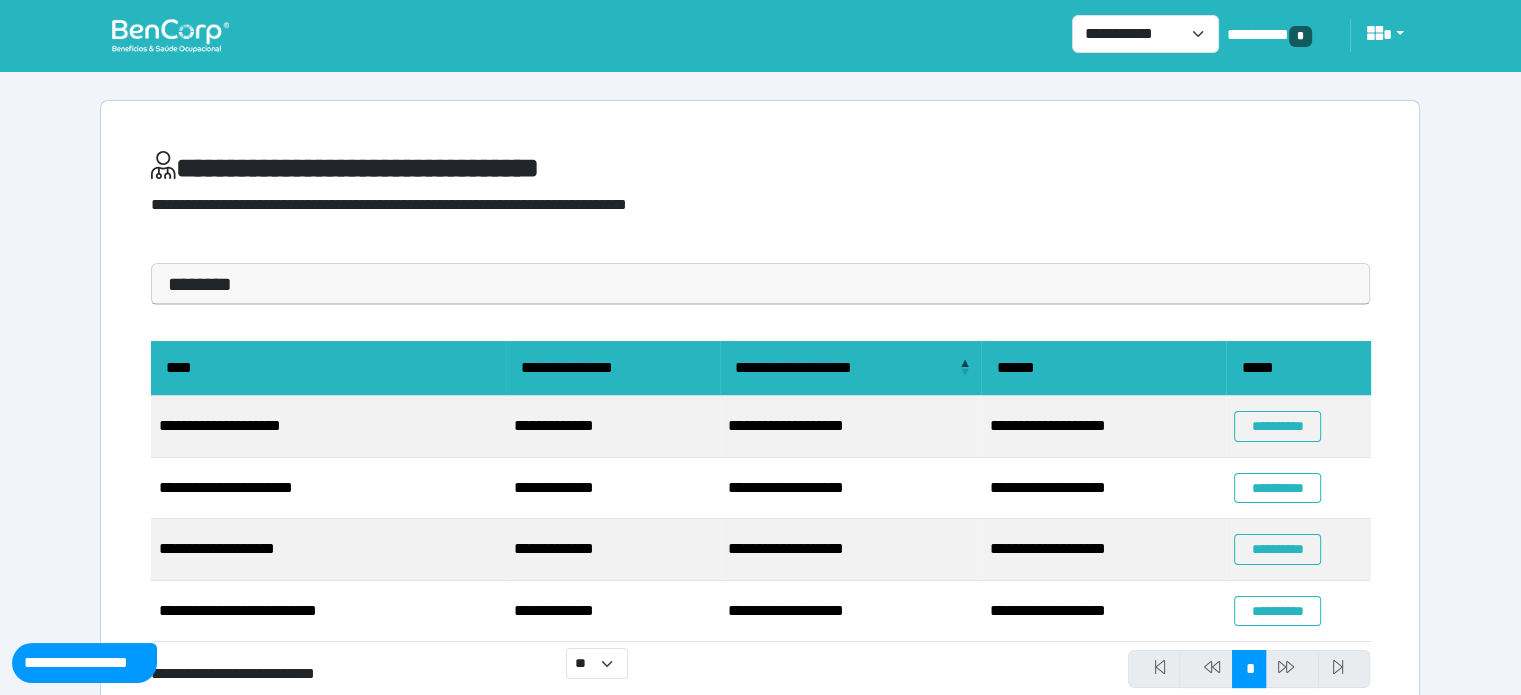 scroll, scrollTop: 64, scrollLeft: 0, axis: vertical 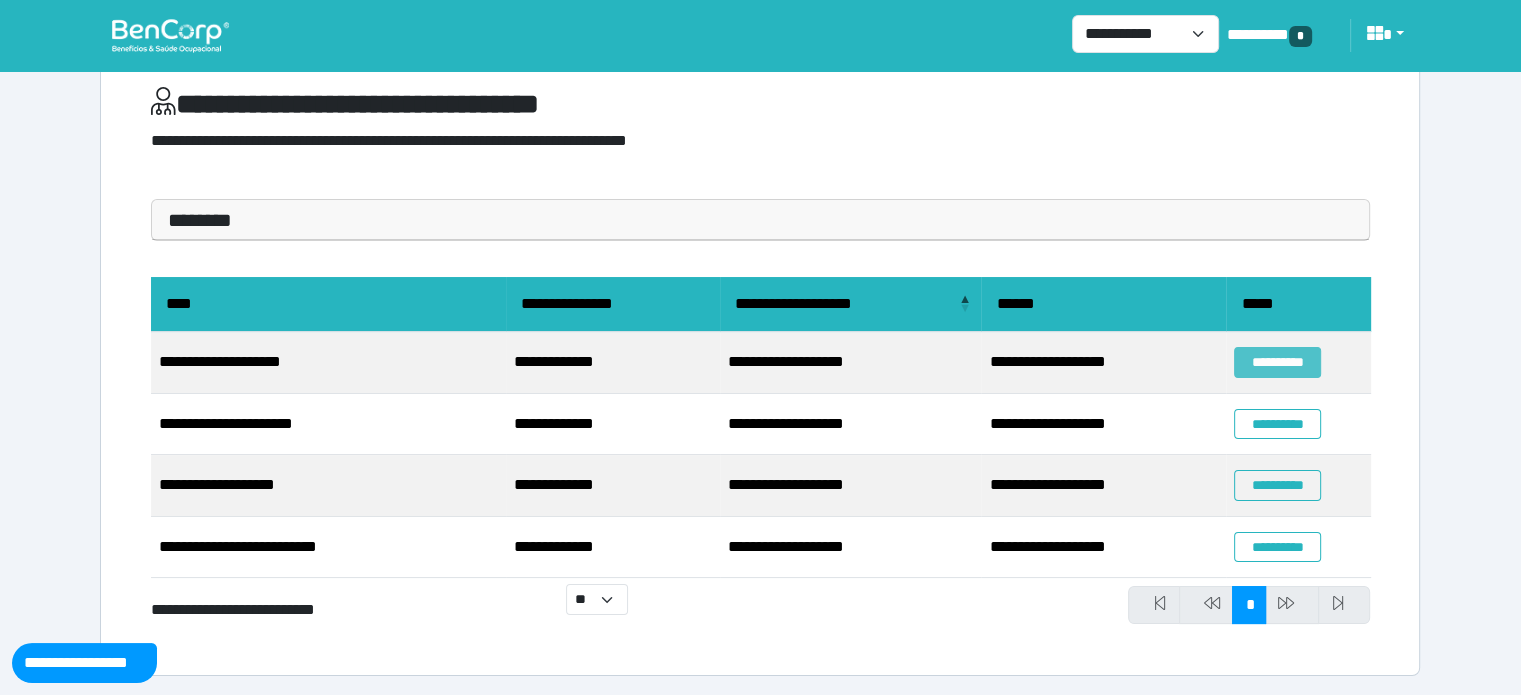 click on "**********" at bounding box center [1277, 362] 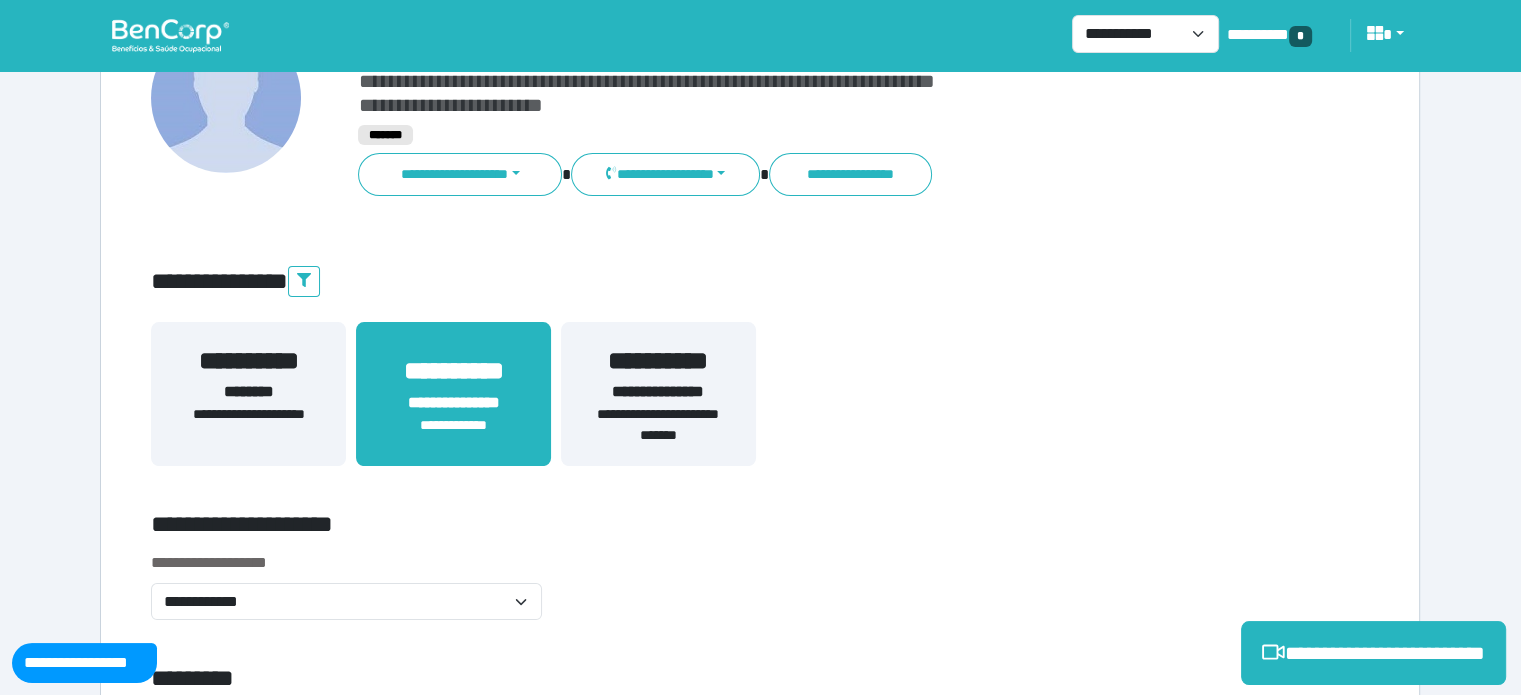 scroll, scrollTop: 0, scrollLeft: 0, axis: both 